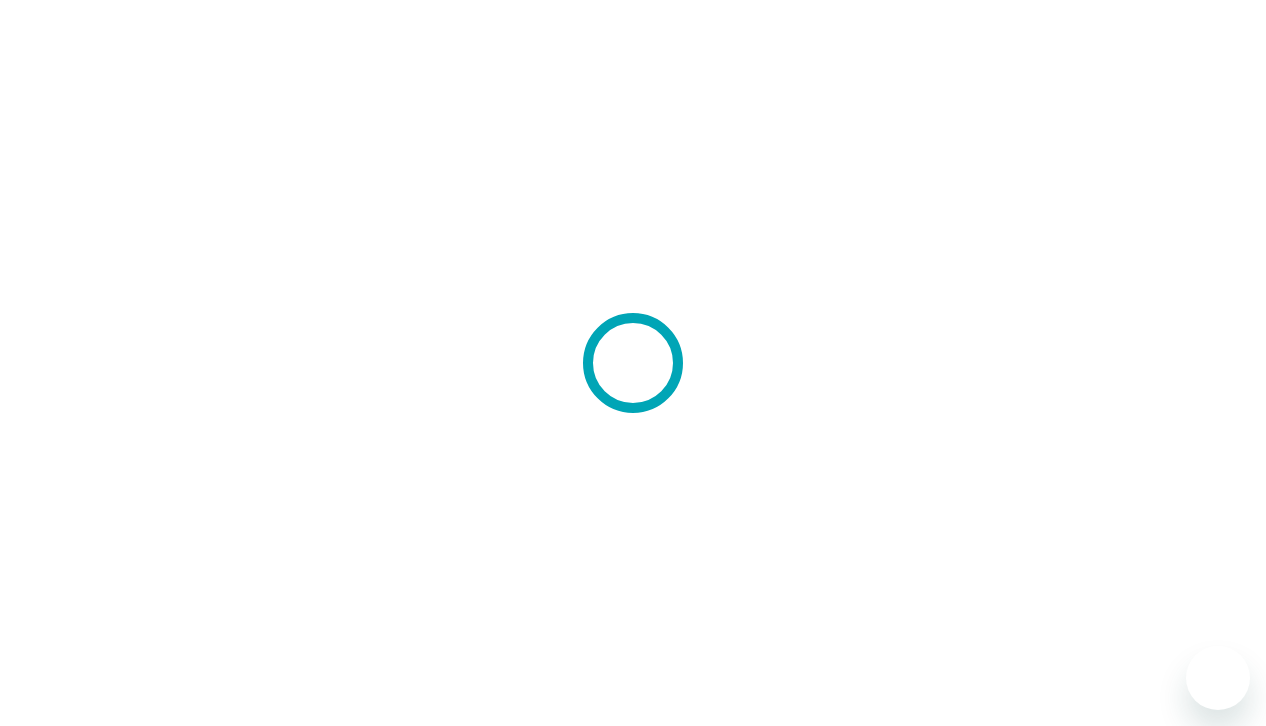 scroll, scrollTop: 0, scrollLeft: 0, axis: both 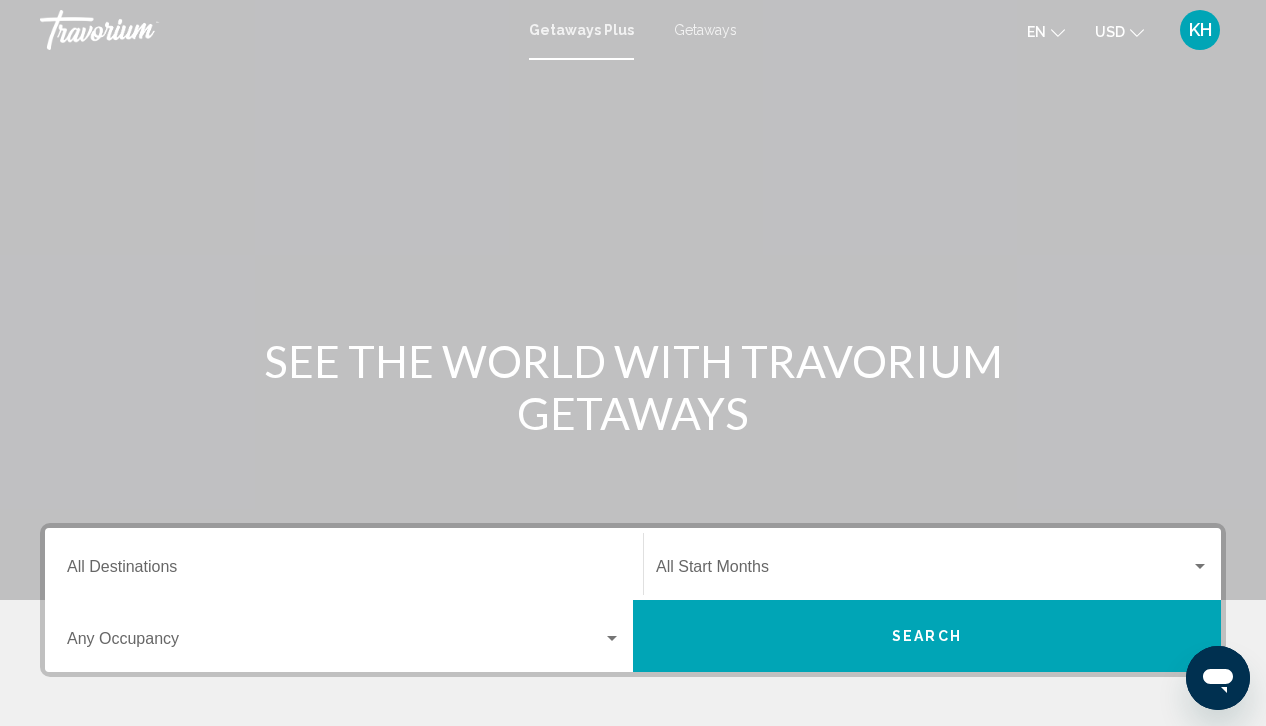 click on "Getaways" at bounding box center [705, 30] 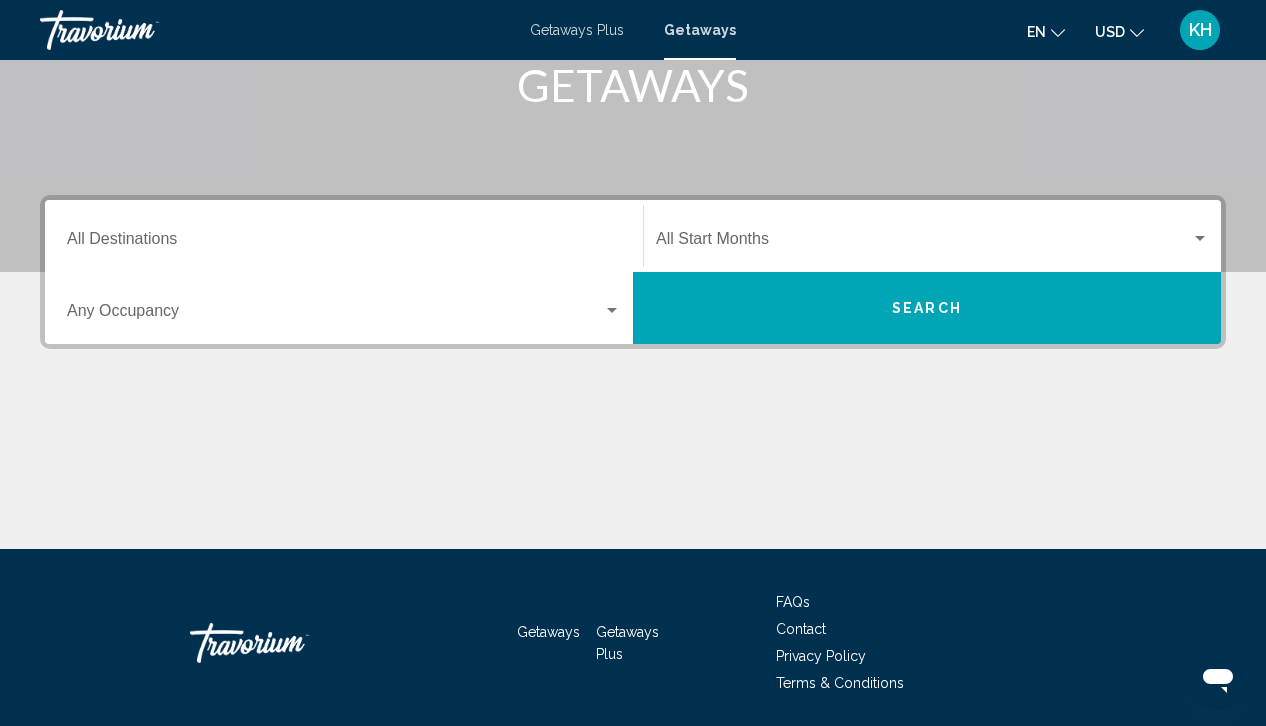 scroll, scrollTop: 332, scrollLeft: 0, axis: vertical 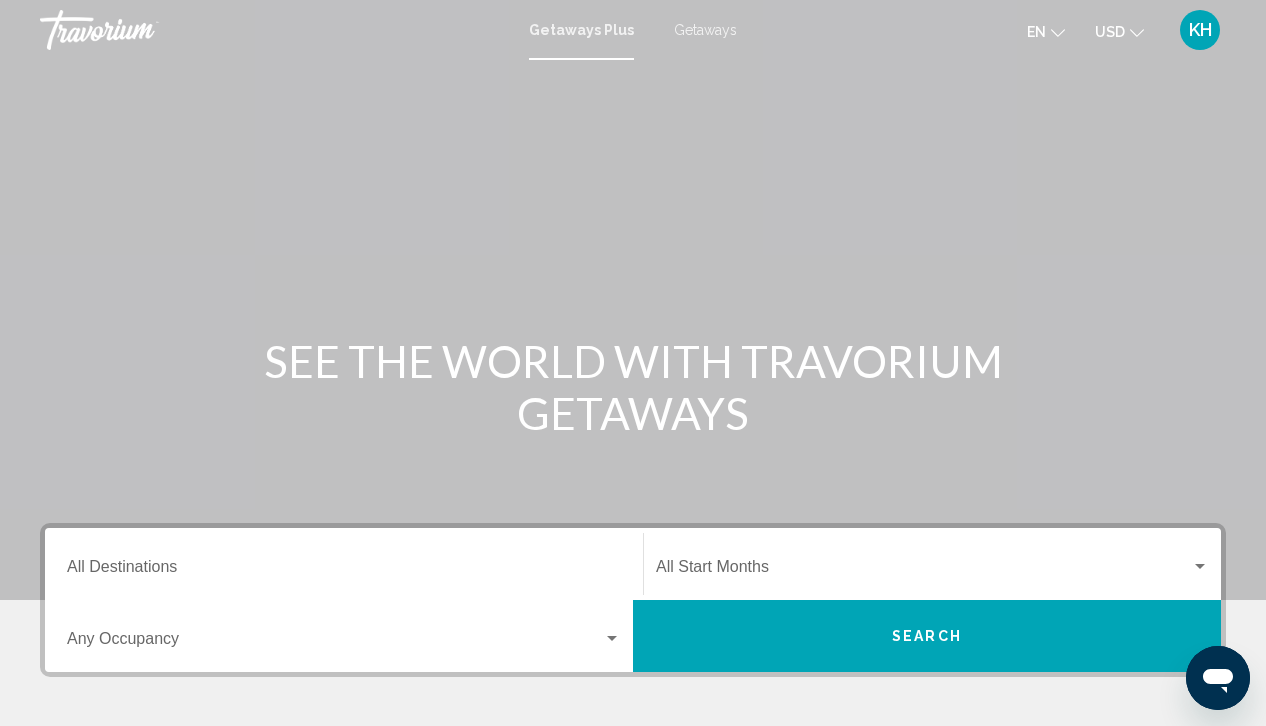 click on "Getaways" at bounding box center [705, 30] 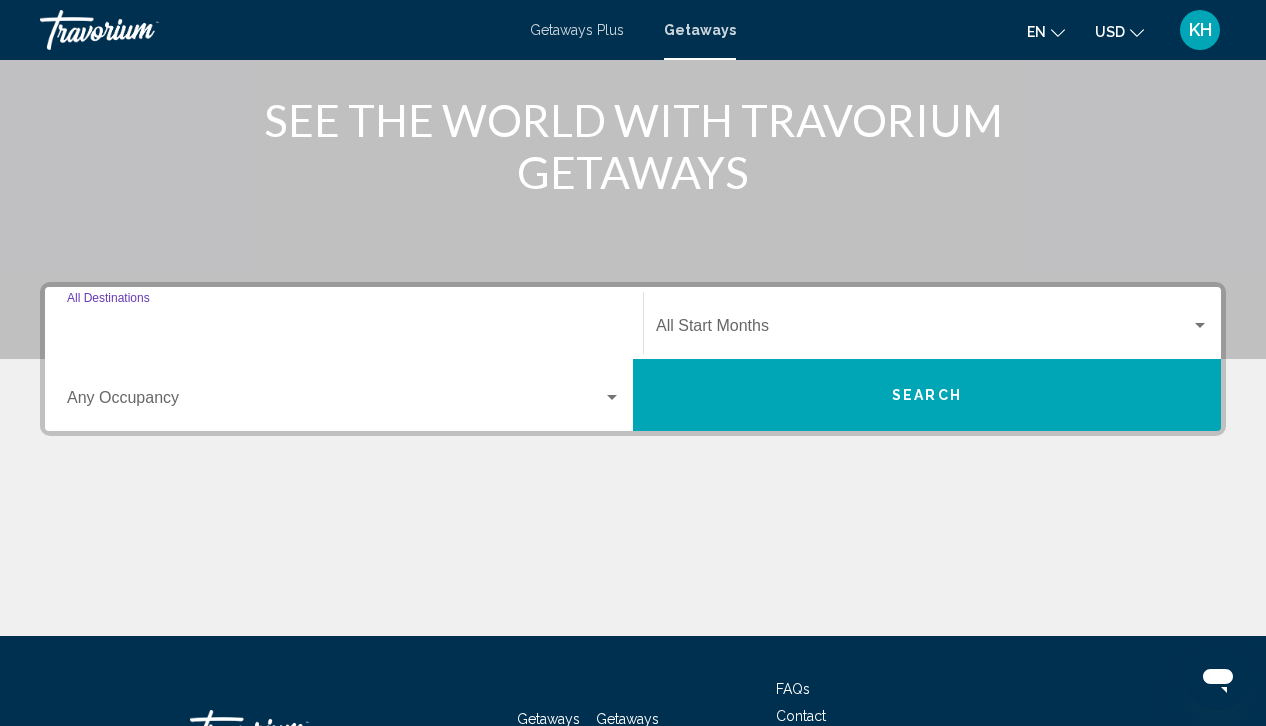 click on "Destination All Destinations" at bounding box center [344, 330] 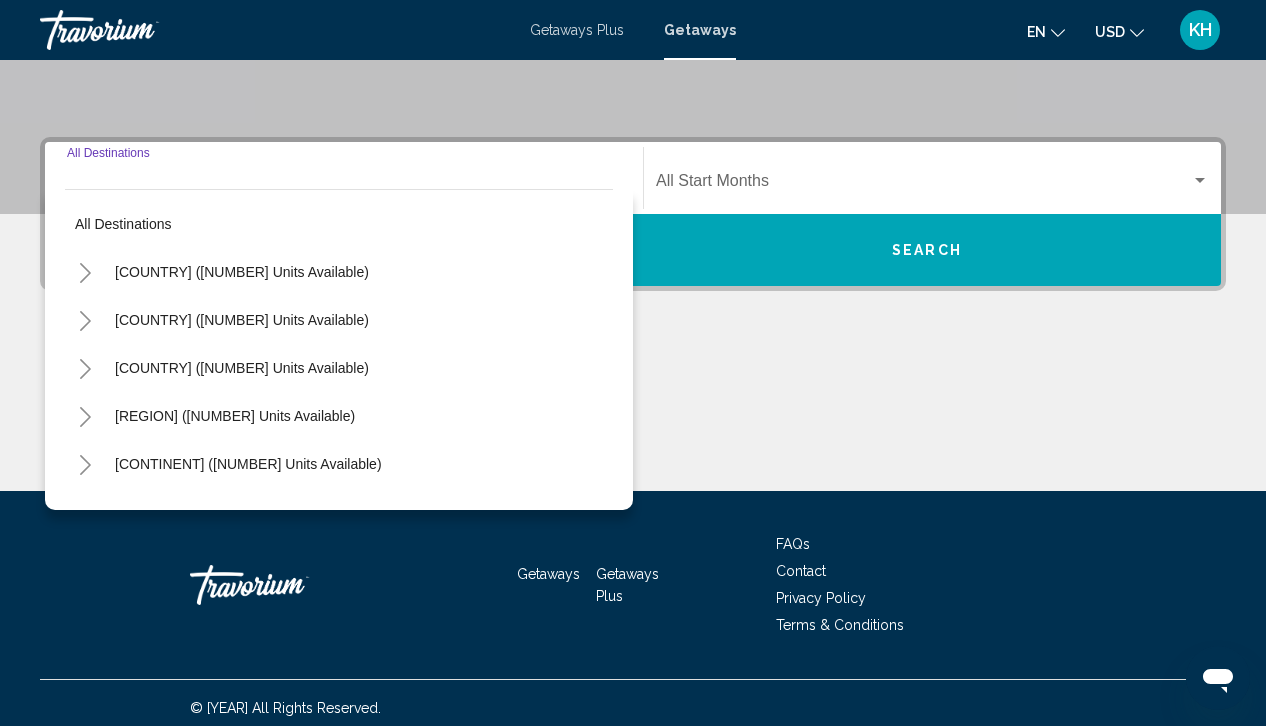 scroll, scrollTop: 396, scrollLeft: 0, axis: vertical 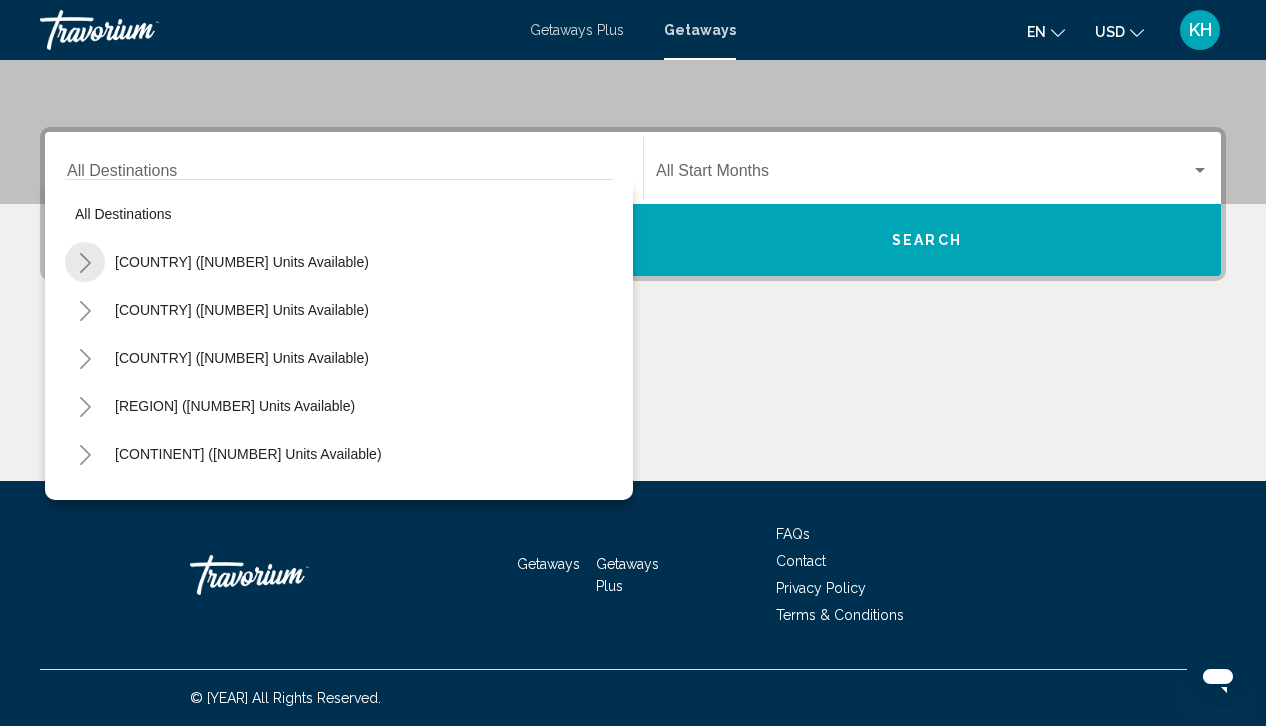 click at bounding box center [85, 263] 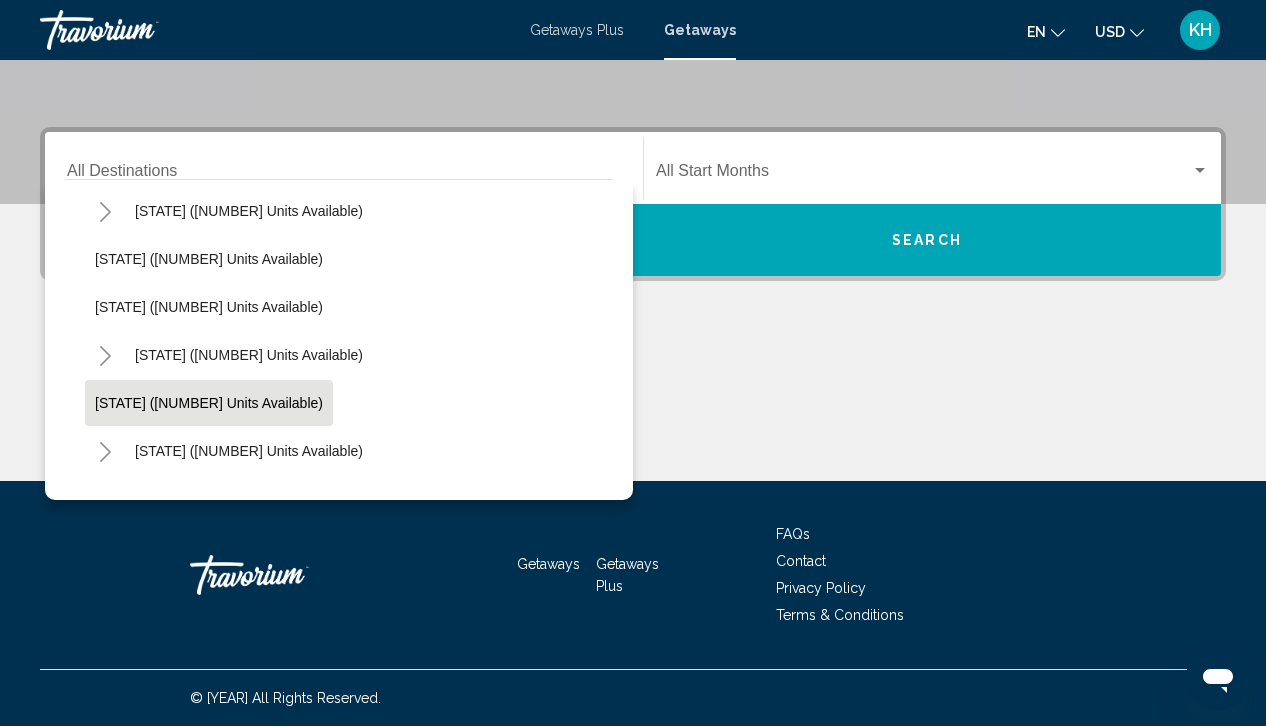 scroll, scrollTop: 257, scrollLeft: 0, axis: vertical 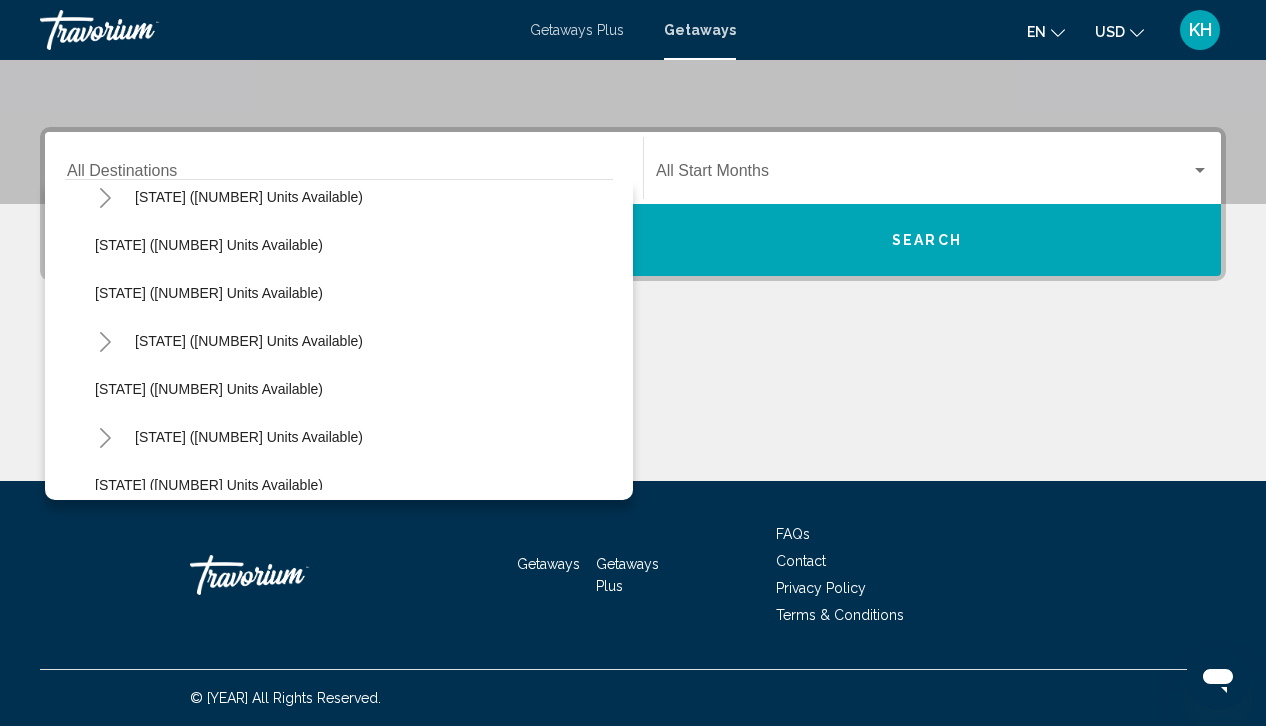 click at bounding box center (105, 342) 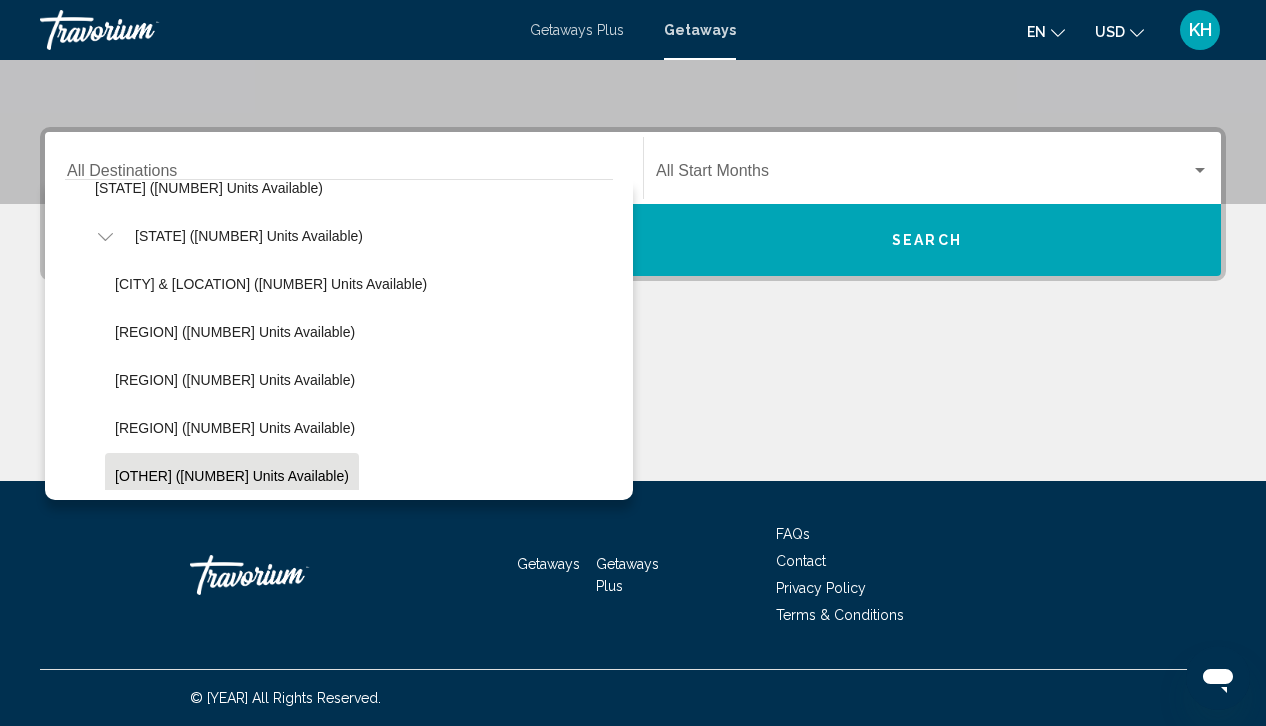 scroll, scrollTop: 359, scrollLeft: 0, axis: vertical 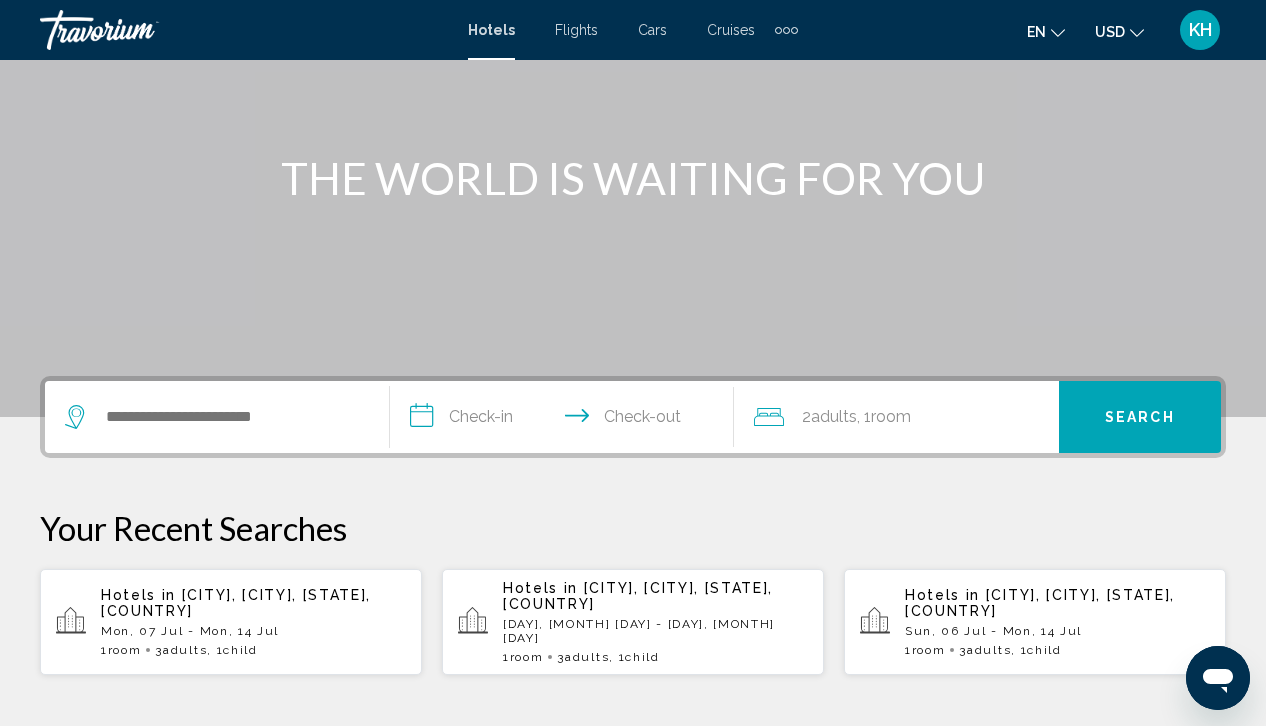 click on "Hotels in [CITY], [CITY], [STATE], [COUNTRY]" at bounding box center [253, 603] 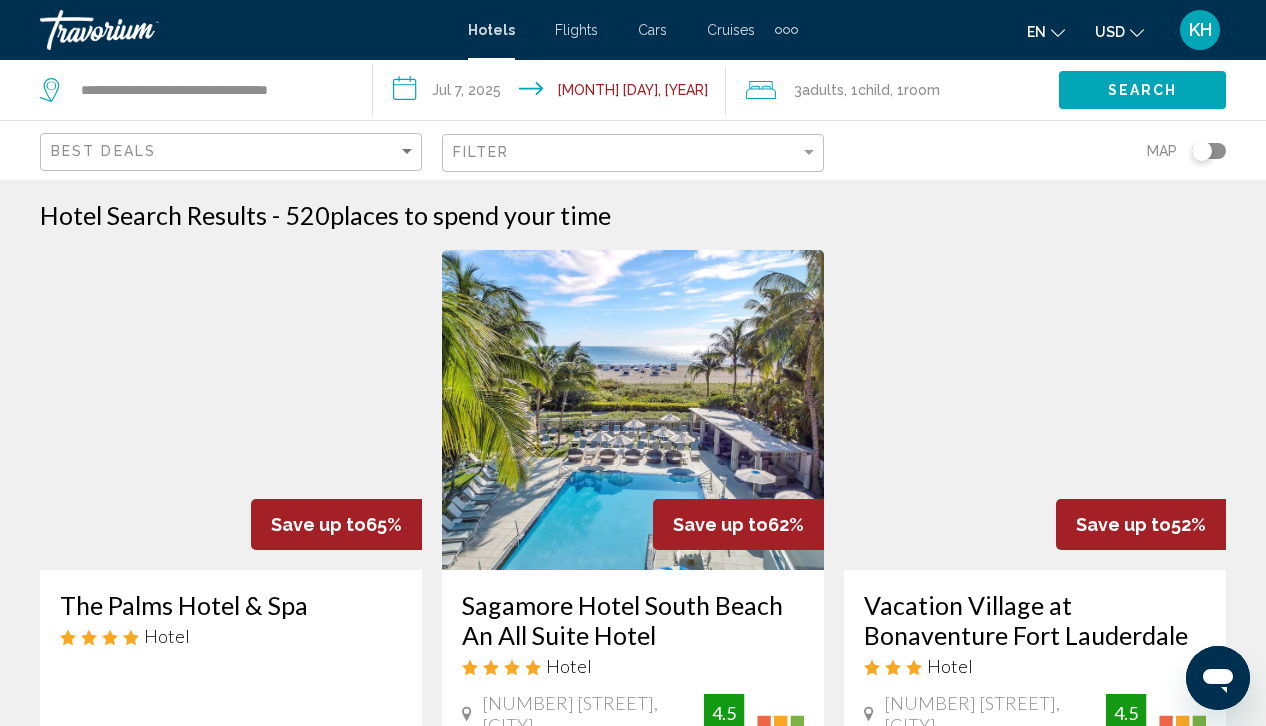 scroll, scrollTop: 0, scrollLeft: 0, axis: both 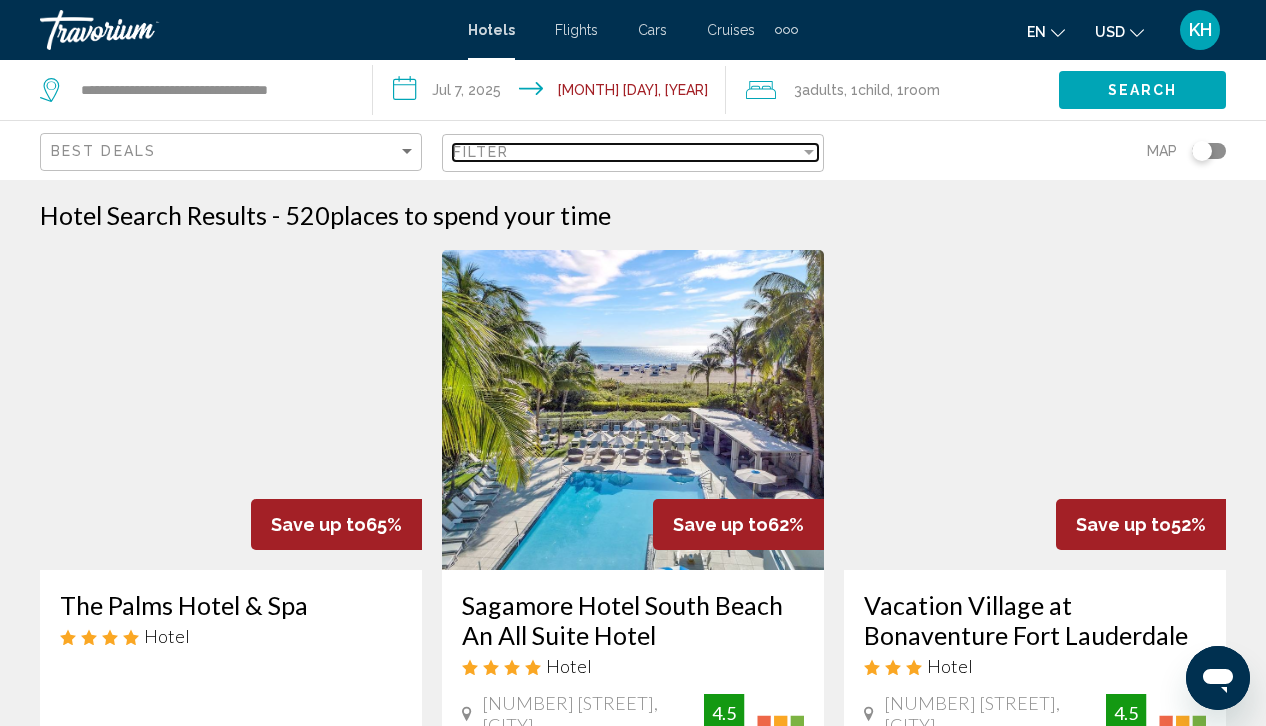 click on "Filter" at bounding box center (626, 152) 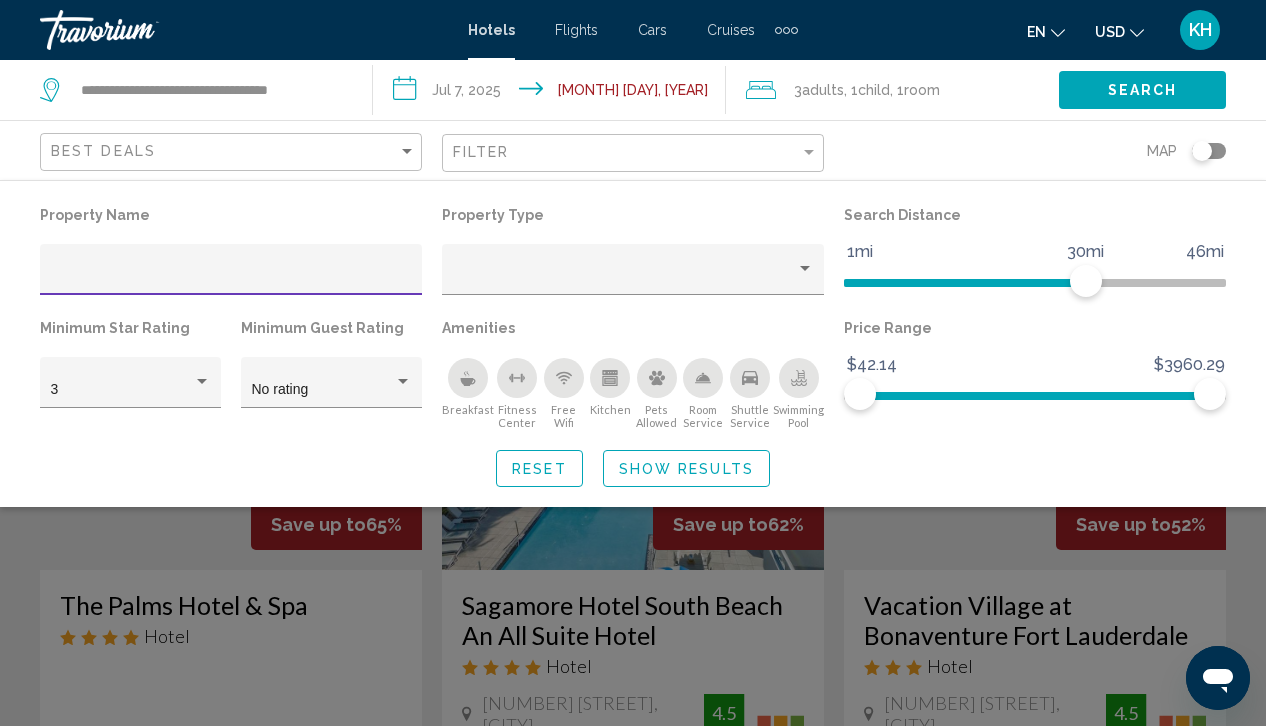click at bounding box center (610, 378) 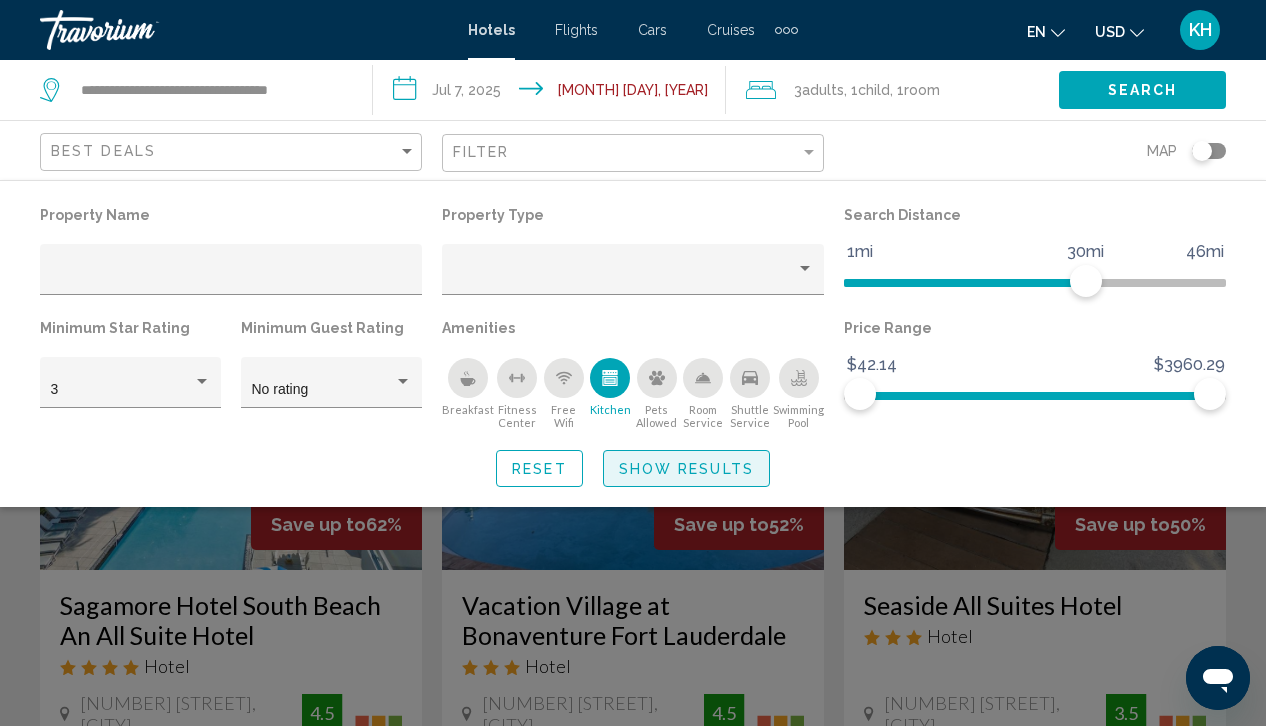 click on "Show Results" at bounding box center (686, 468) 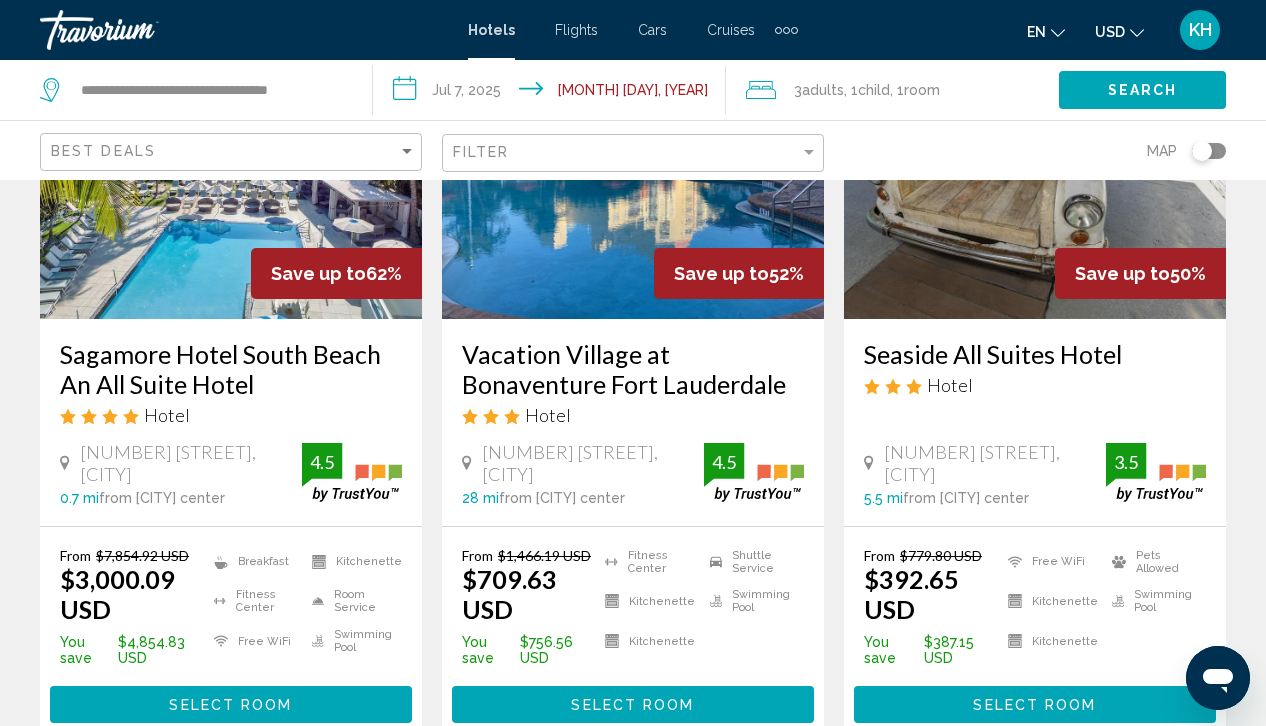 scroll, scrollTop: 253, scrollLeft: 0, axis: vertical 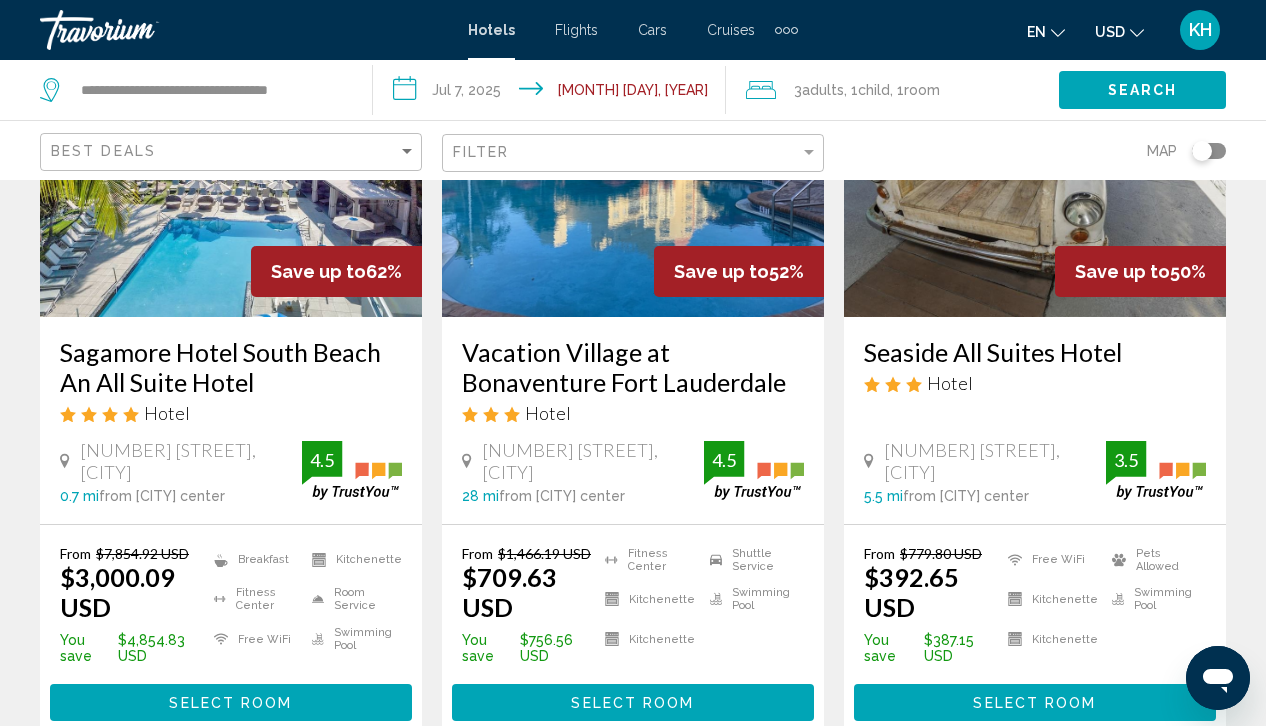 click at bounding box center (231, 157) 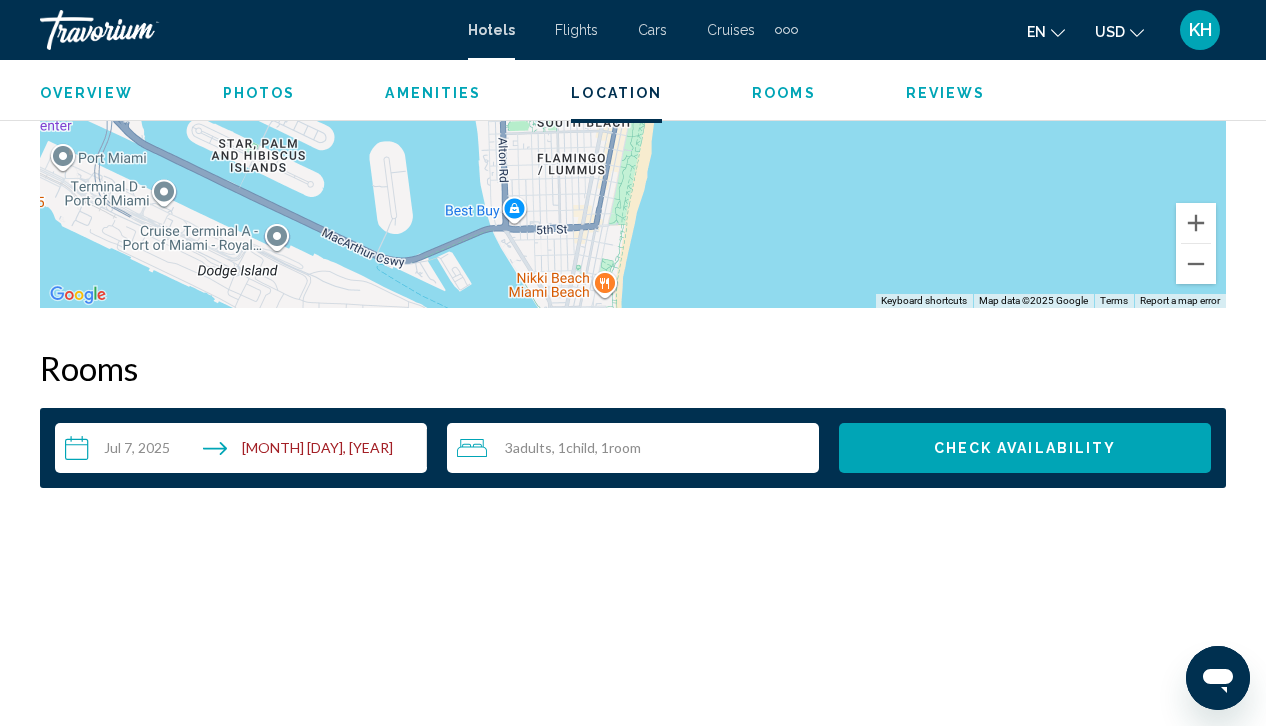 scroll, scrollTop: 2495, scrollLeft: 0, axis: vertical 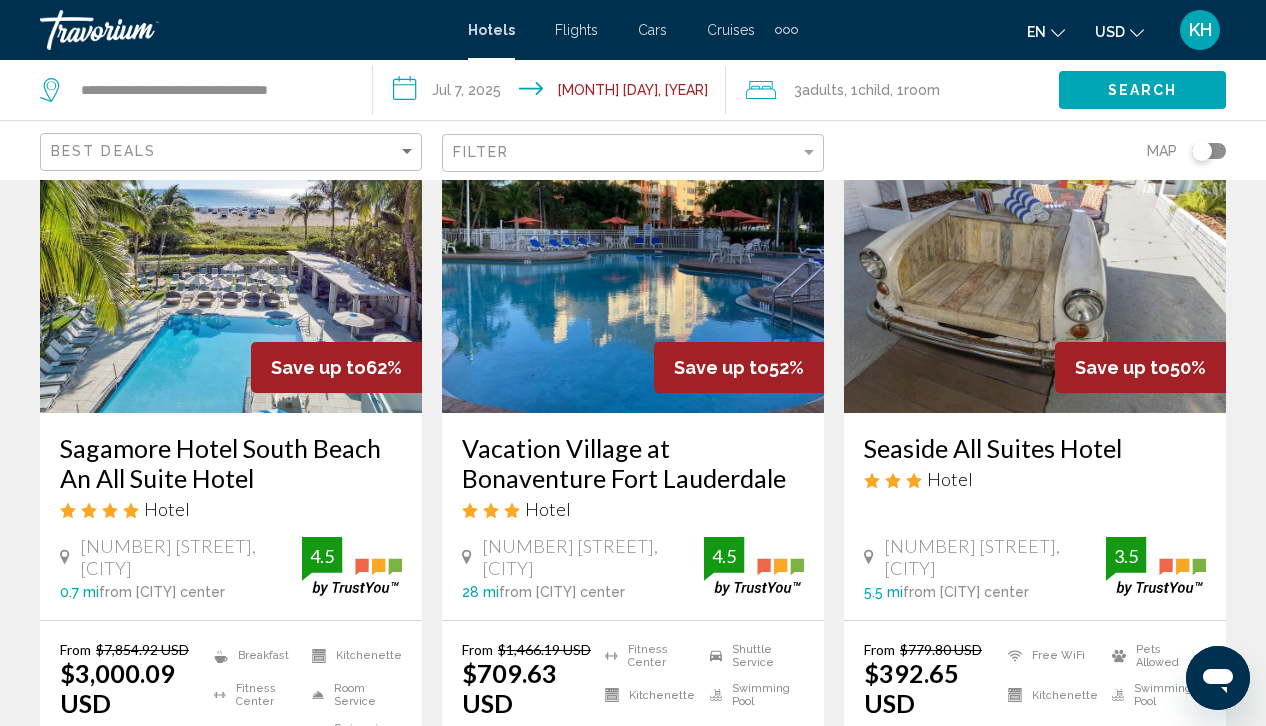 click at bounding box center (231, 253) 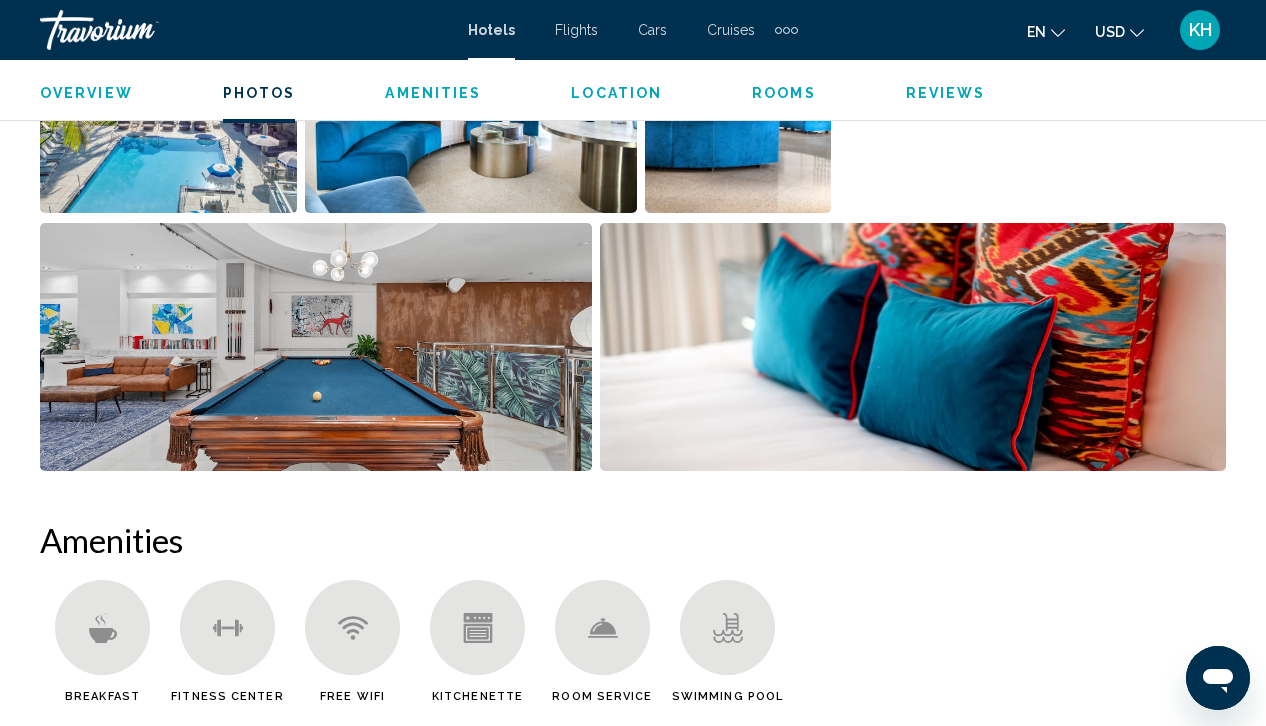 scroll, scrollTop: 1501, scrollLeft: 0, axis: vertical 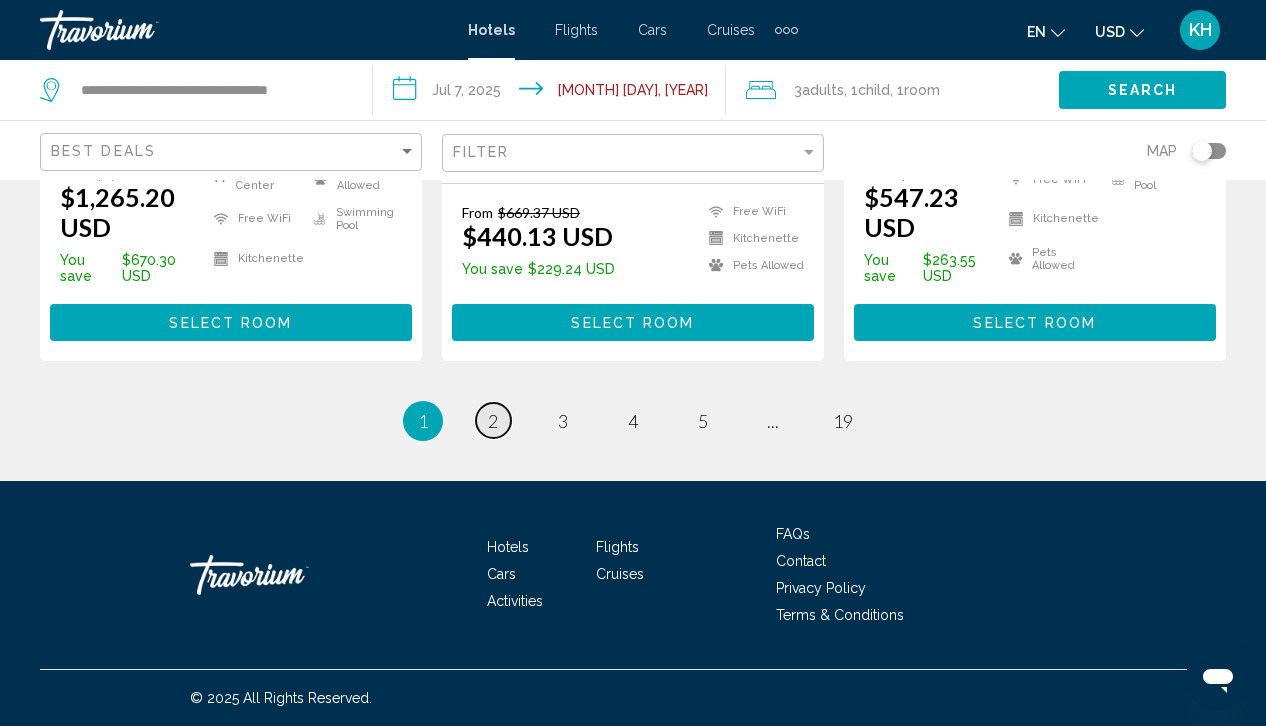 click on "page  2" at bounding box center (493, 420) 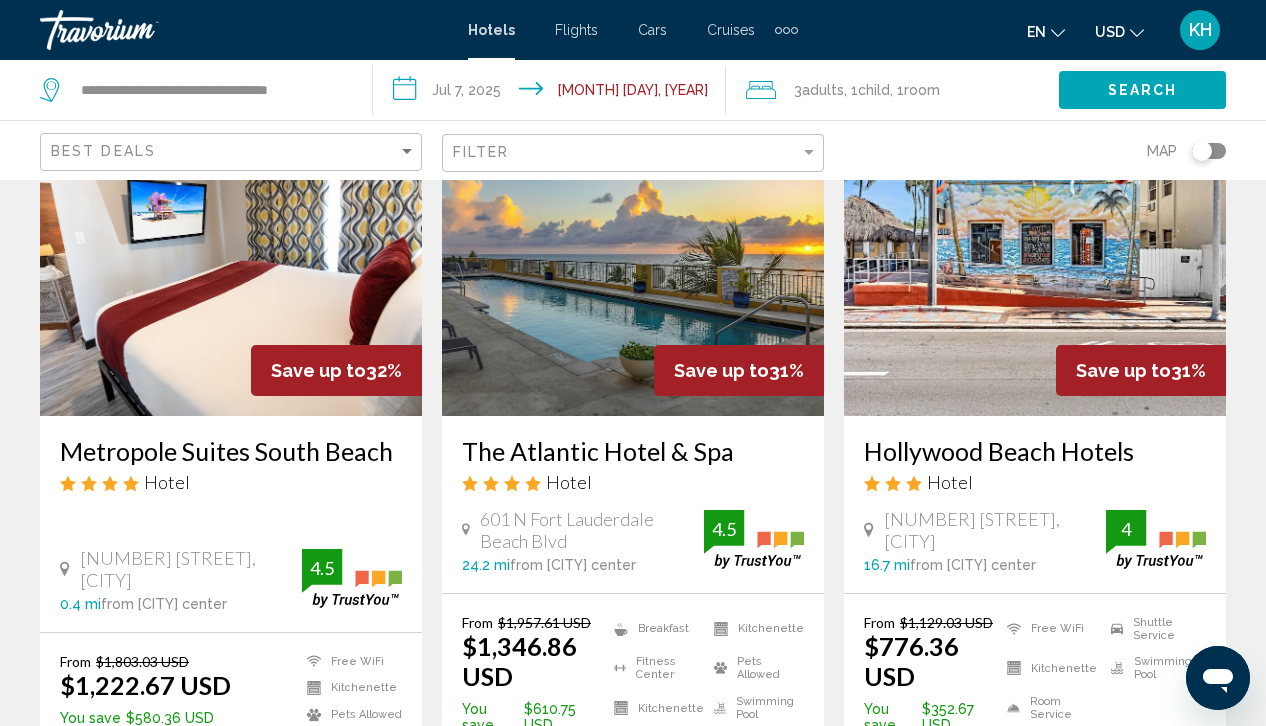 scroll, scrollTop: 151, scrollLeft: 0, axis: vertical 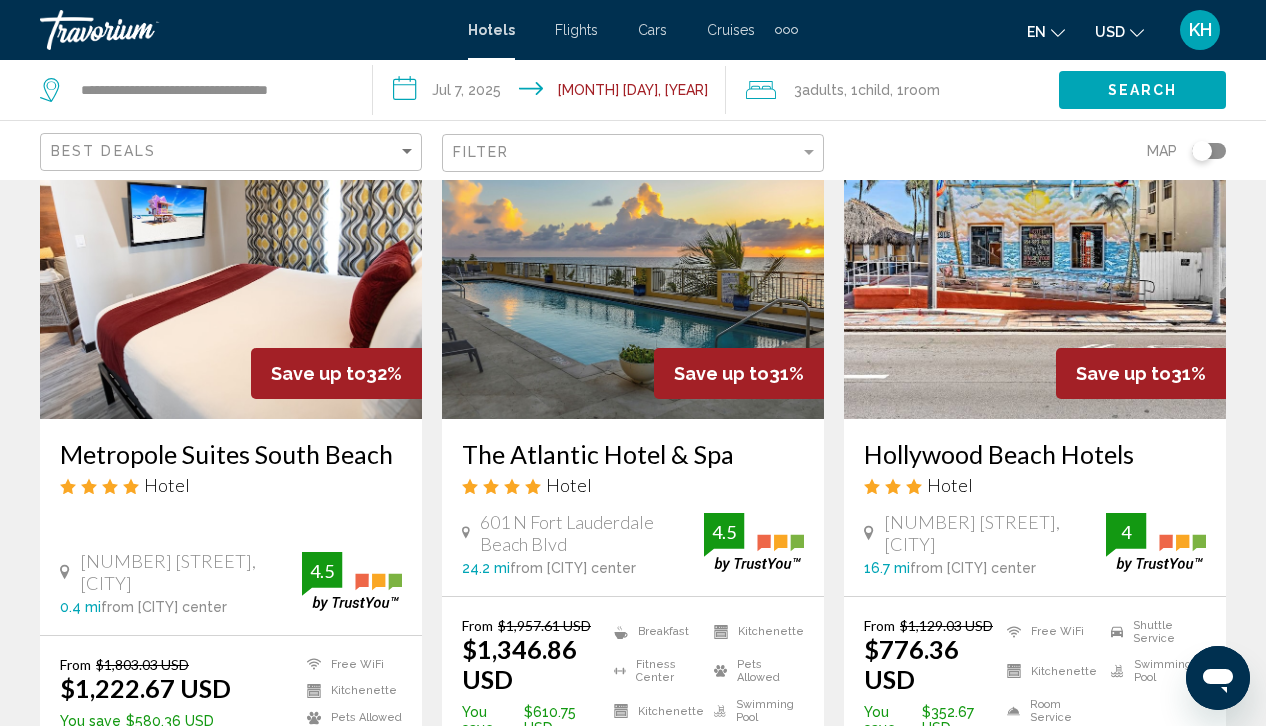 click at bounding box center (231, 259) 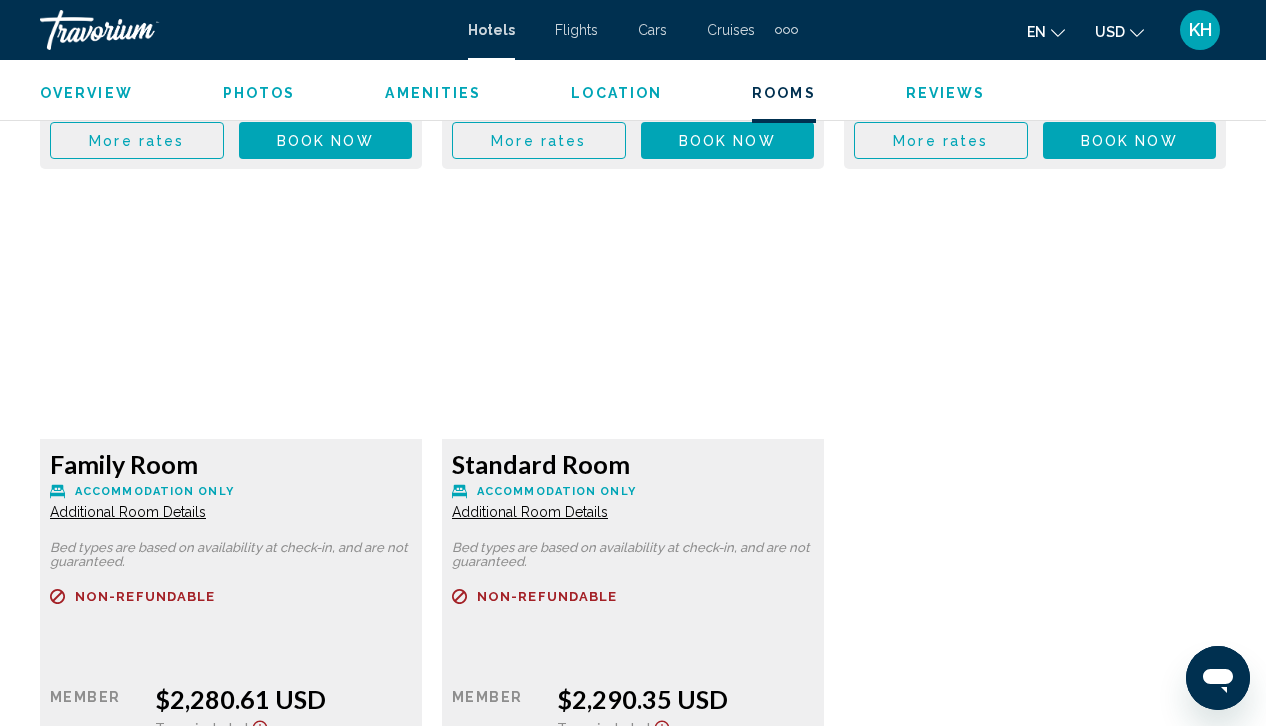 scroll, scrollTop: 3706, scrollLeft: 0, axis: vertical 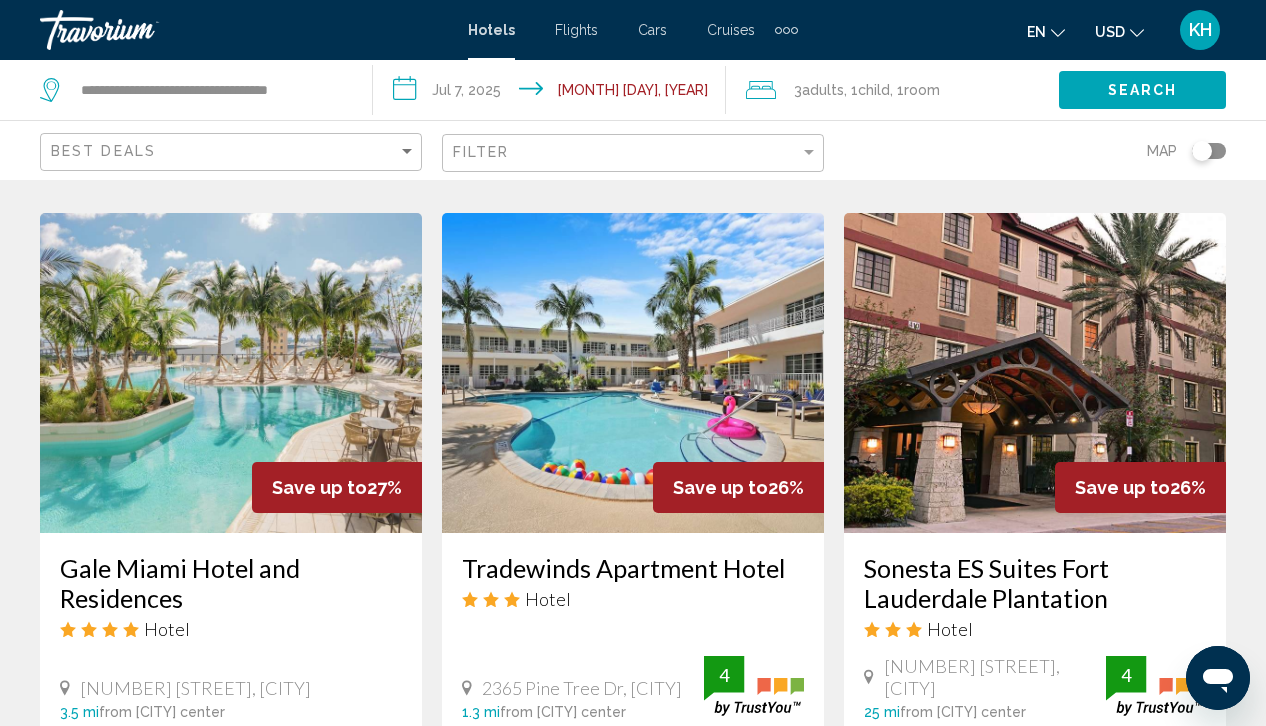 click at bounding box center [633, 373] 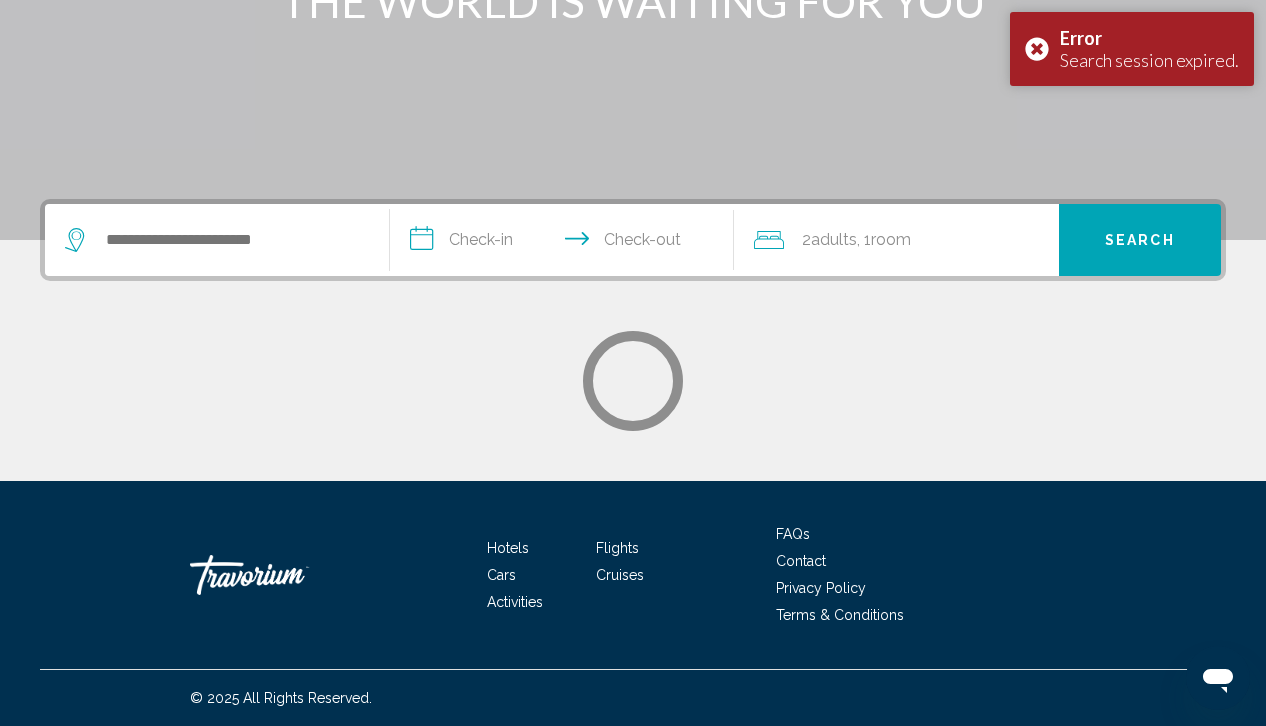 scroll, scrollTop: 0, scrollLeft: 0, axis: both 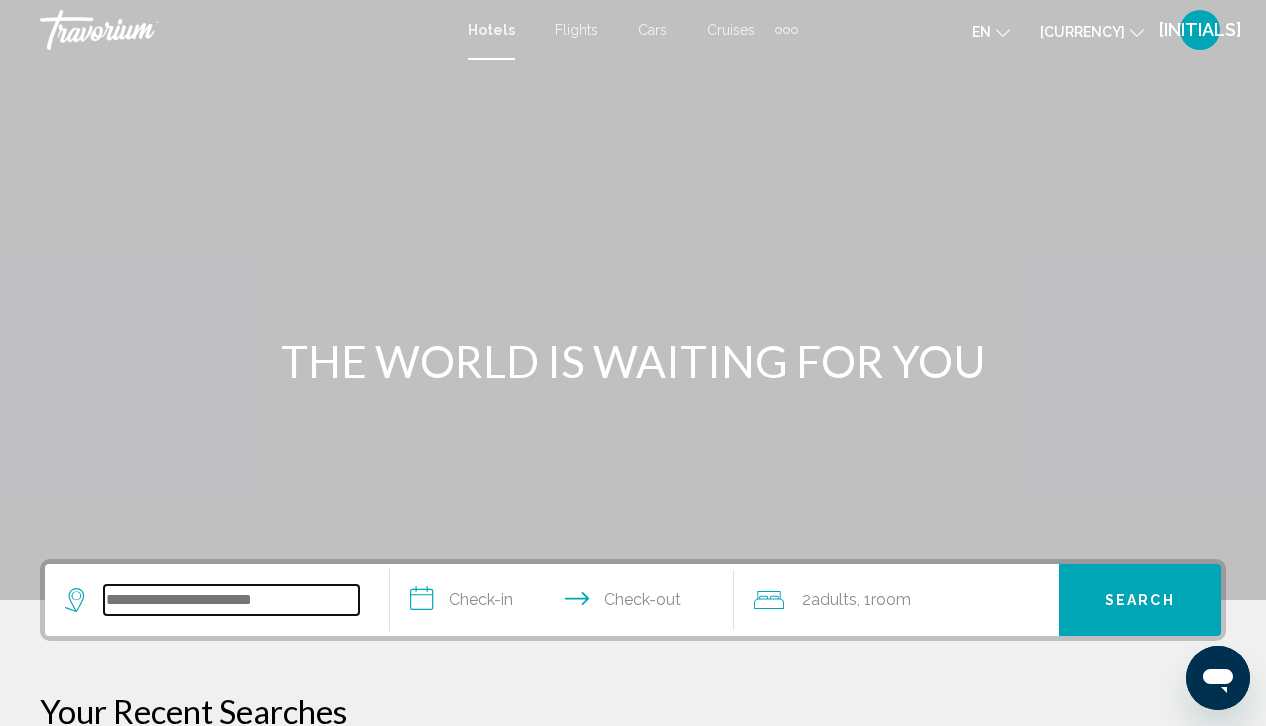 click at bounding box center (231, 600) 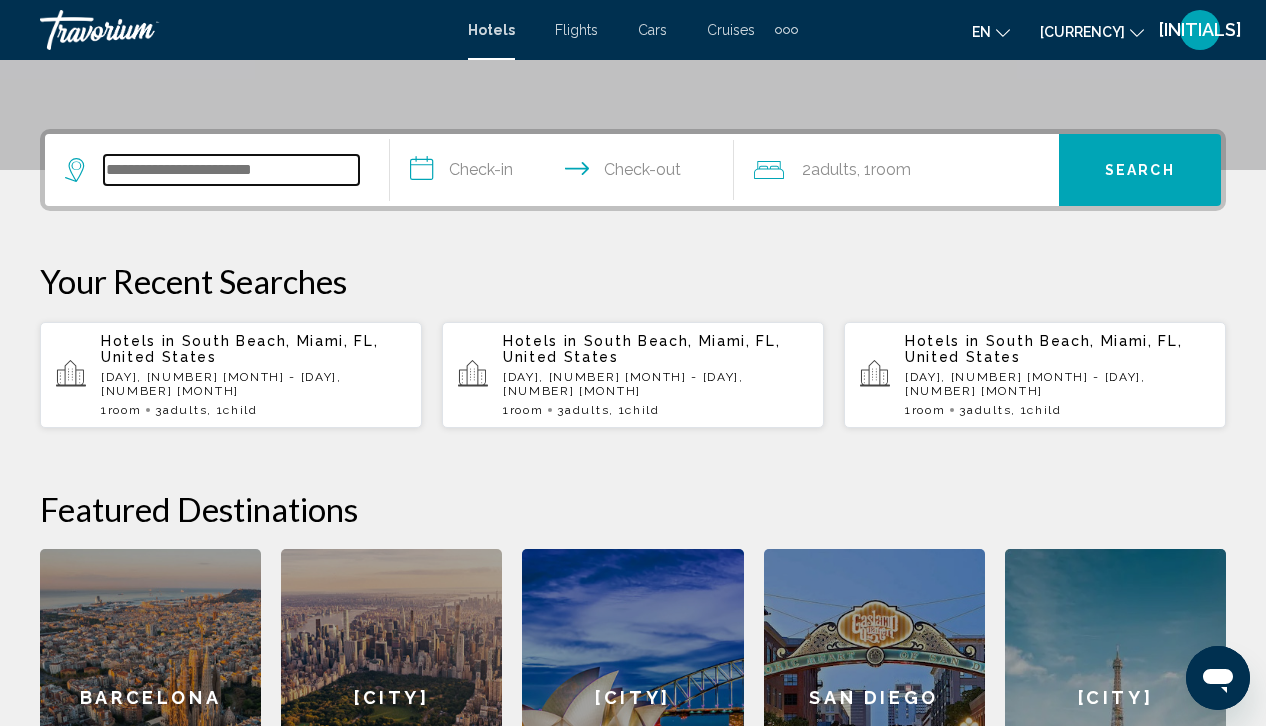 scroll, scrollTop: 494, scrollLeft: 0, axis: vertical 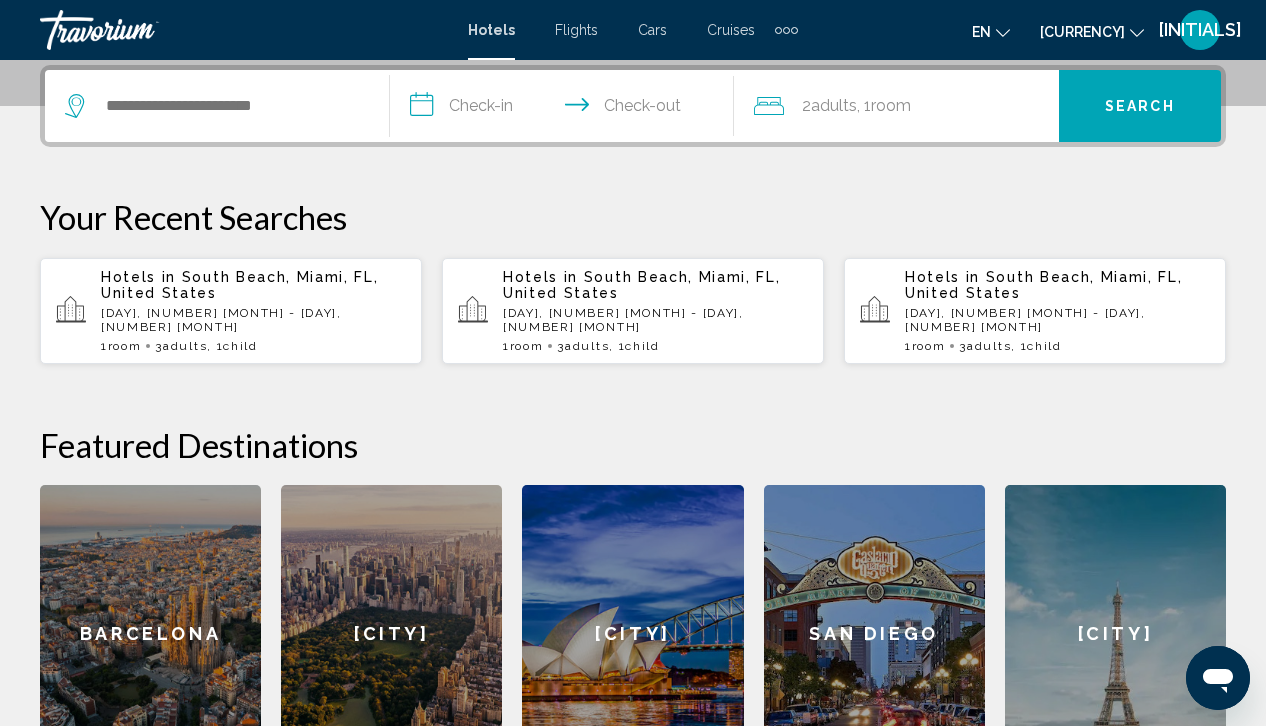click on "Hotels in [CITY], [CITY], [STATE], [COUNTRY] [DATE] - [DATE] 1 Room rooms [NUMBER] Adults Adults , [NUMBER] Child Children" at bounding box center (253, 311) 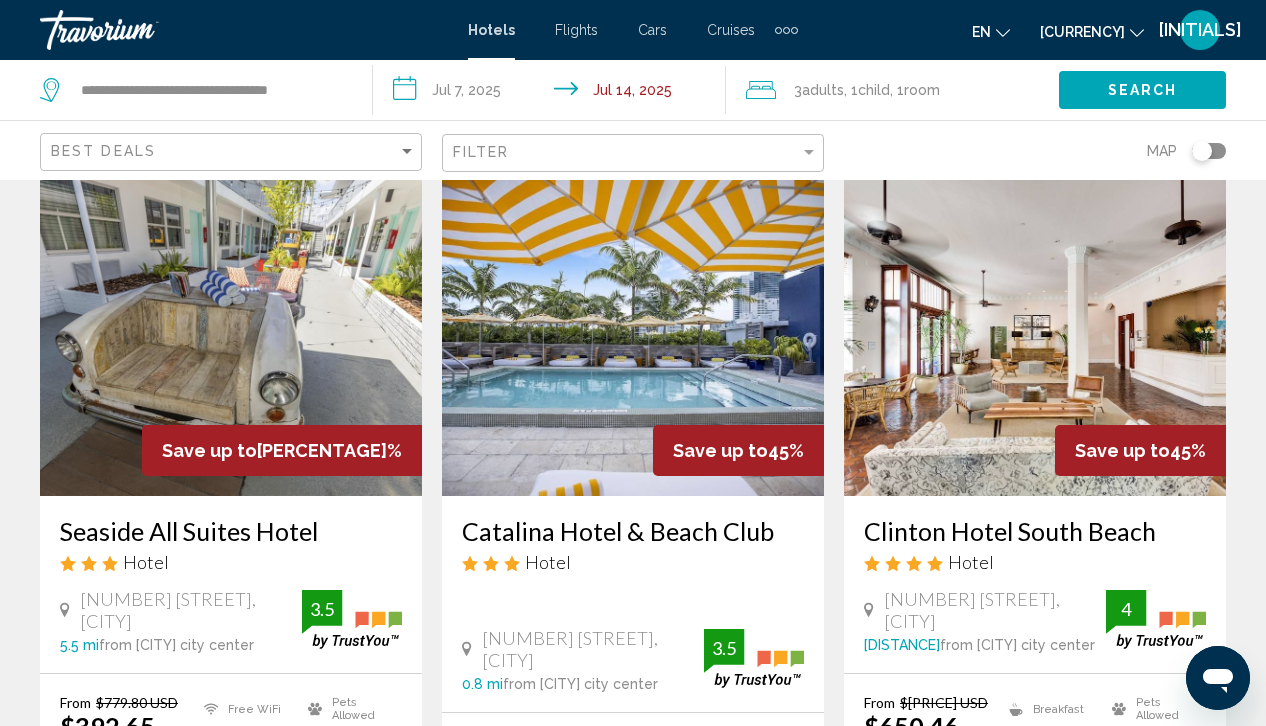 scroll, scrollTop: 859, scrollLeft: 0, axis: vertical 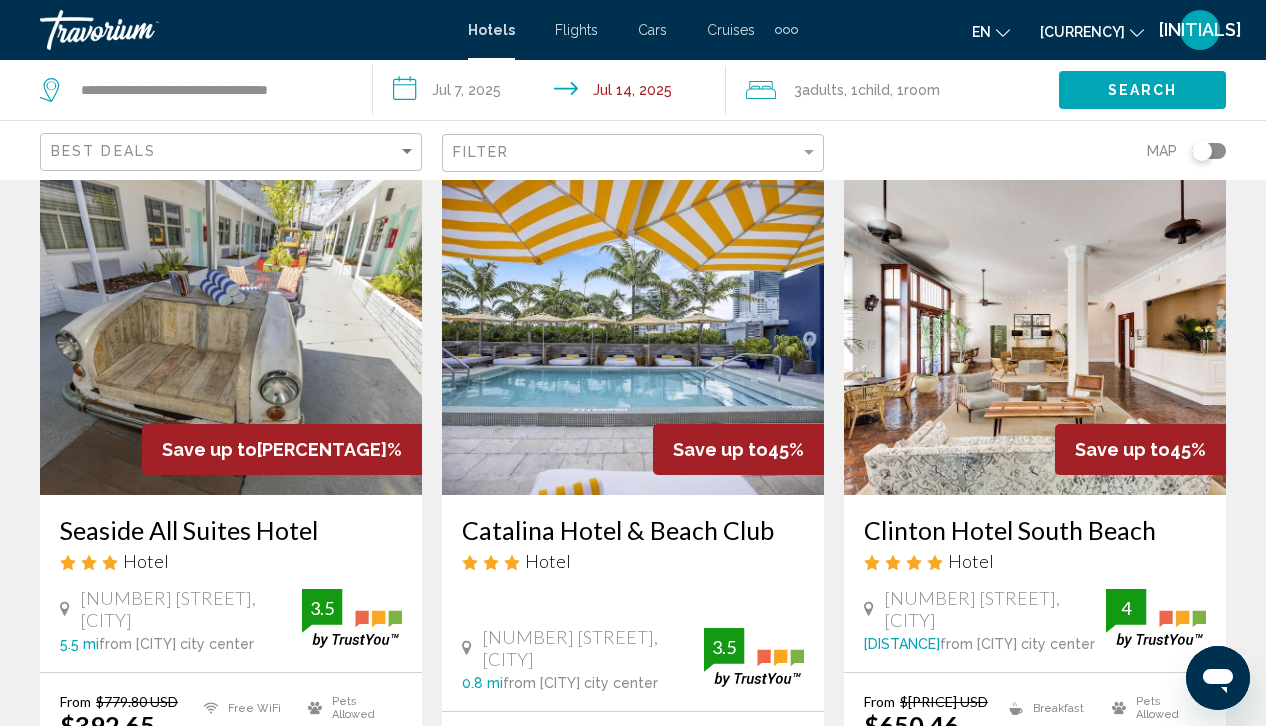 click at bounding box center (633, 335) 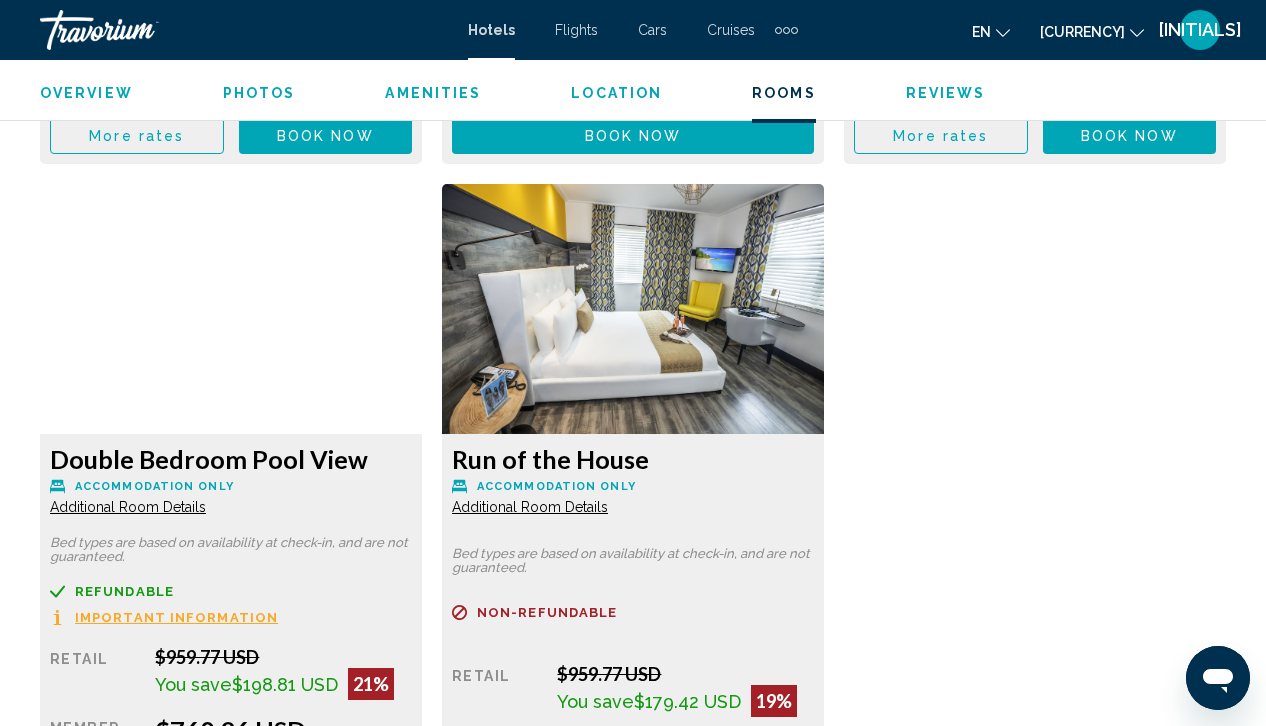 scroll, scrollTop: 3676, scrollLeft: 0, axis: vertical 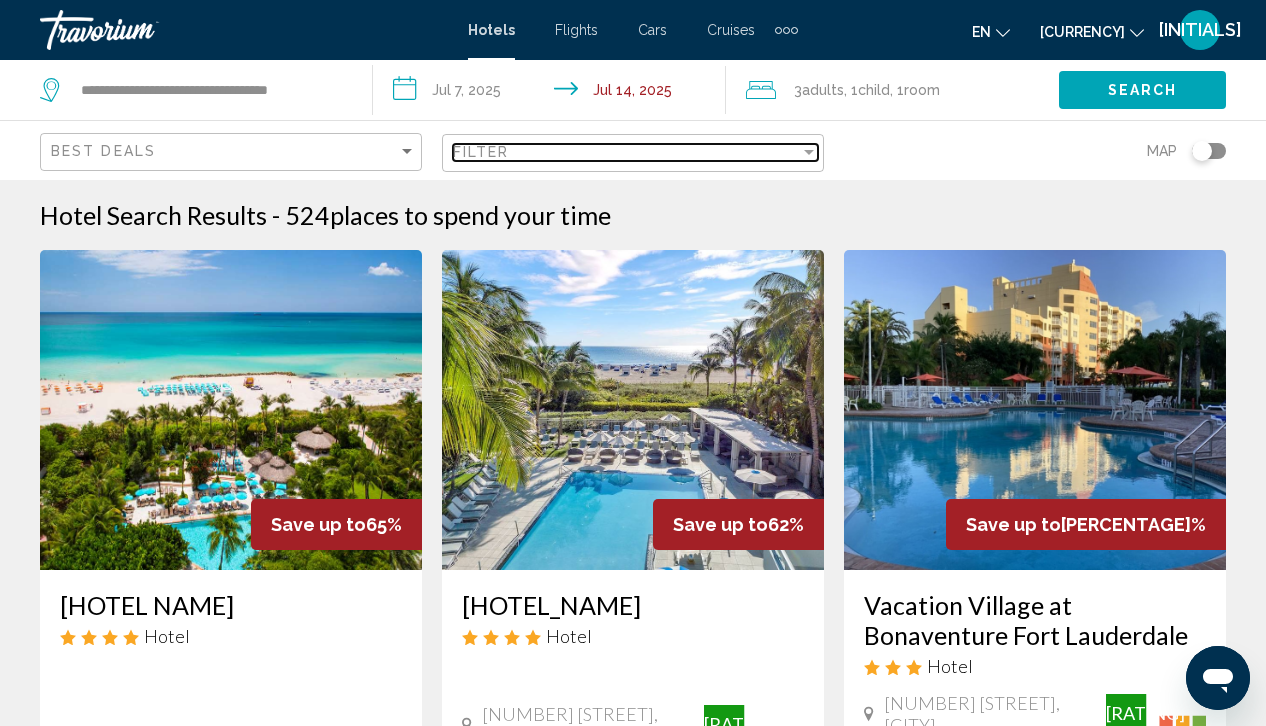 click on "Filter" at bounding box center [626, 152] 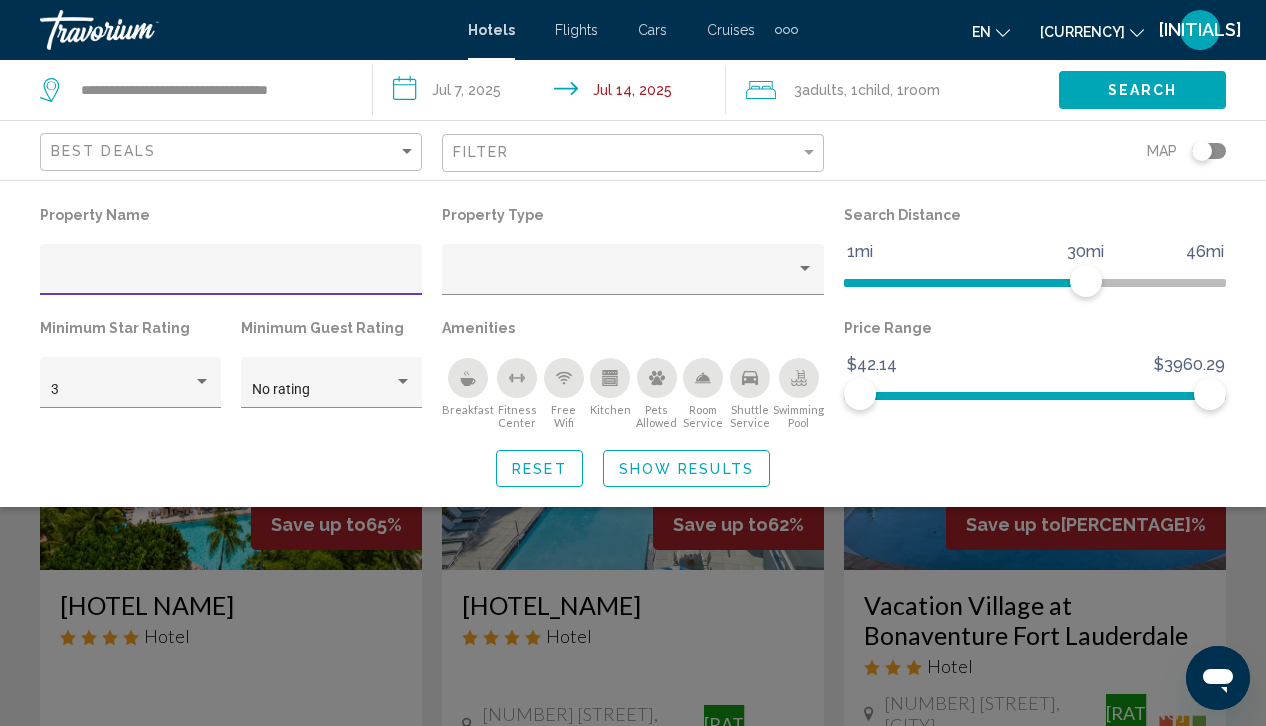 click at bounding box center [610, 372] 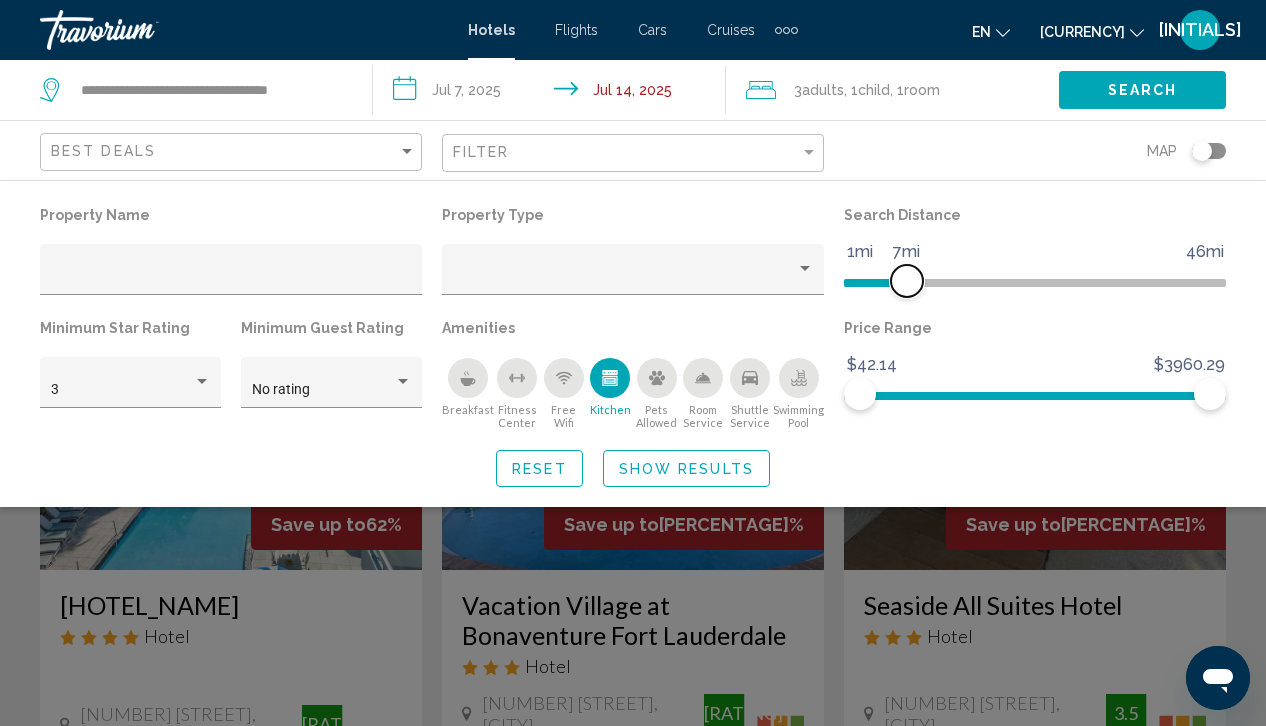 drag, startPoint x: 1086, startPoint y: 280, endPoint x: 910, endPoint y: 280, distance: 176 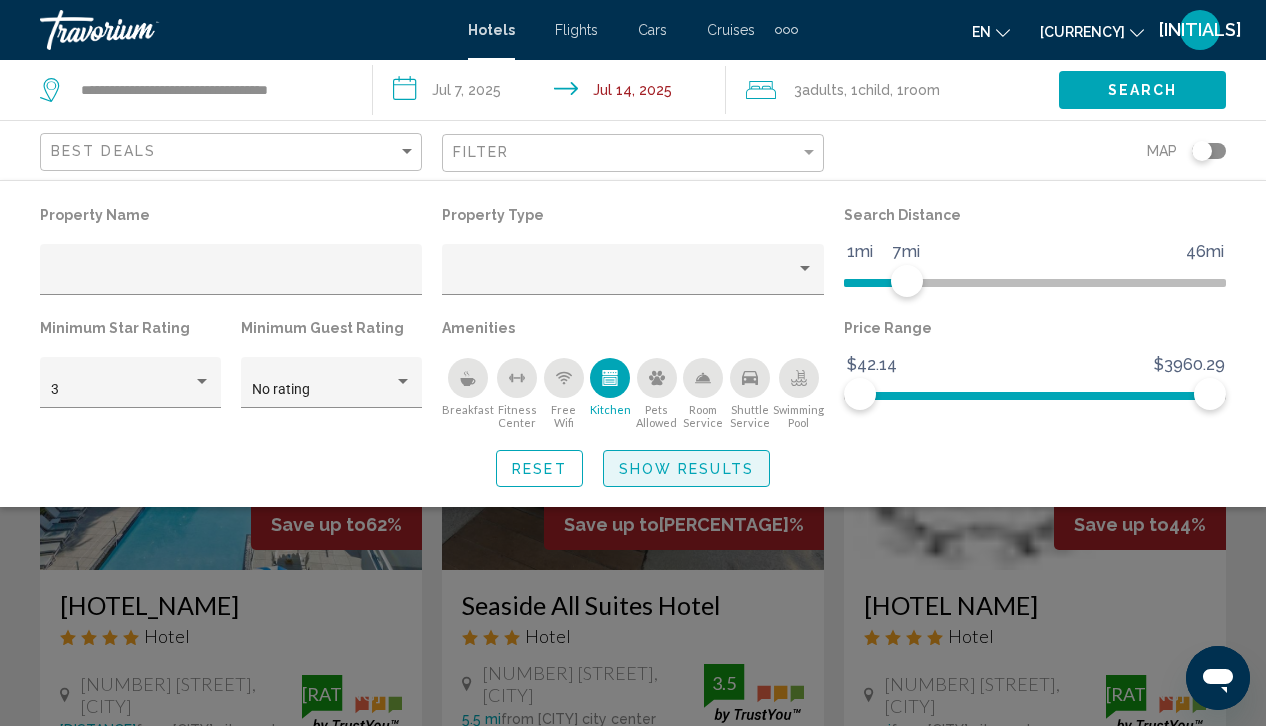 click on "Show Results" at bounding box center (686, 469) 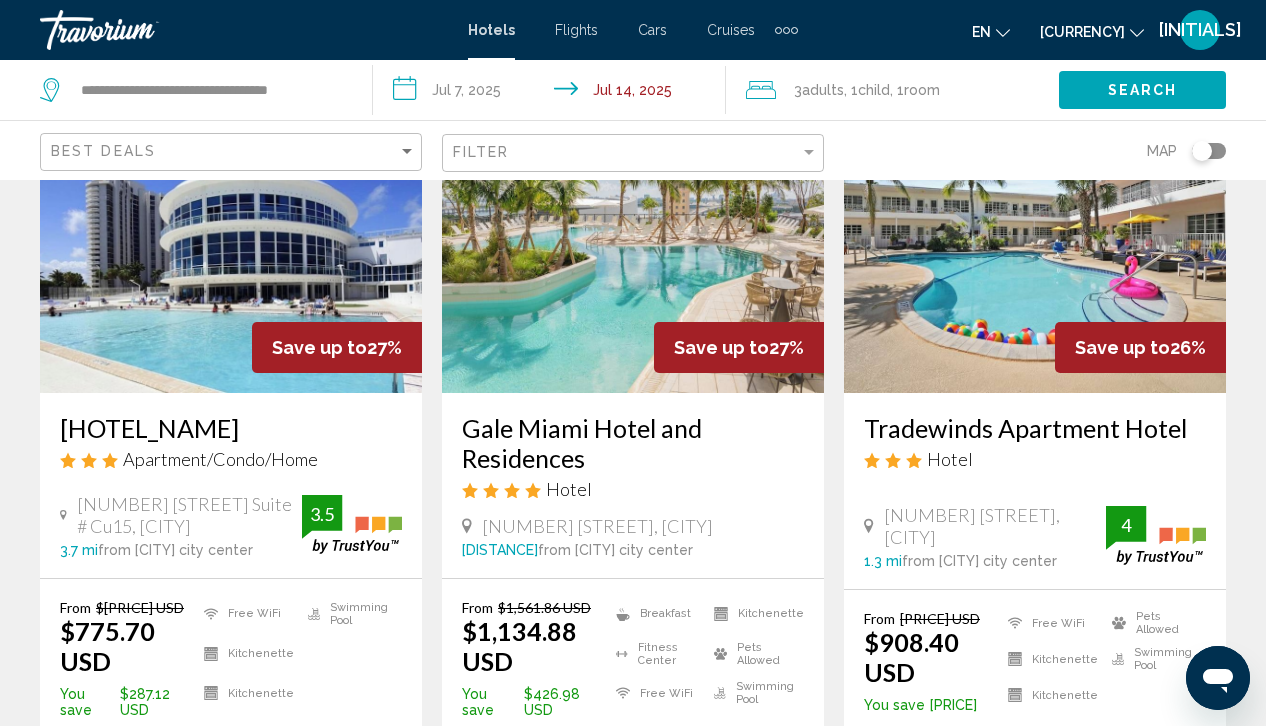 scroll, scrollTop: 2485, scrollLeft: 0, axis: vertical 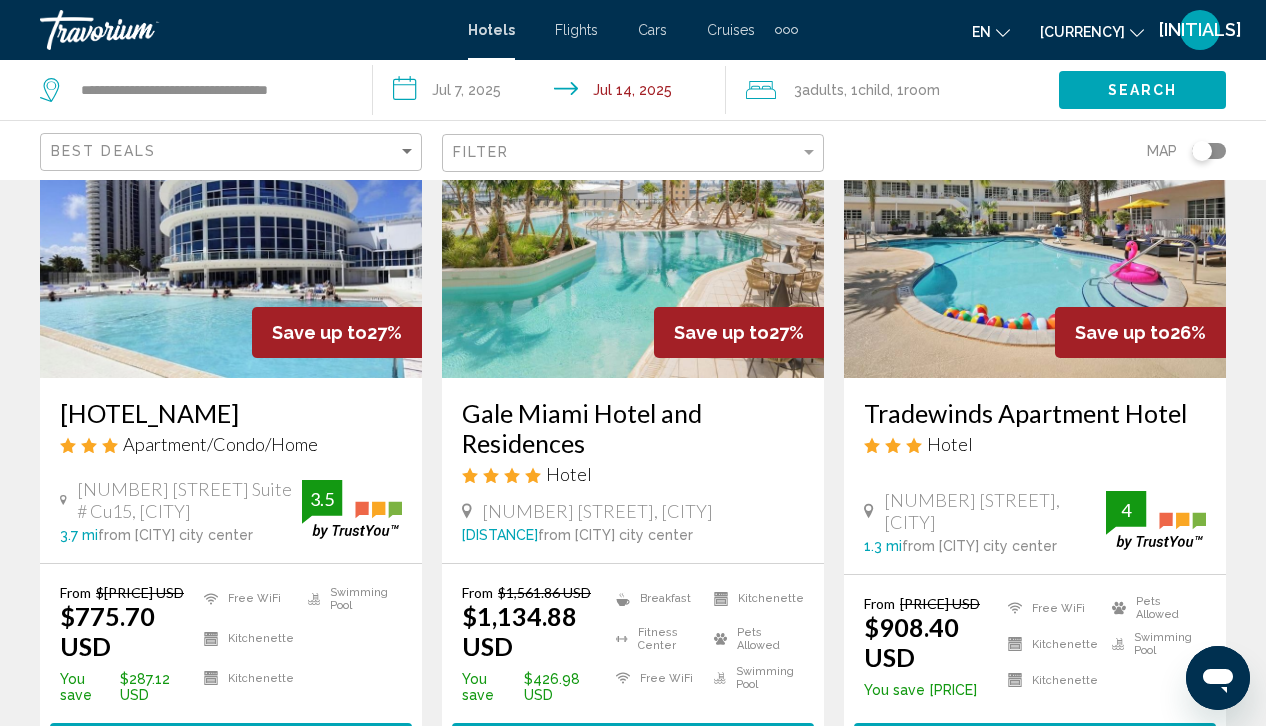 click at bounding box center [1035, 218] 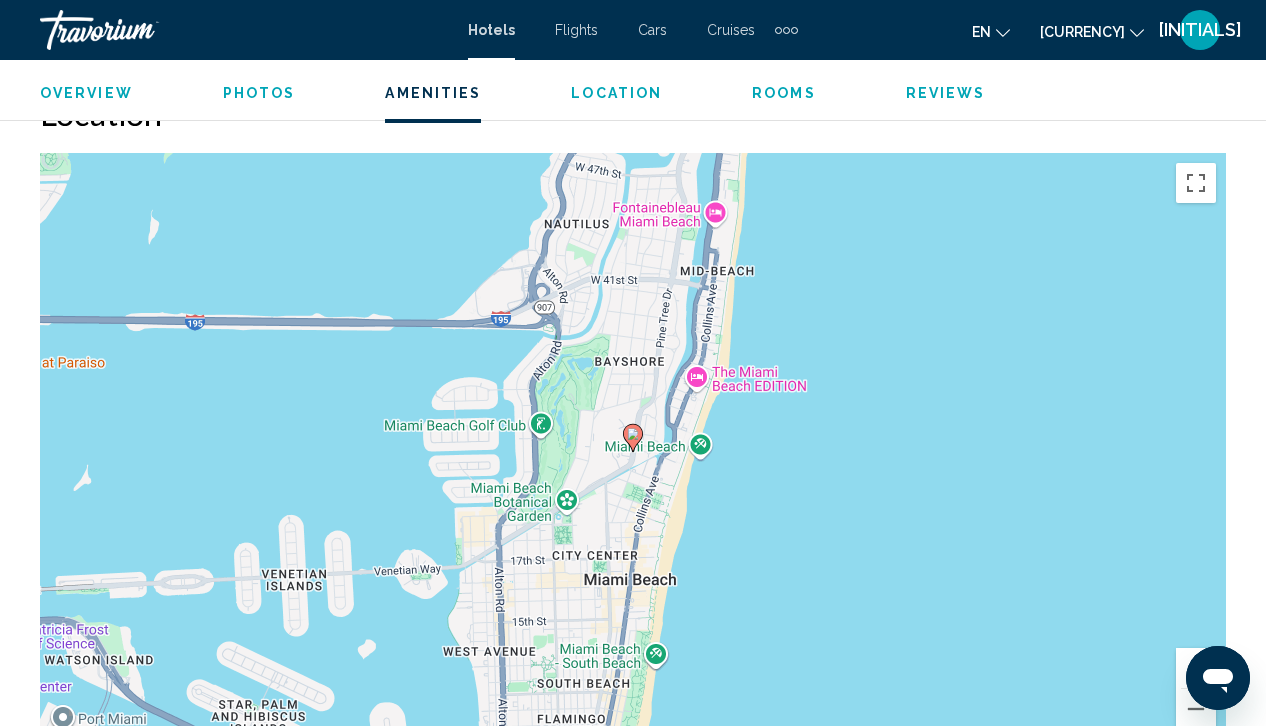 scroll, scrollTop: 2232, scrollLeft: 0, axis: vertical 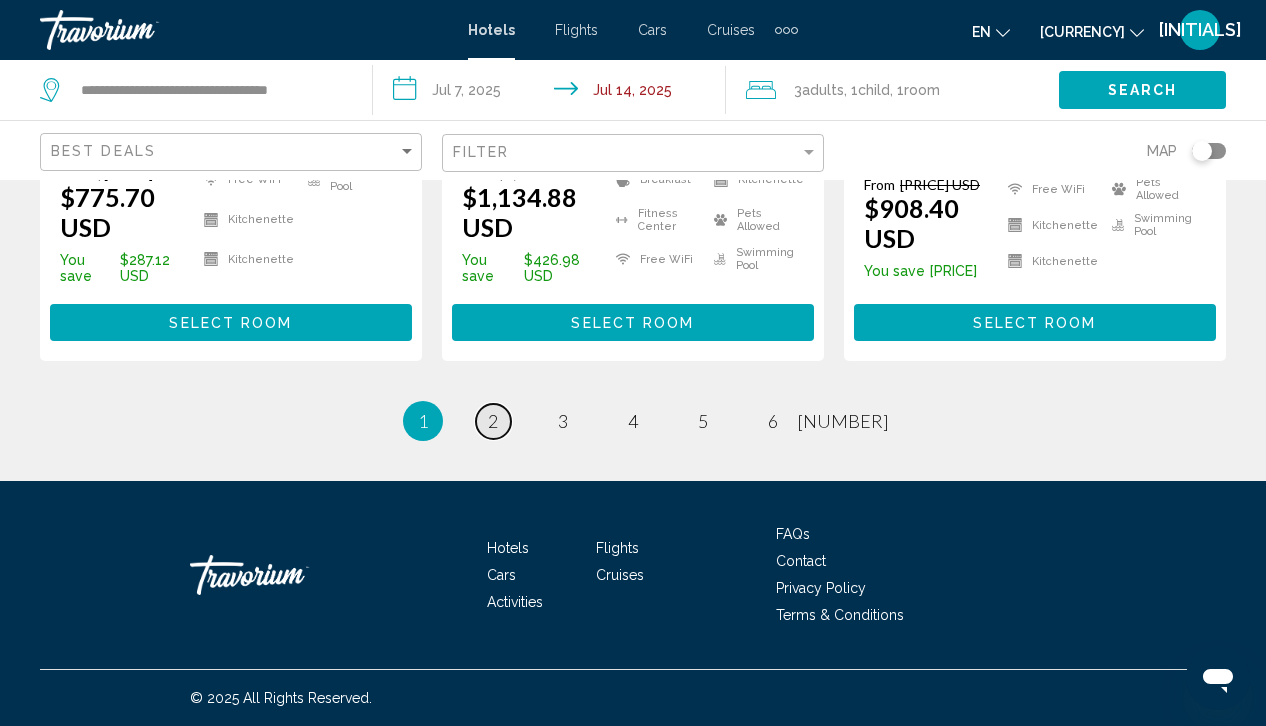 click on "page  2" at bounding box center (493, 421) 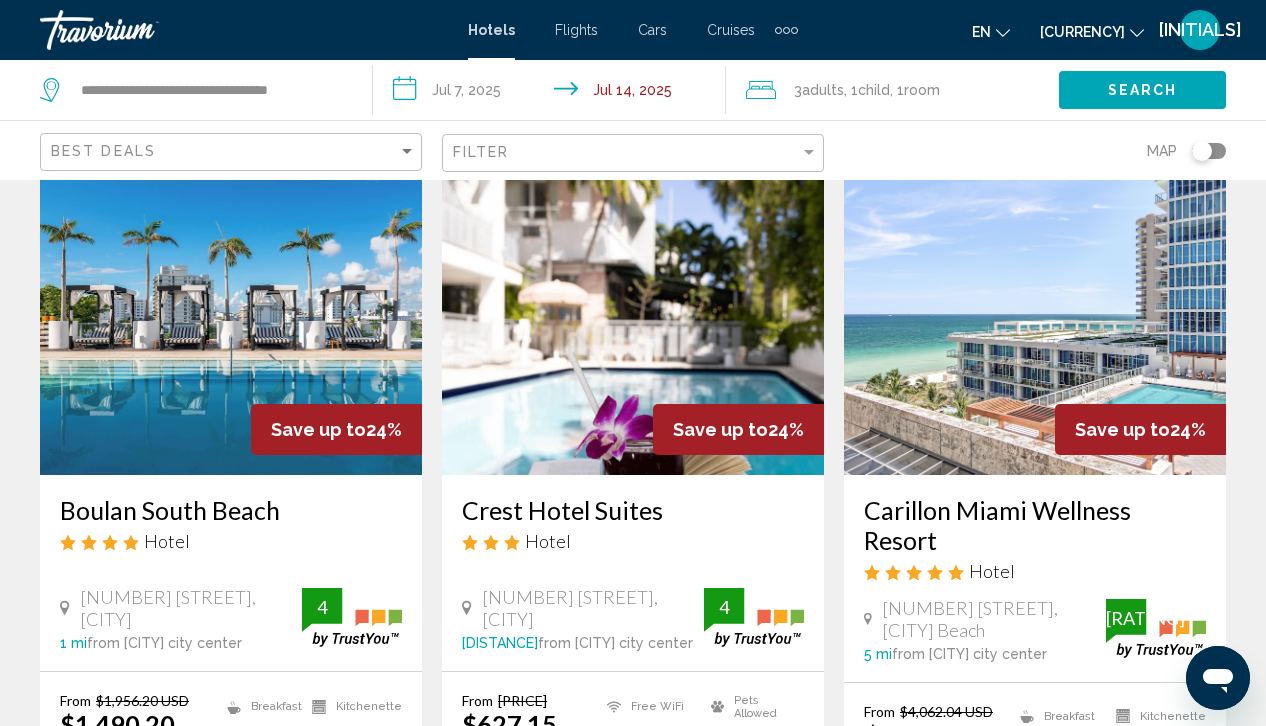 scroll, scrollTop: 93, scrollLeft: 0, axis: vertical 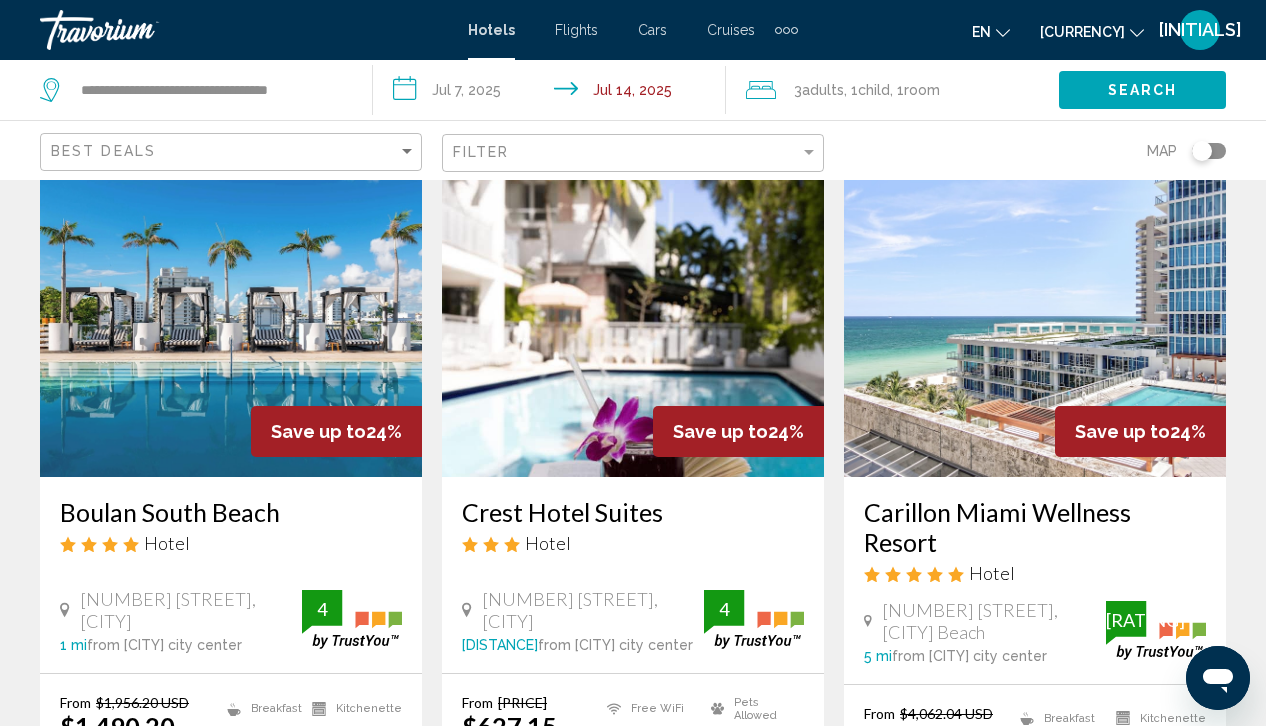 click at bounding box center (231, 317) 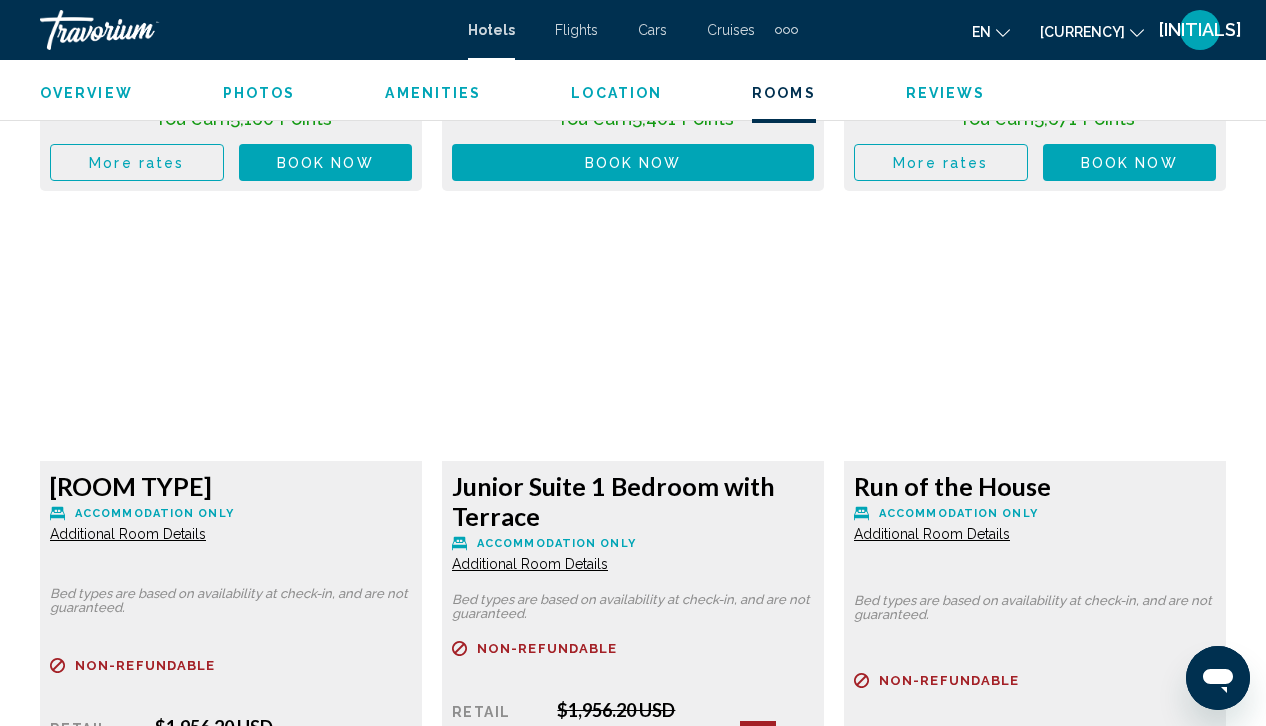 scroll, scrollTop: 5149, scrollLeft: 0, axis: vertical 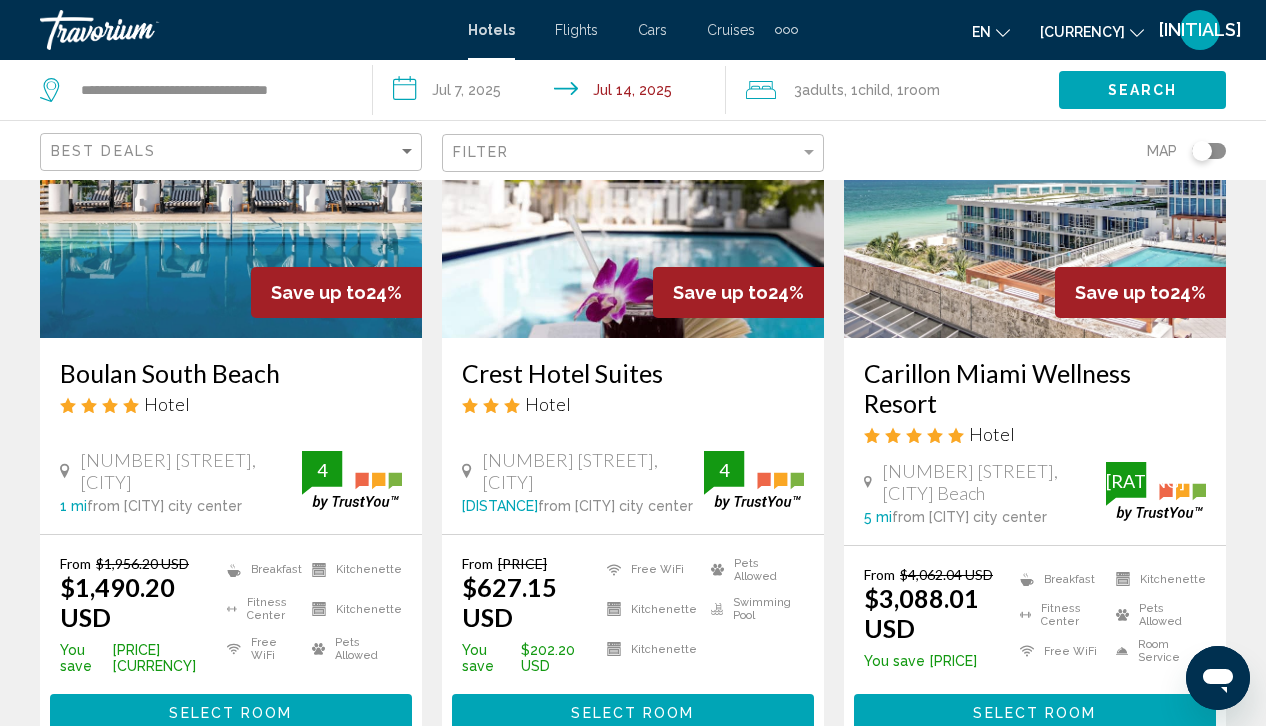 click at bounding box center [633, 178] 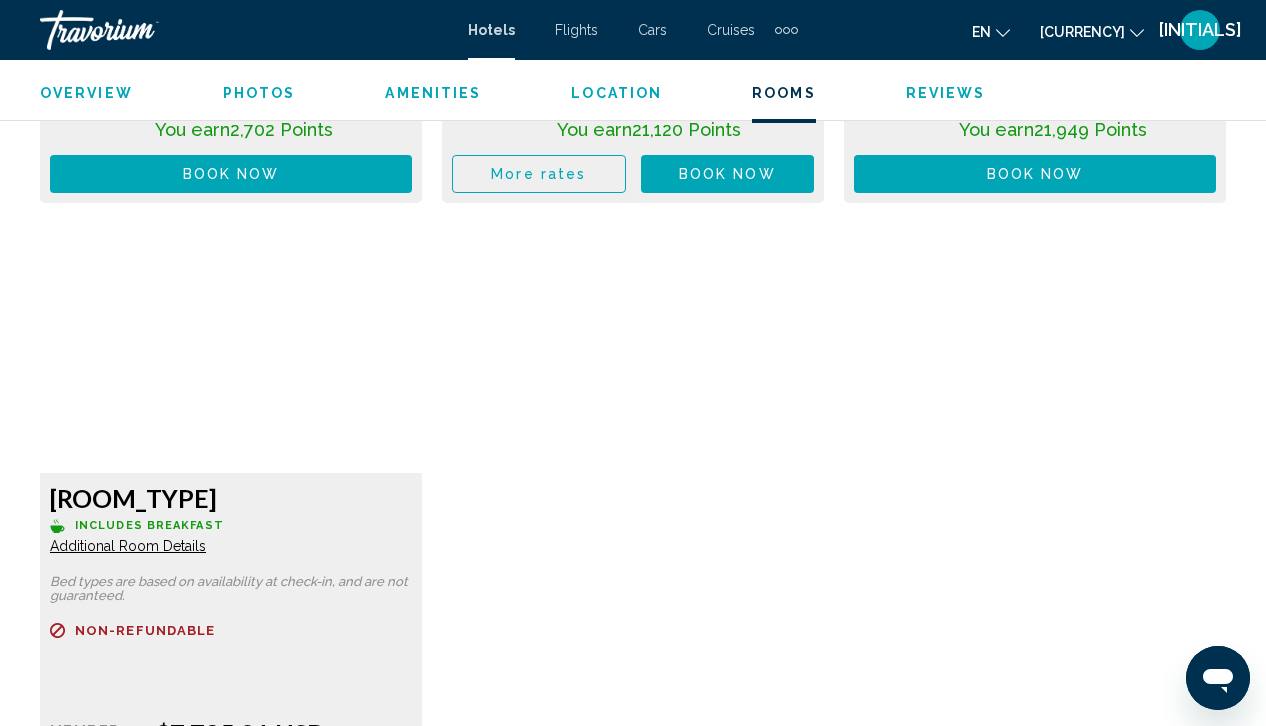 scroll, scrollTop: 4409, scrollLeft: 0, axis: vertical 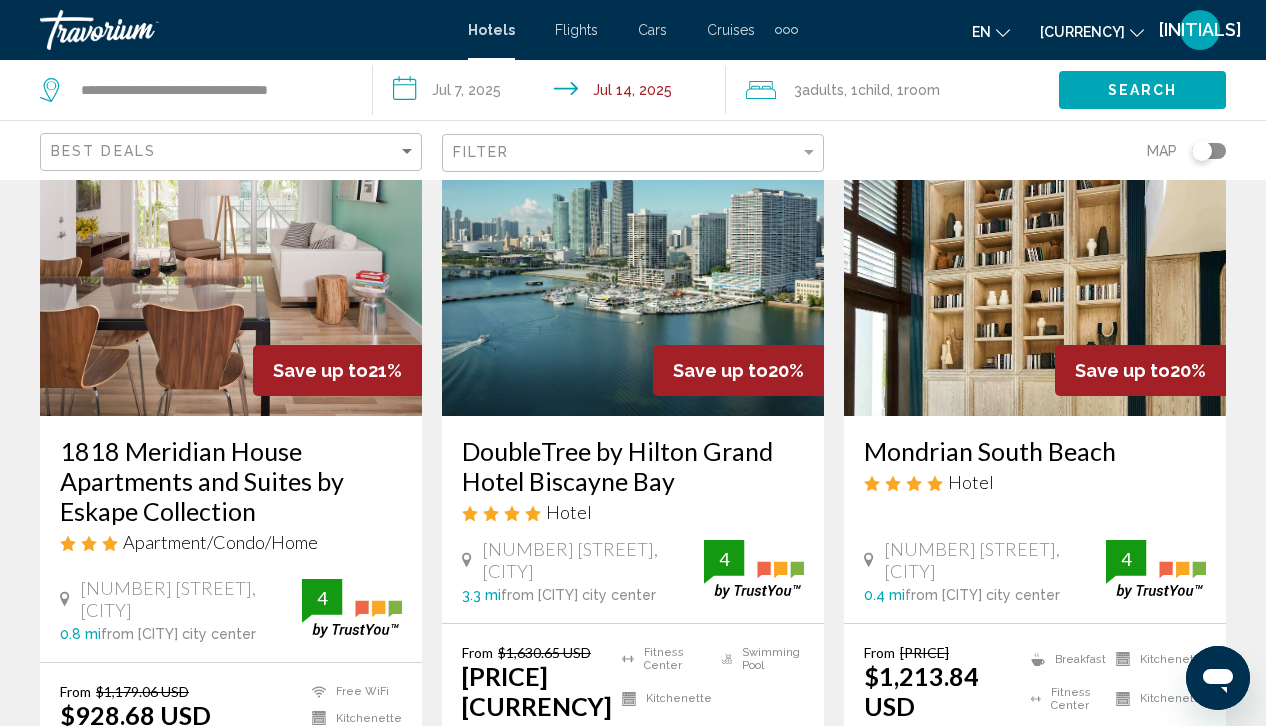 click at bounding box center (633, 256) 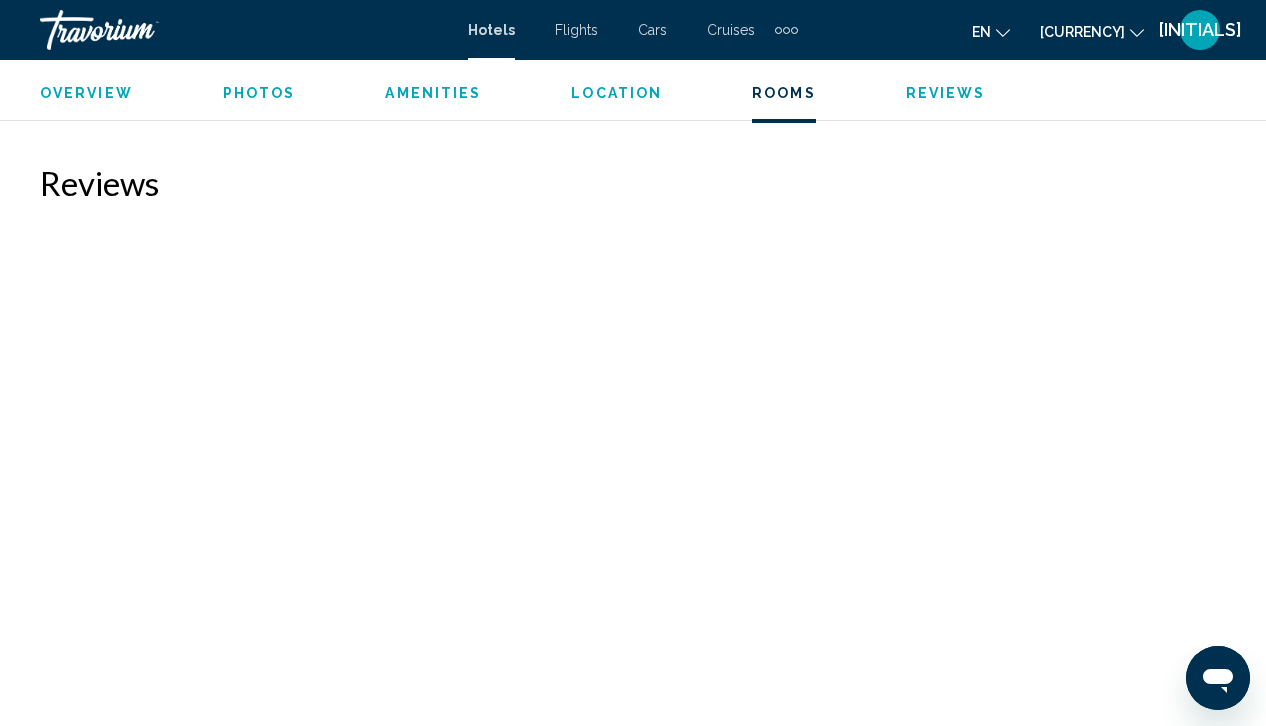 scroll, scrollTop: 7863, scrollLeft: 0, axis: vertical 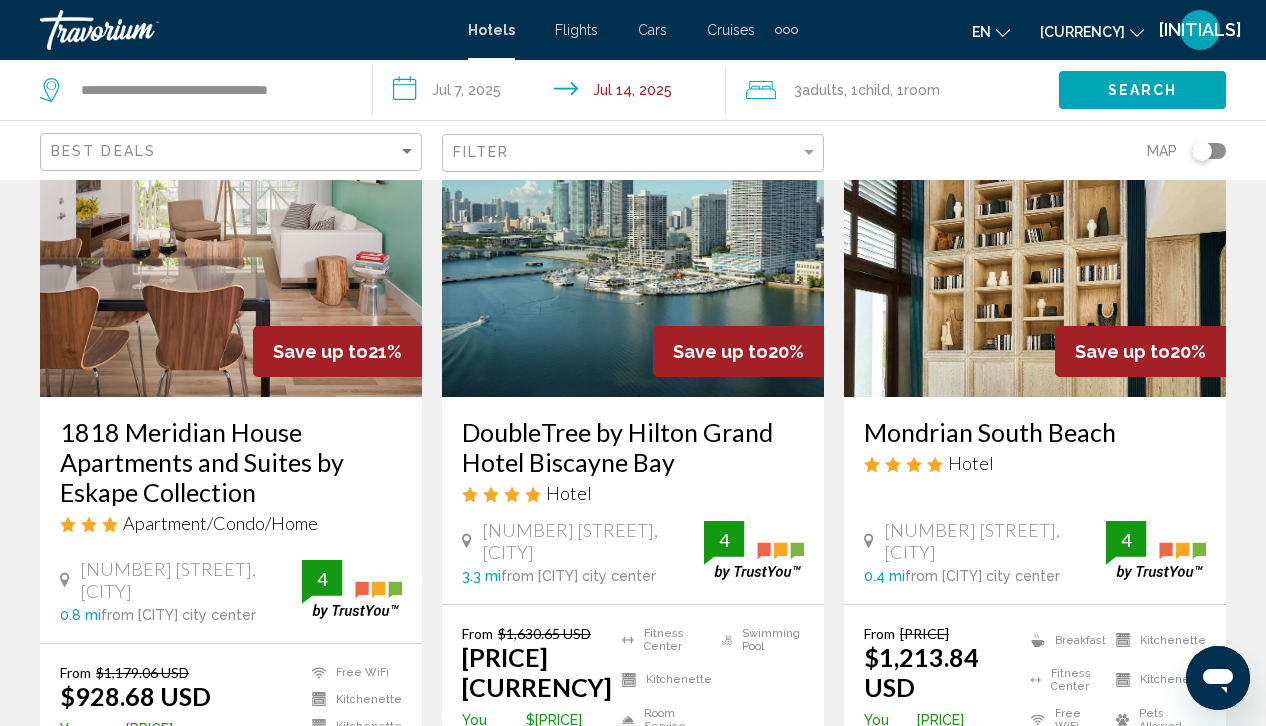 click at bounding box center [1035, 237] 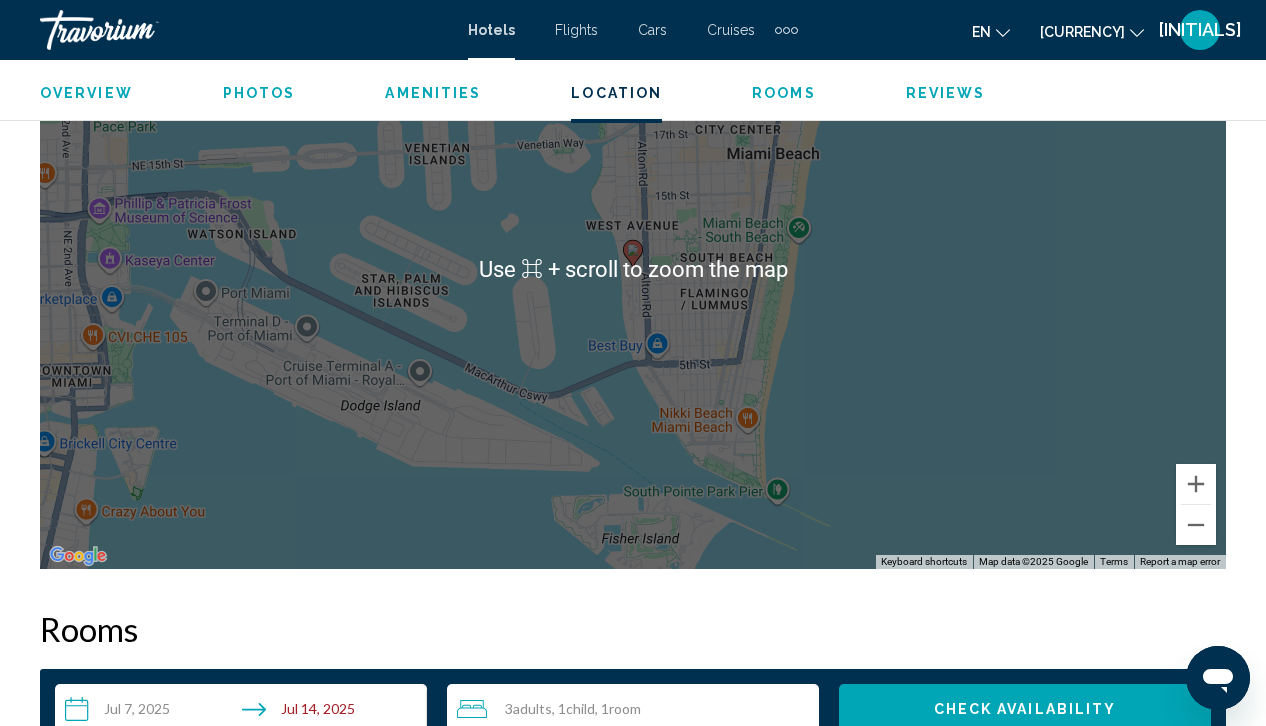 scroll, scrollTop: 2387, scrollLeft: 0, axis: vertical 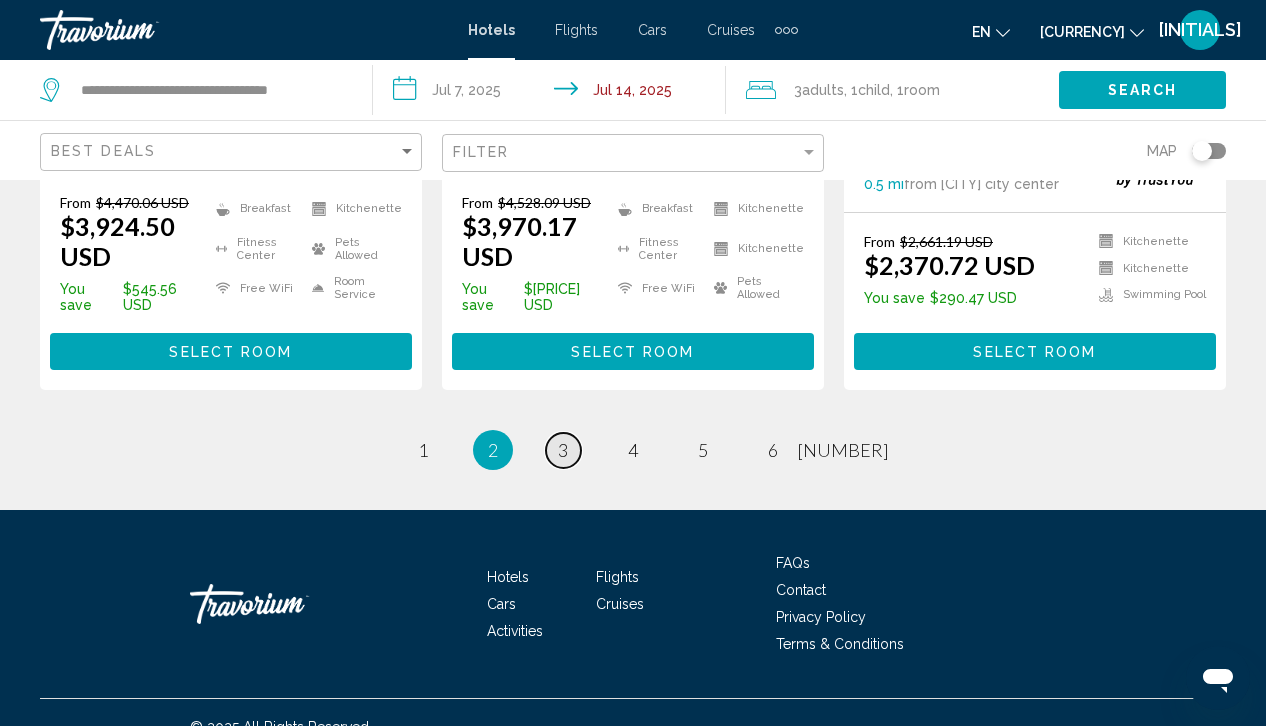 click on "3" at bounding box center (423, 450) 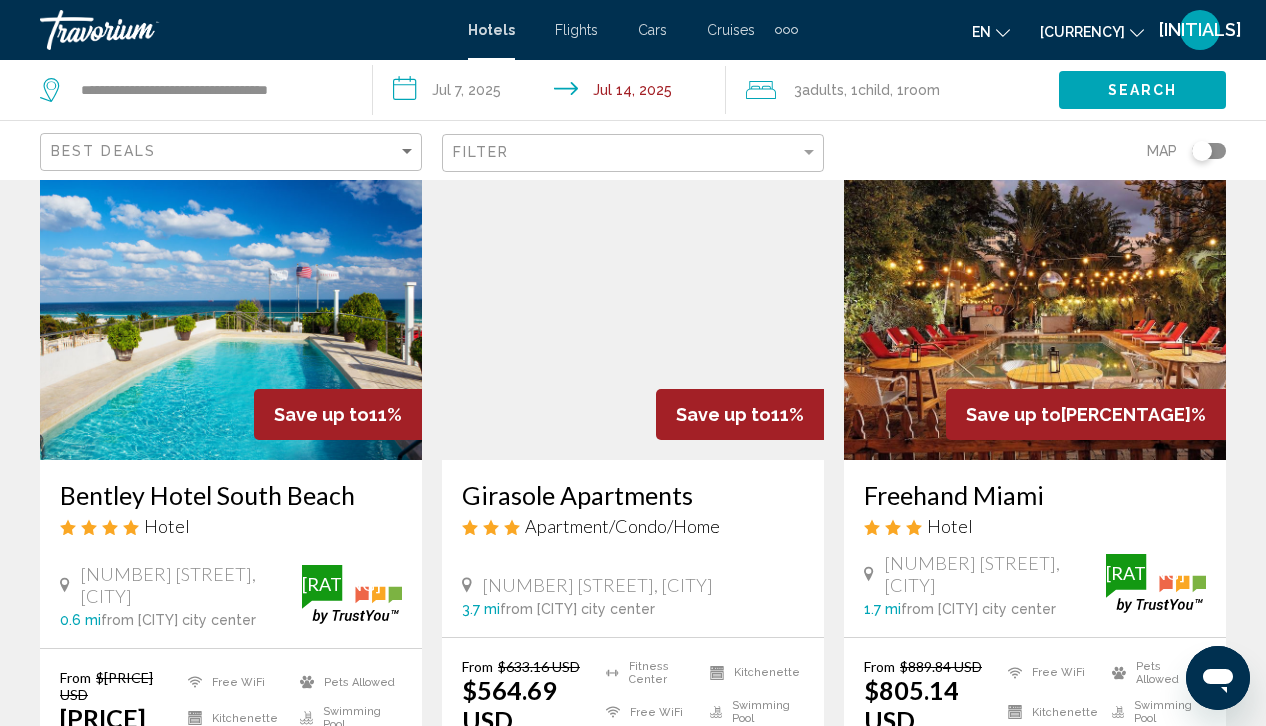scroll, scrollTop: 101, scrollLeft: 0, axis: vertical 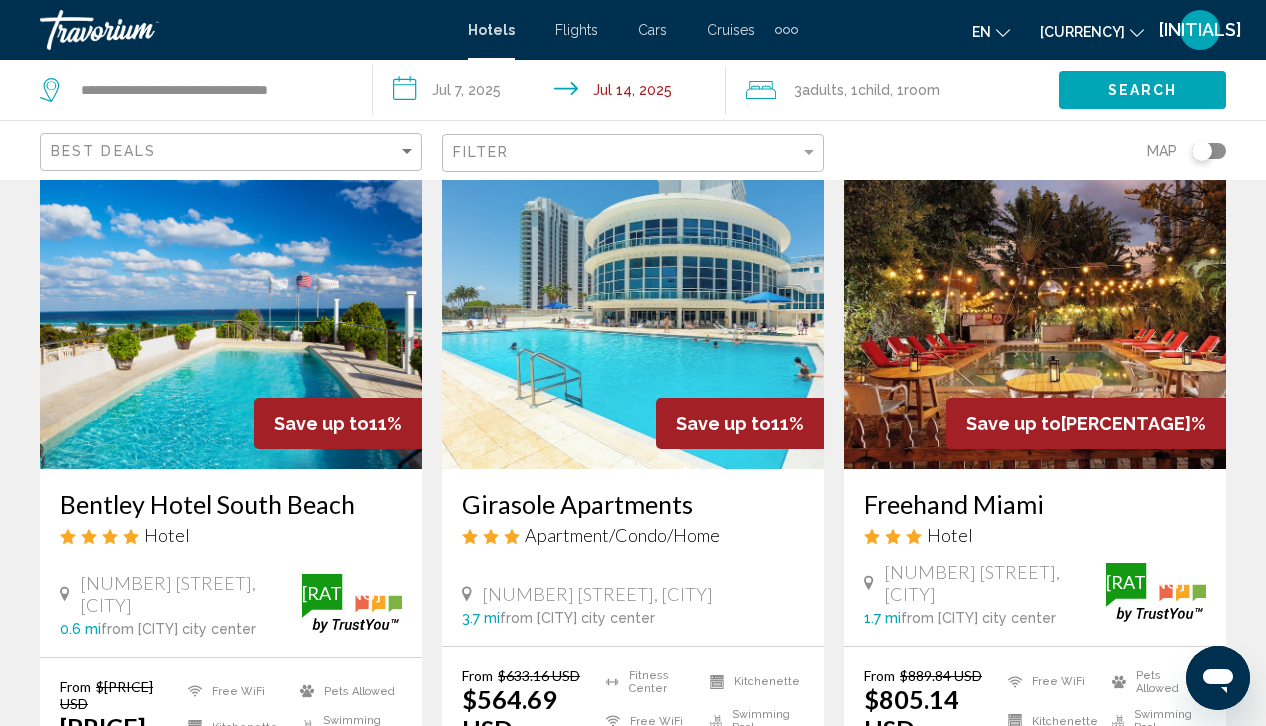 click at bounding box center (231, 309) 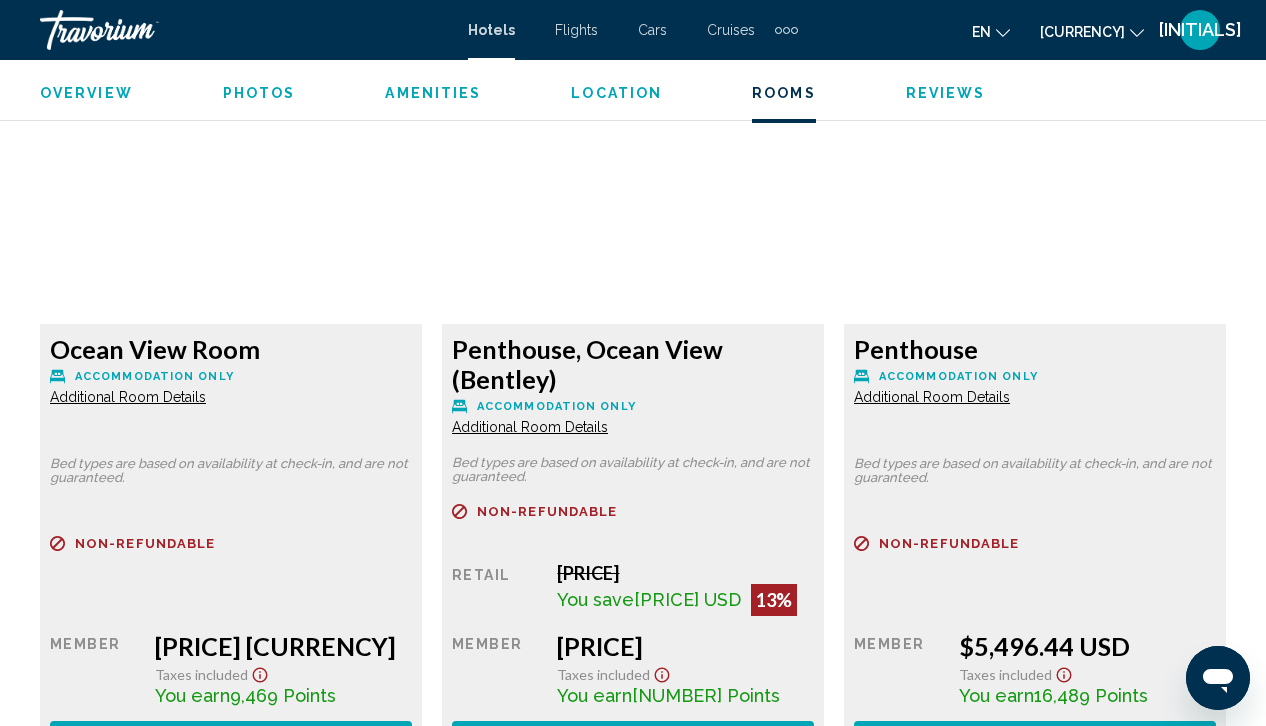 scroll, scrollTop: 4416, scrollLeft: 0, axis: vertical 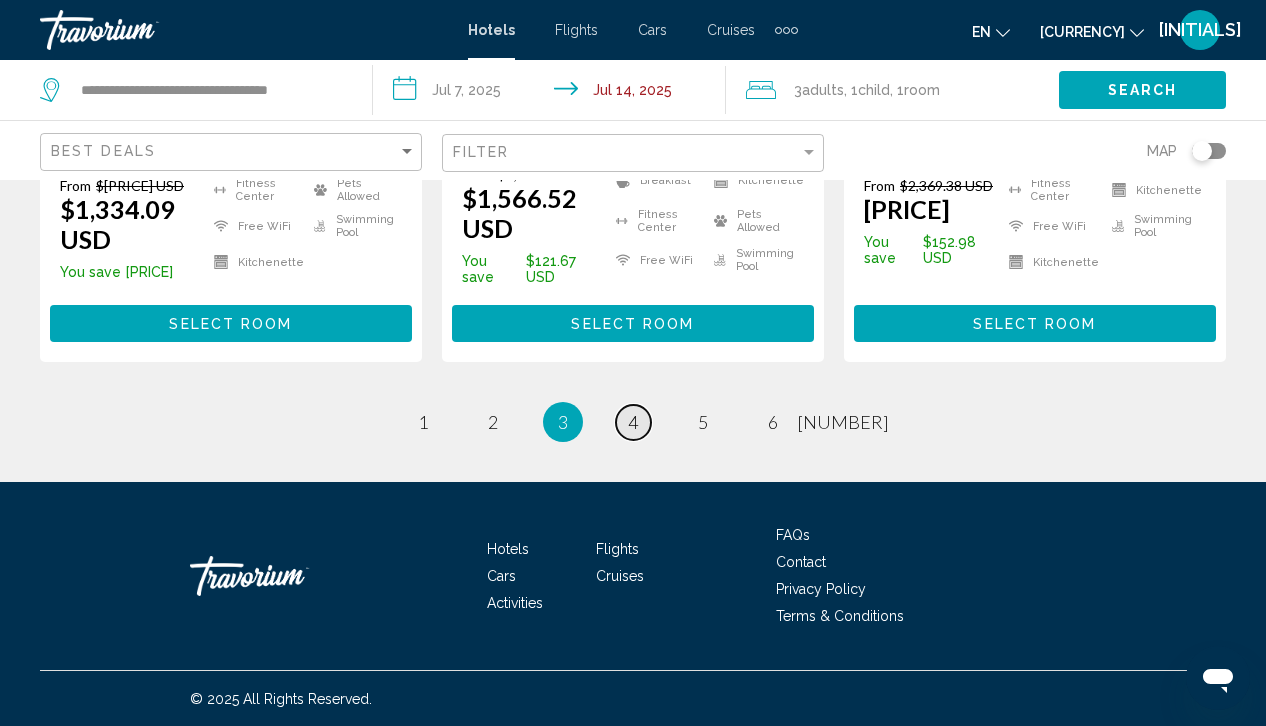 click on "4" at bounding box center (423, 422) 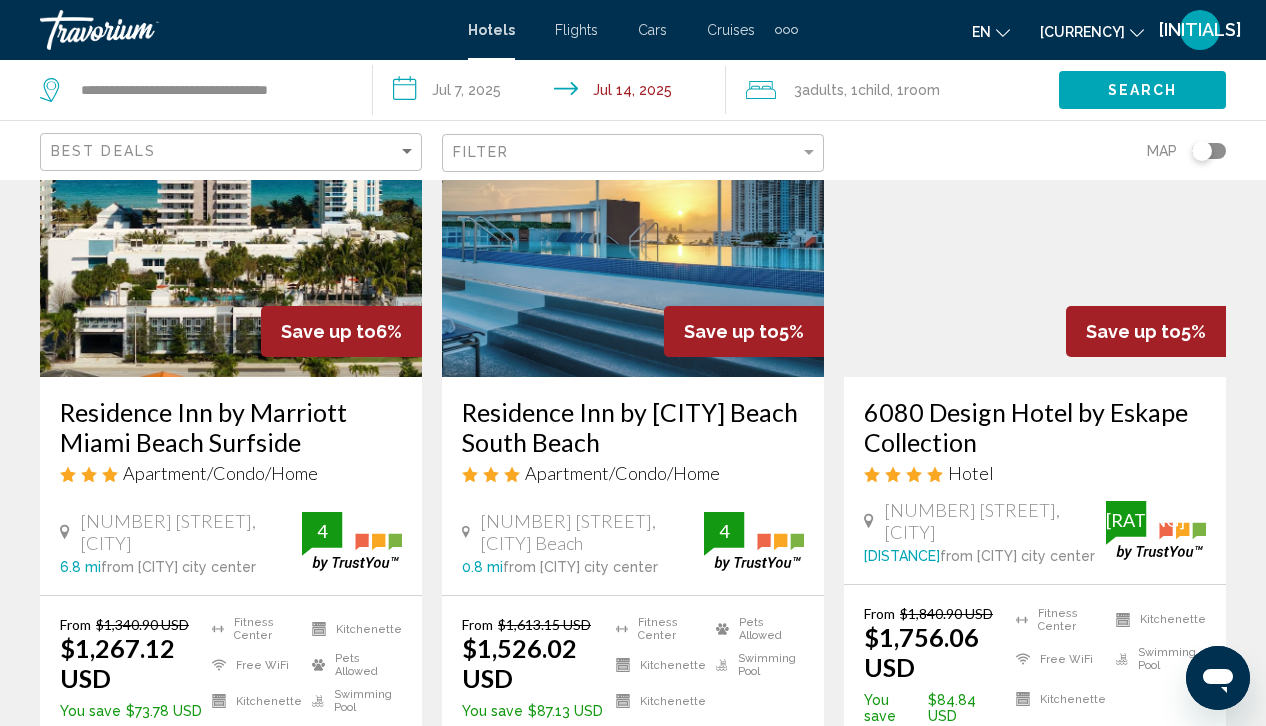 scroll, scrollTop: 197, scrollLeft: 0, axis: vertical 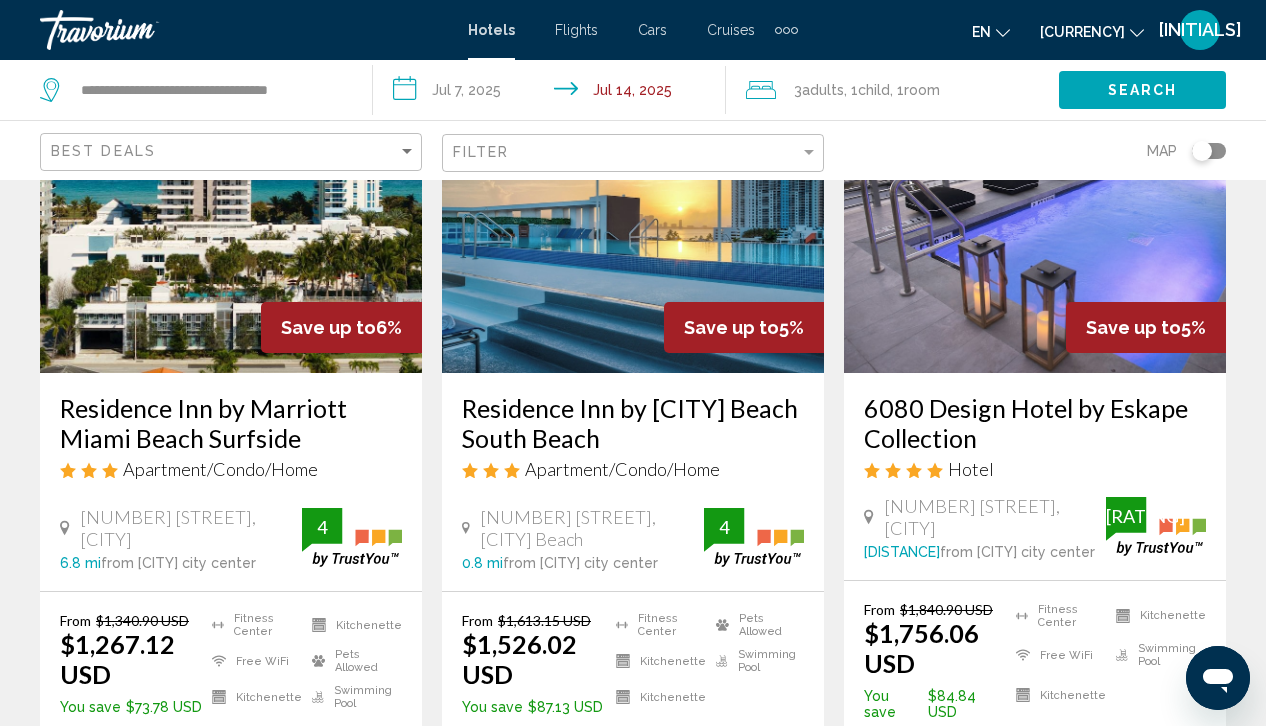 click at bounding box center [633, 213] 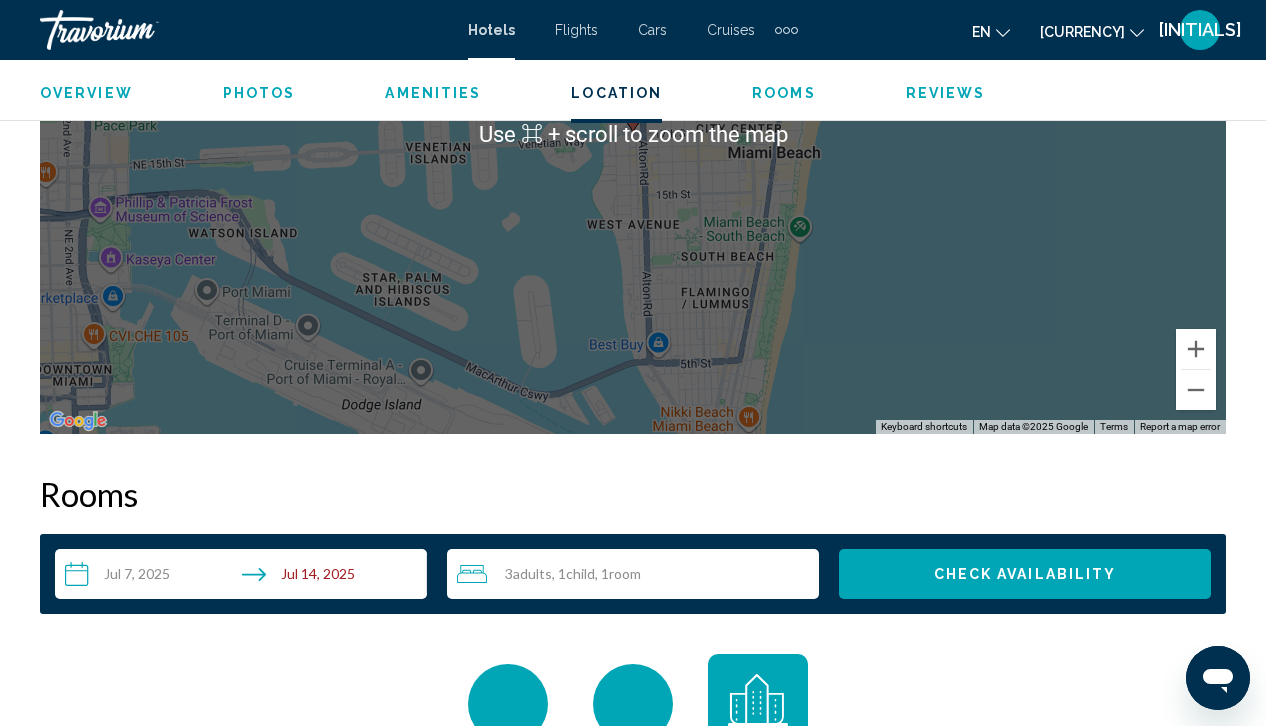 scroll, scrollTop: 2526, scrollLeft: 0, axis: vertical 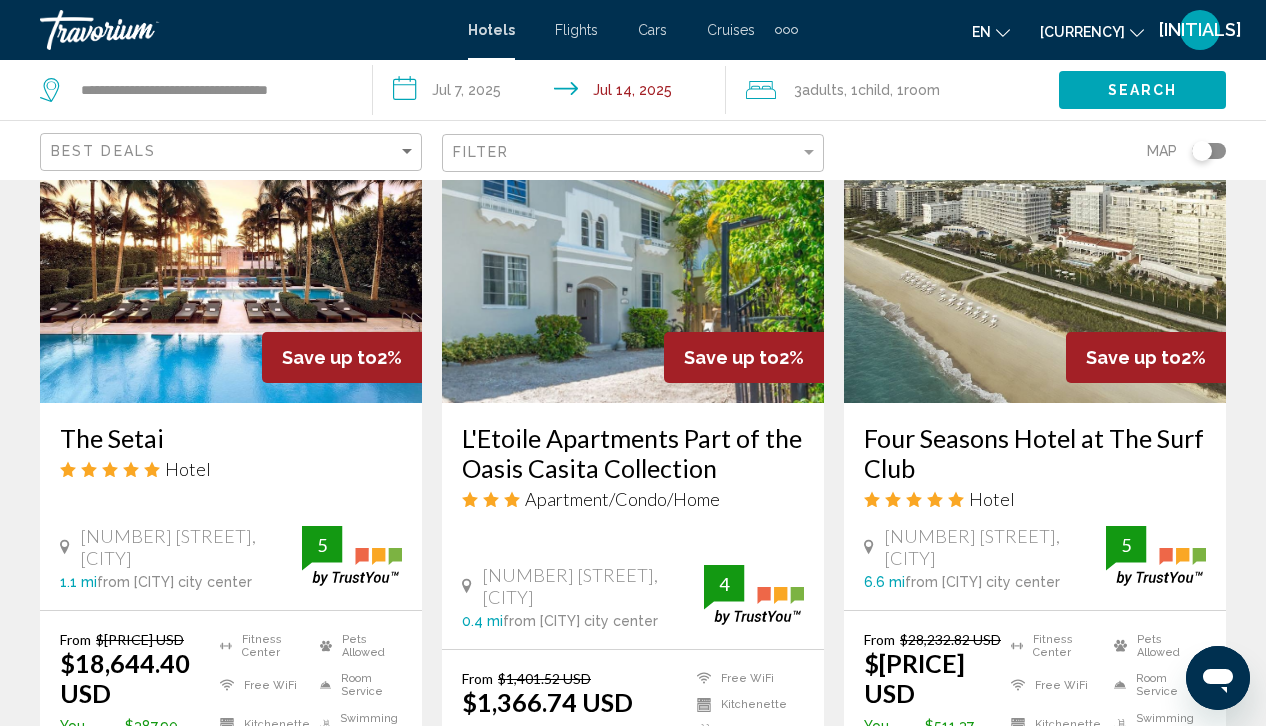 click at bounding box center (633, 243) 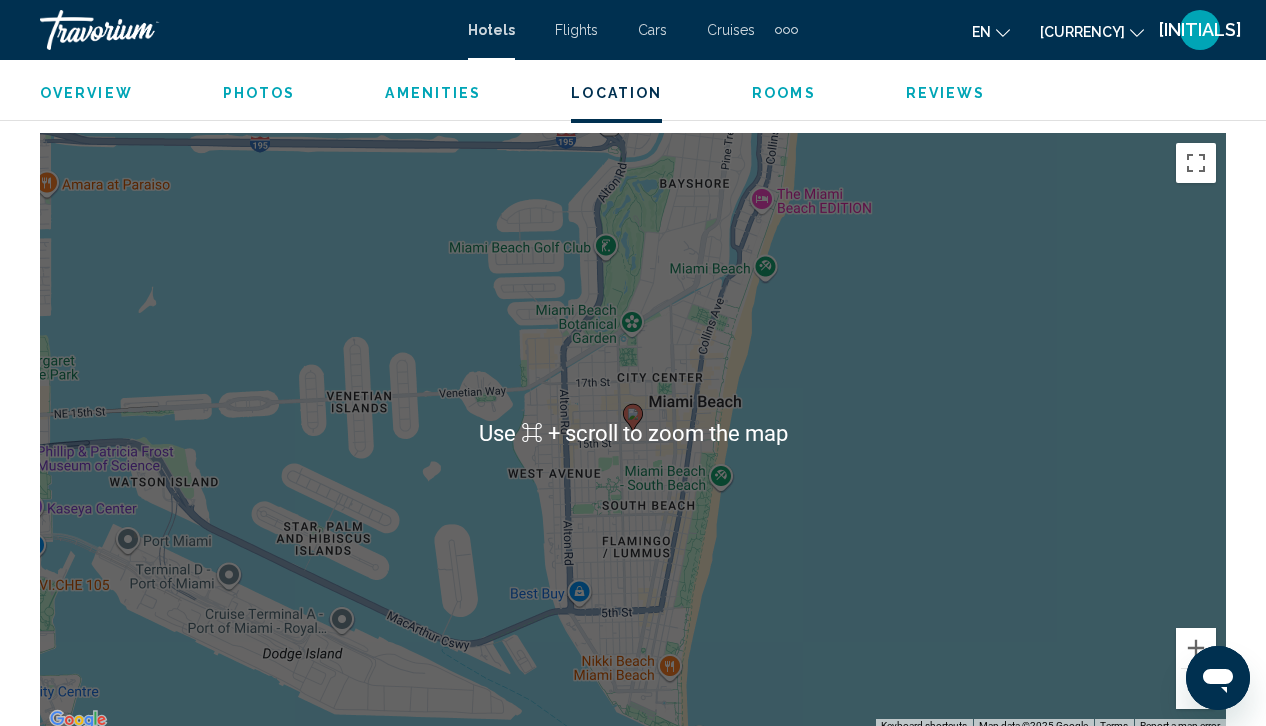 scroll, scrollTop: 2236, scrollLeft: 0, axis: vertical 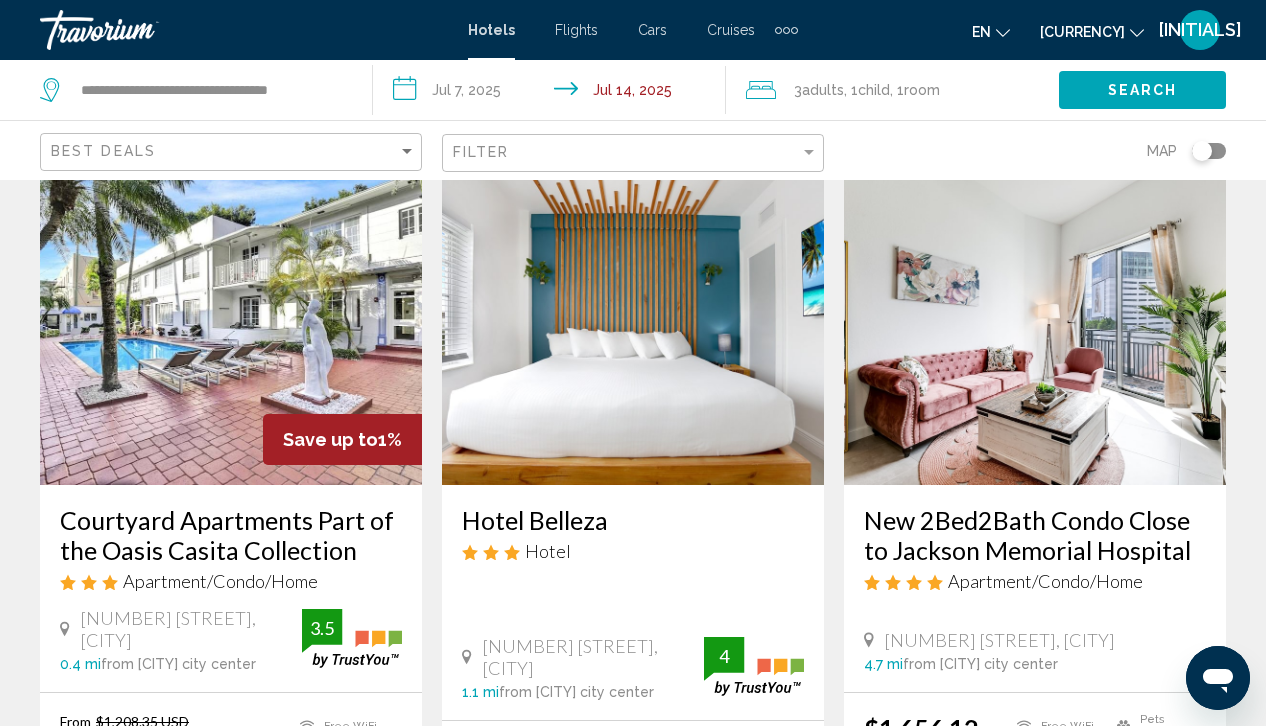 click at bounding box center [231, 325] 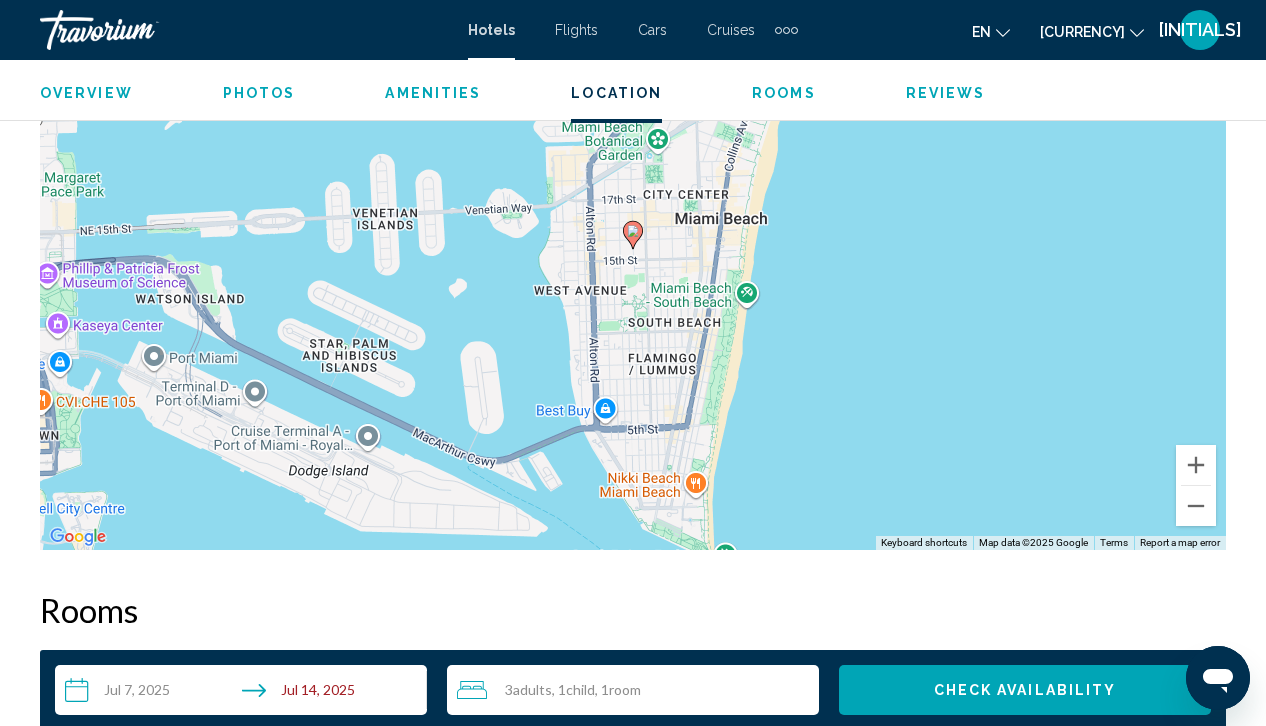 scroll, scrollTop: 2413, scrollLeft: 0, axis: vertical 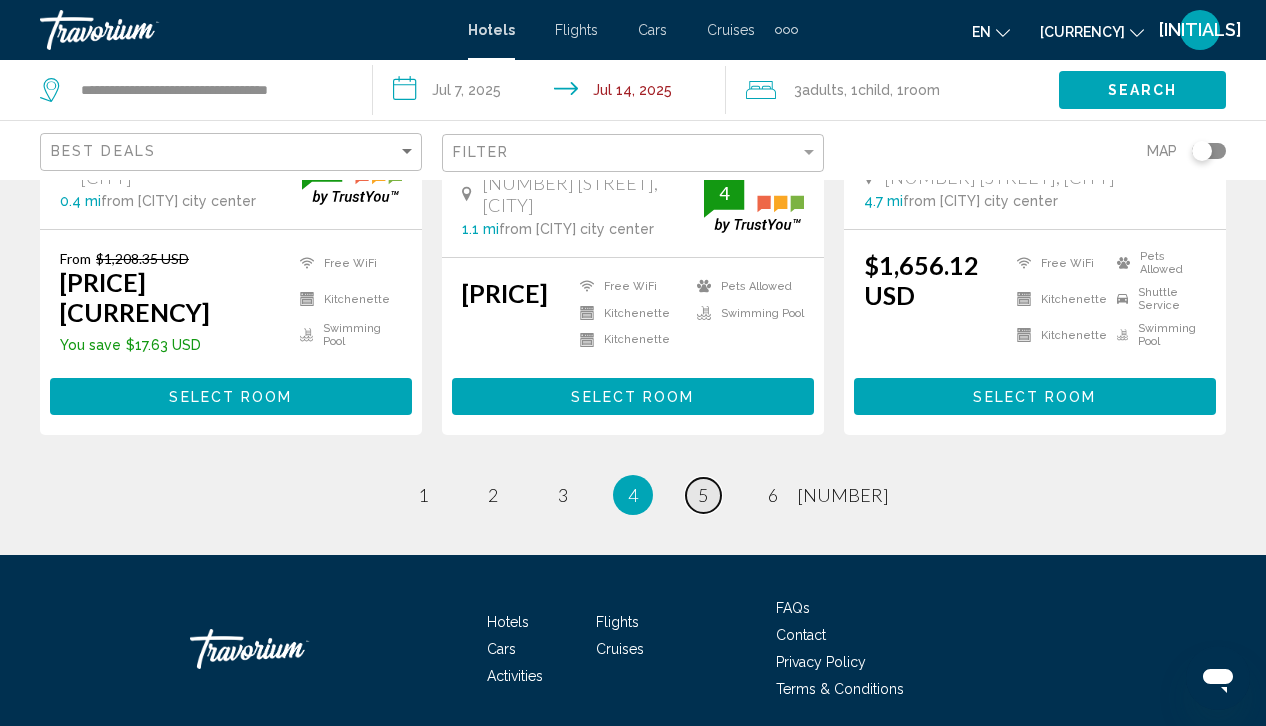 click on "5" at bounding box center (423, 495) 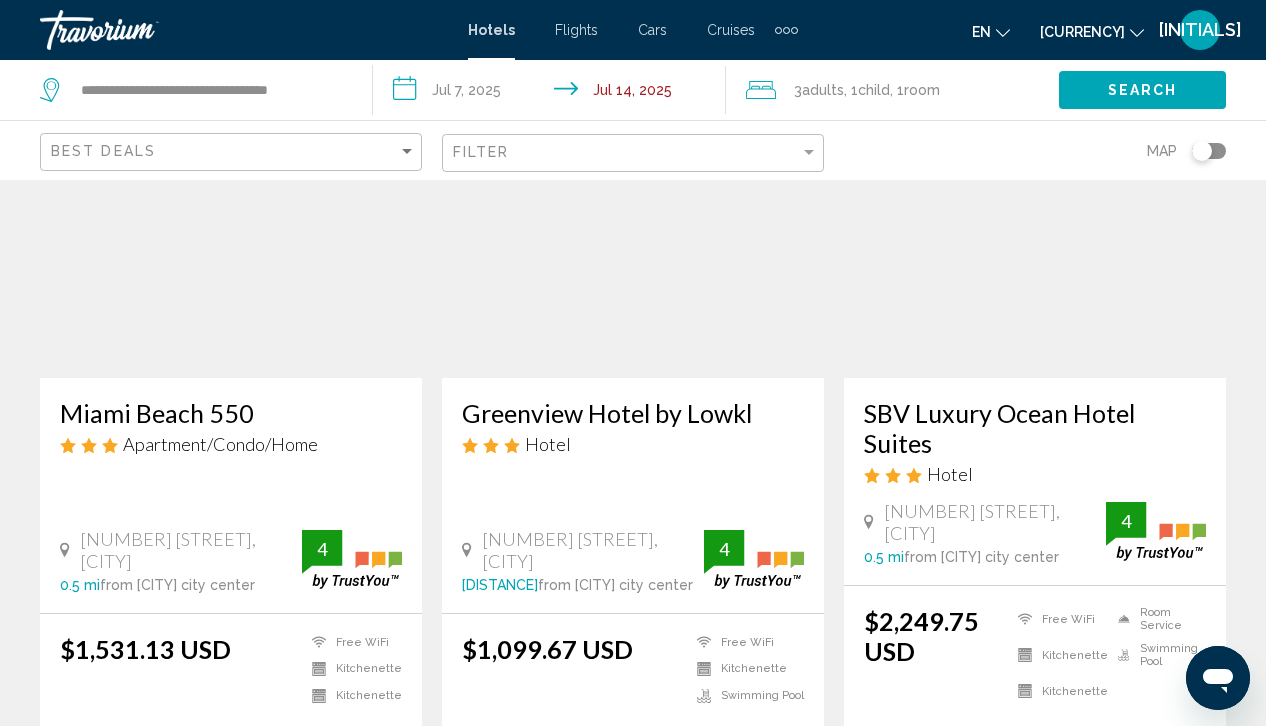 scroll, scrollTop: 190, scrollLeft: 0, axis: vertical 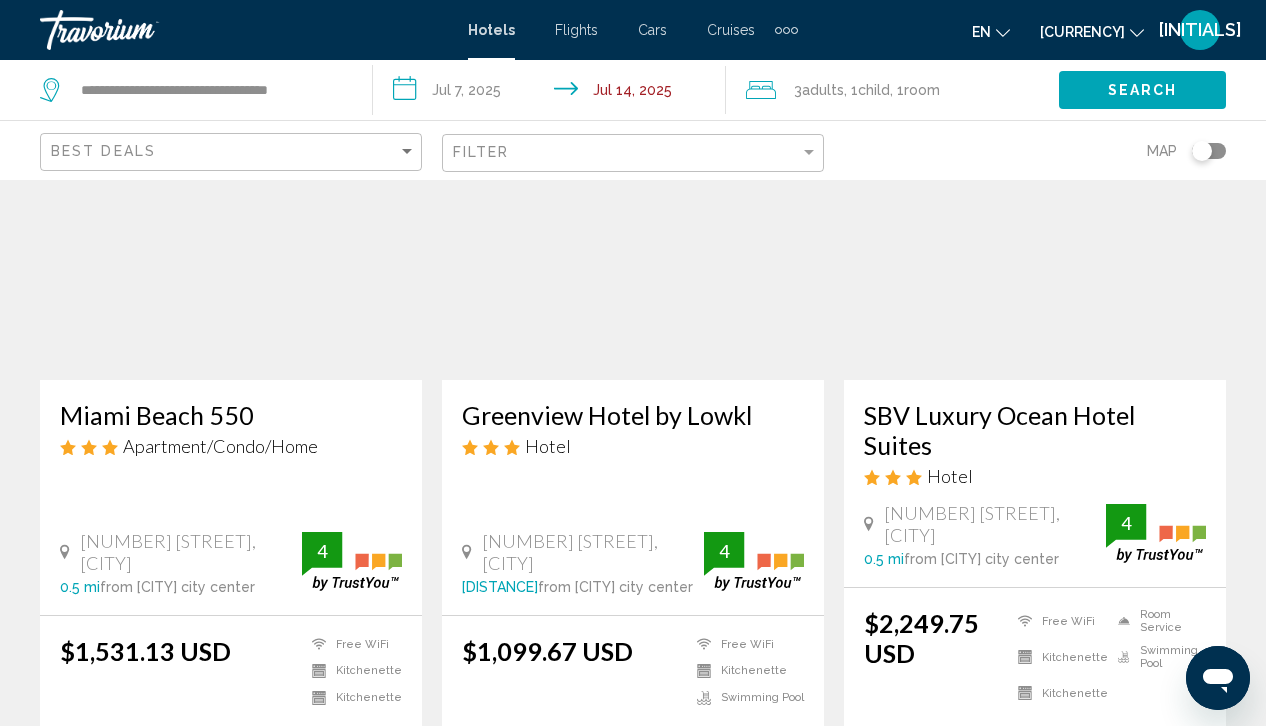 click at bounding box center (231, 220) 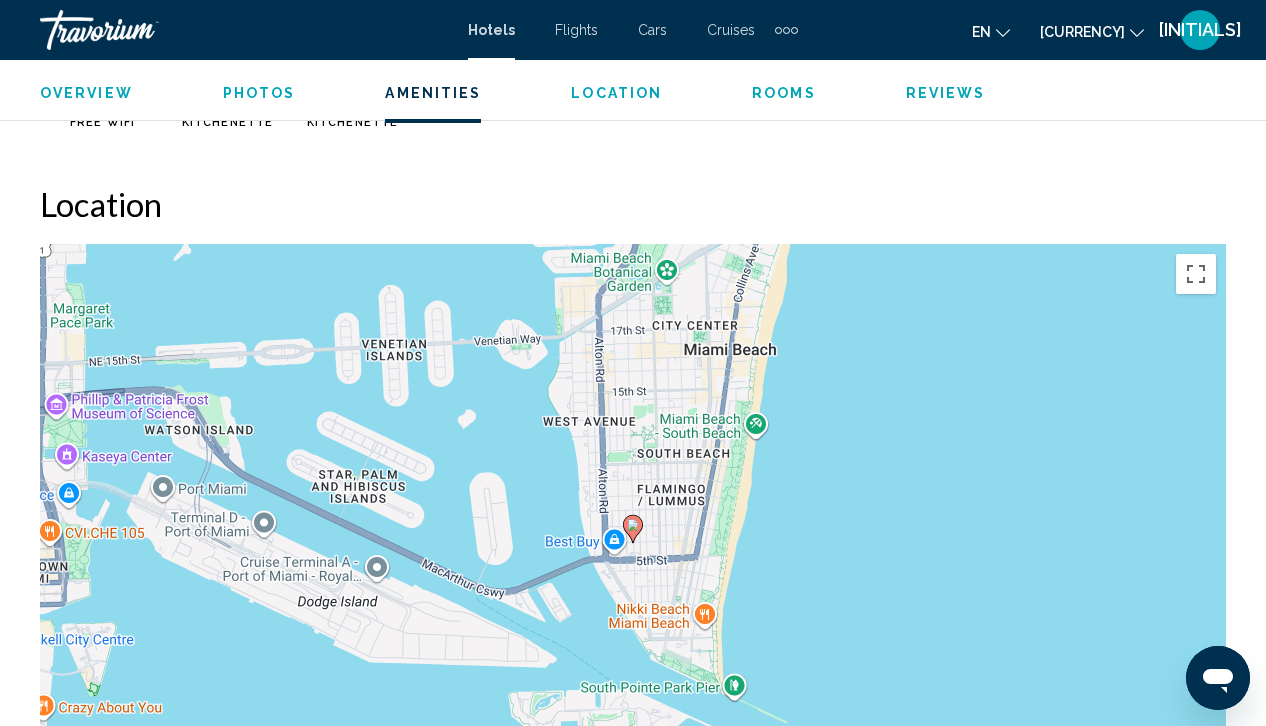 scroll, scrollTop: 2119, scrollLeft: 0, axis: vertical 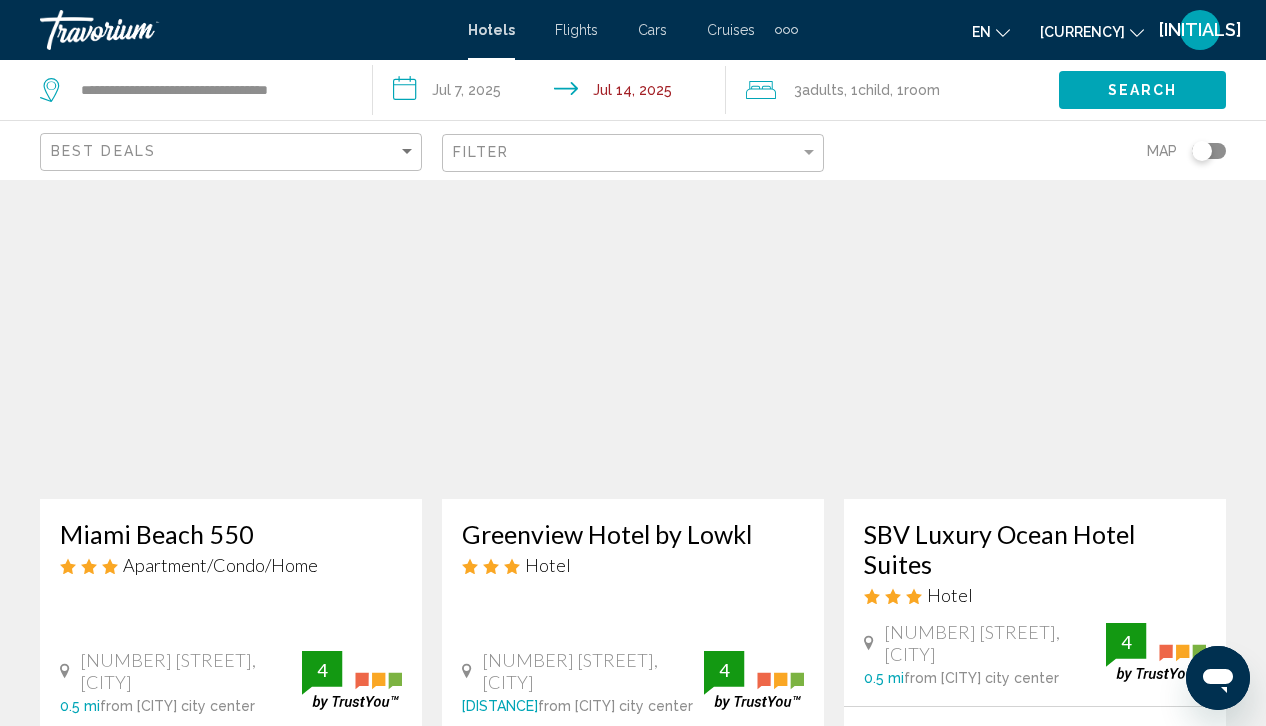 click at bounding box center (633, 339) 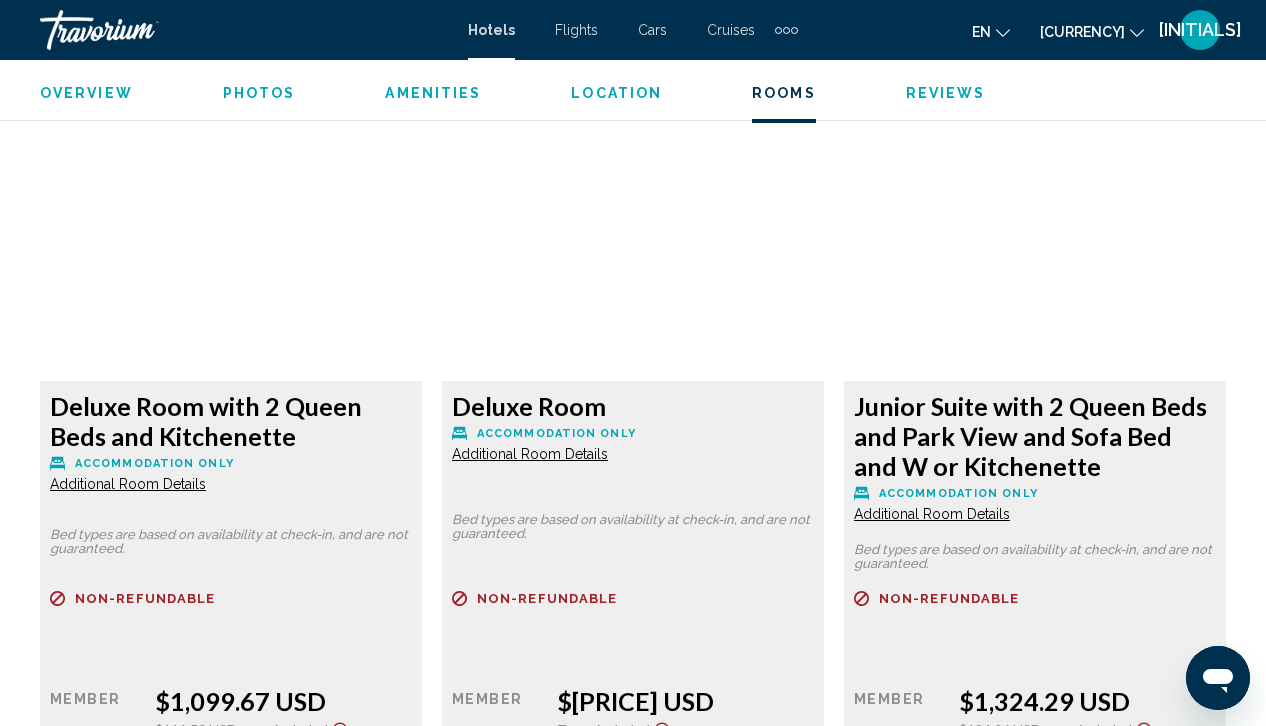 scroll, scrollTop: 3031, scrollLeft: 0, axis: vertical 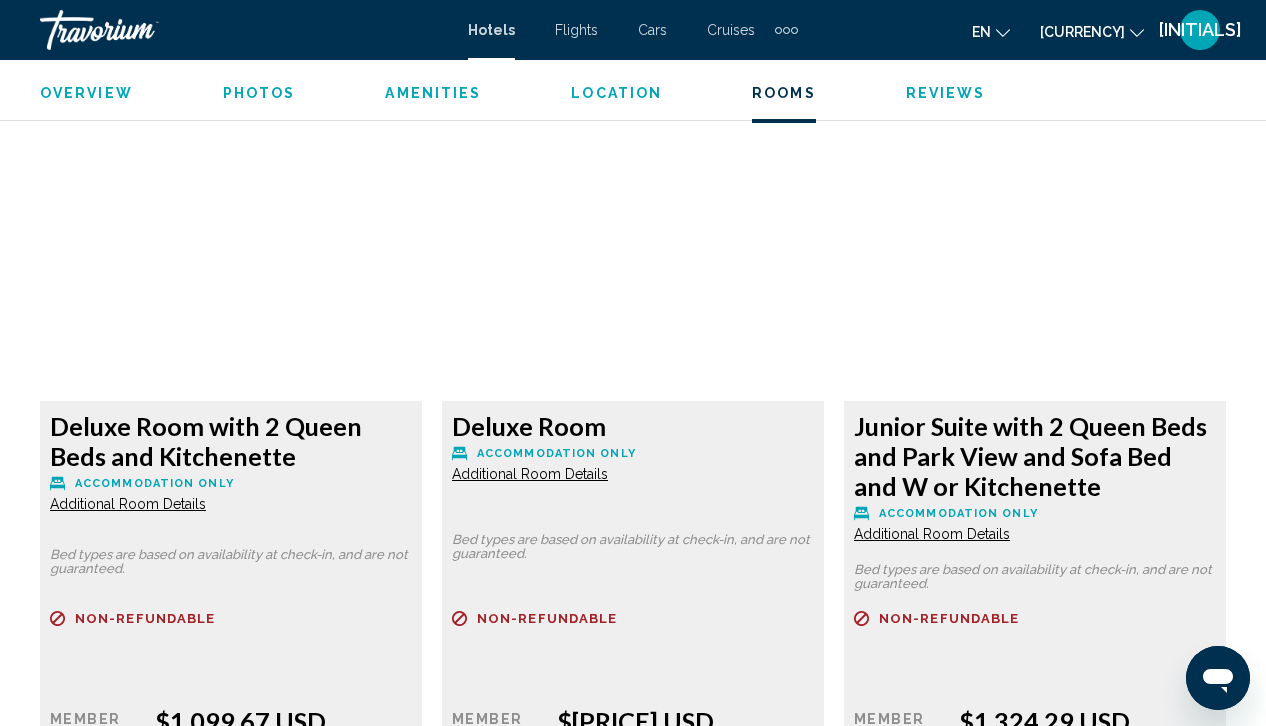 click at bounding box center (231, 276) 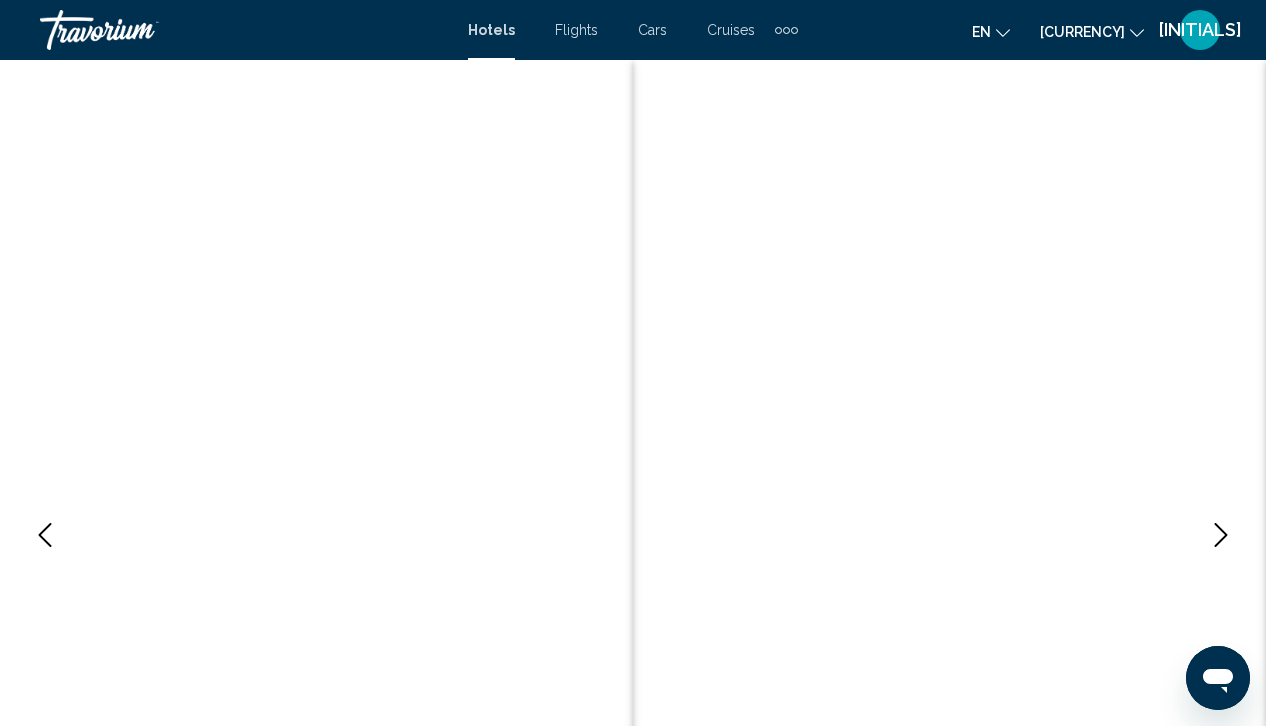 scroll, scrollTop: 0, scrollLeft: 0, axis: both 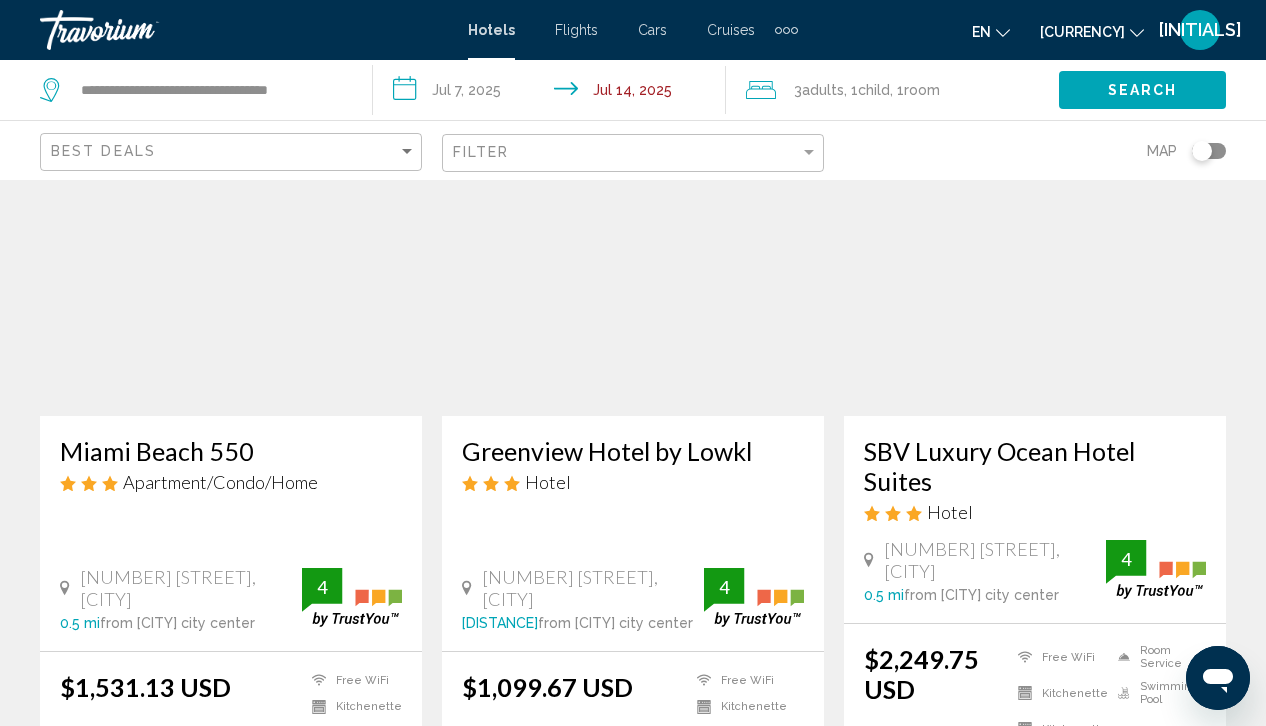 click at bounding box center (1035, 256) 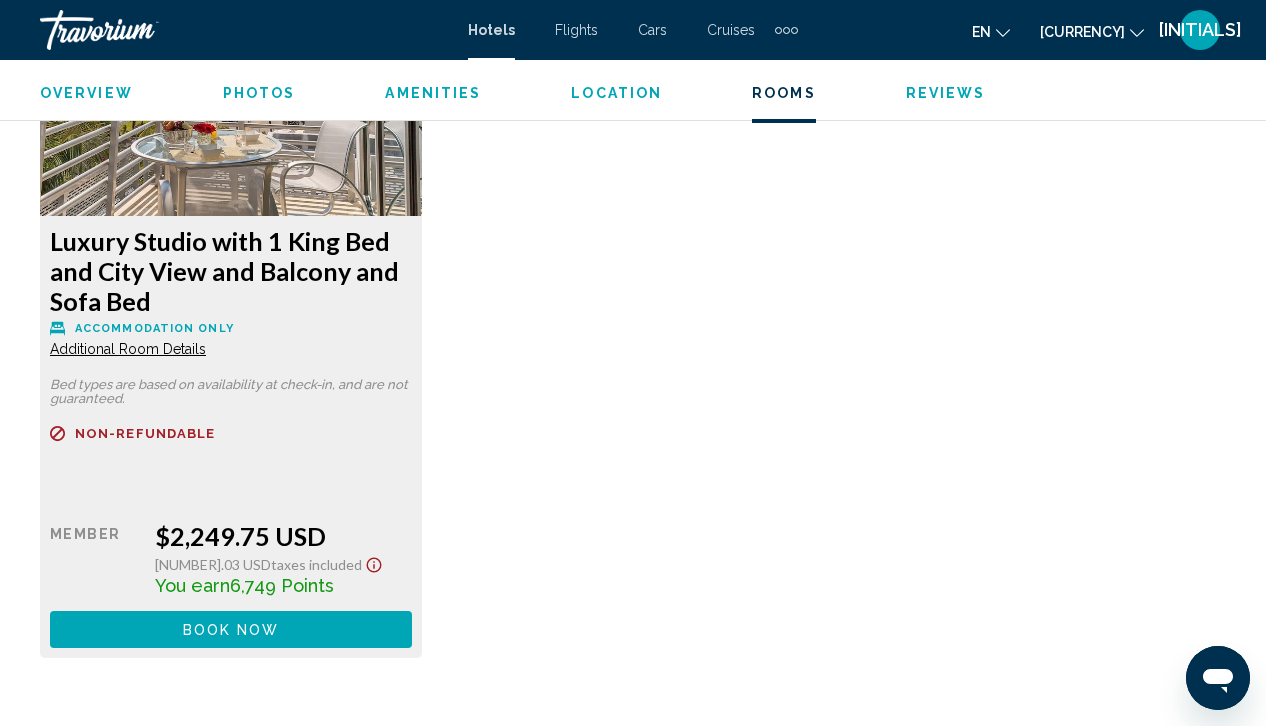 scroll, scrollTop: 3219, scrollLeft: 0, axis: vertical 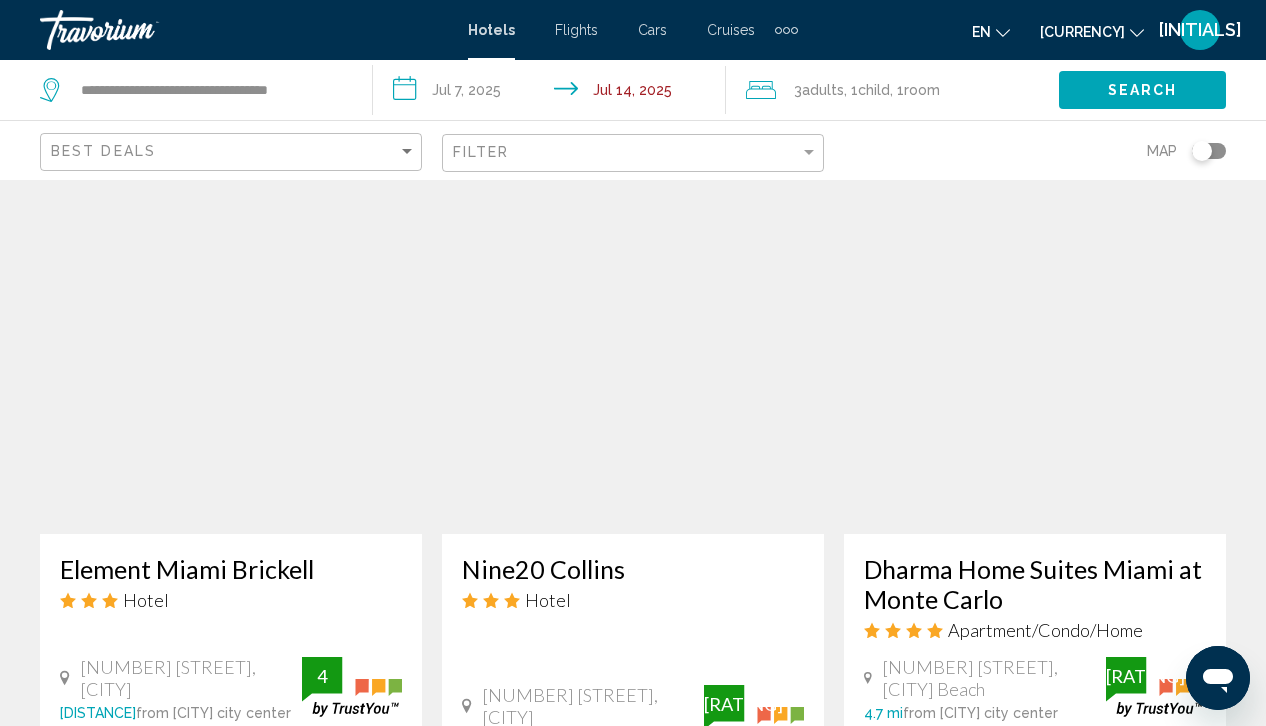click at bounding box center (633, 374) 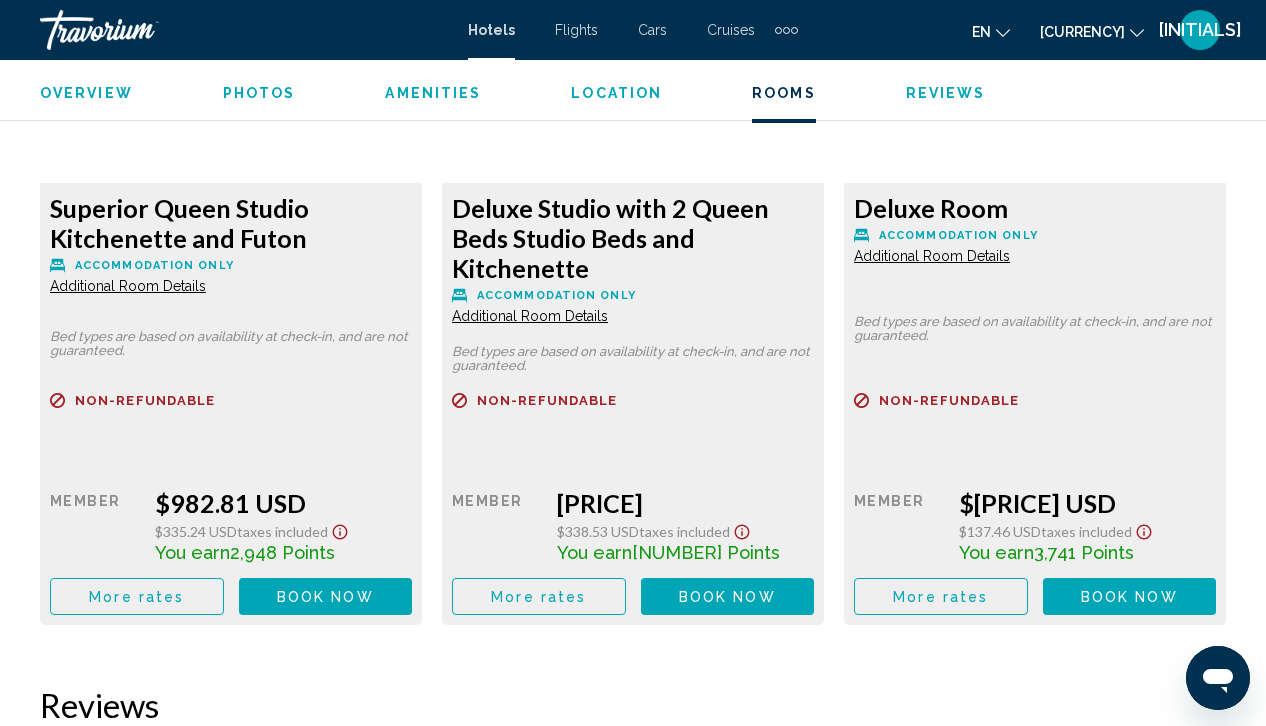 scroll, scrollTop: 3244, scrollLeft: 0, axis: vertical 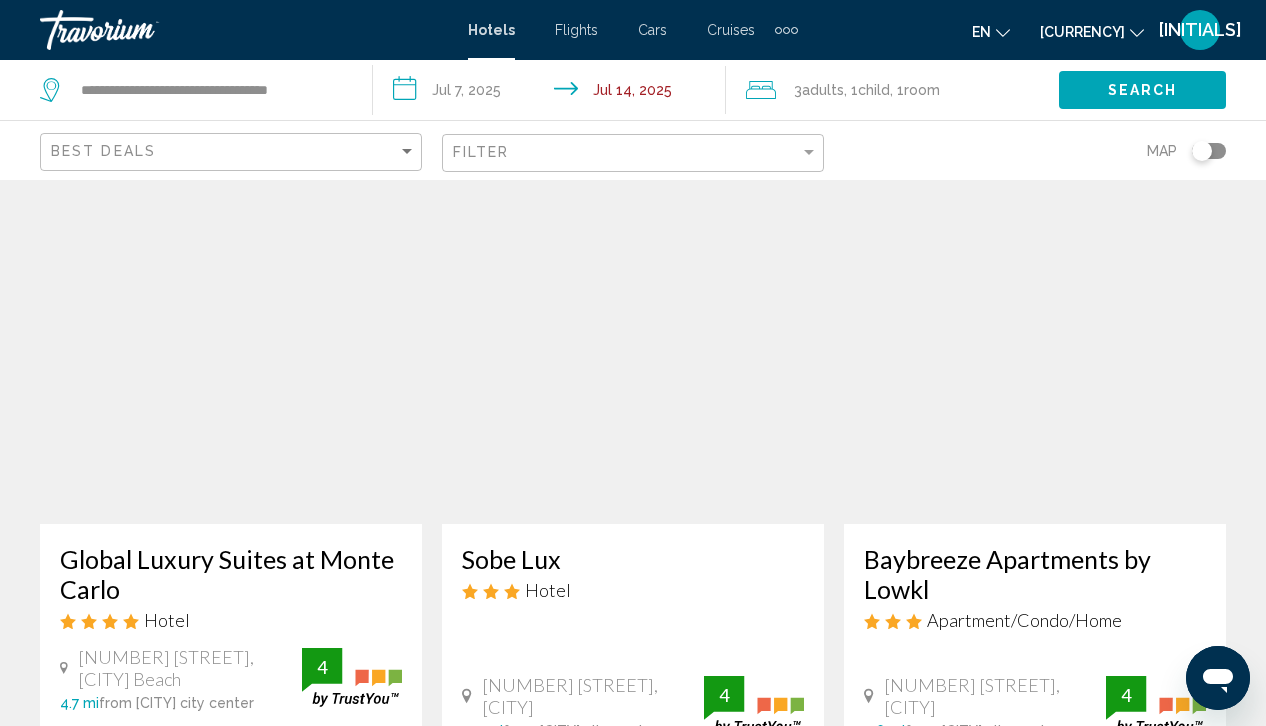 click at bounding box center (633, 364) 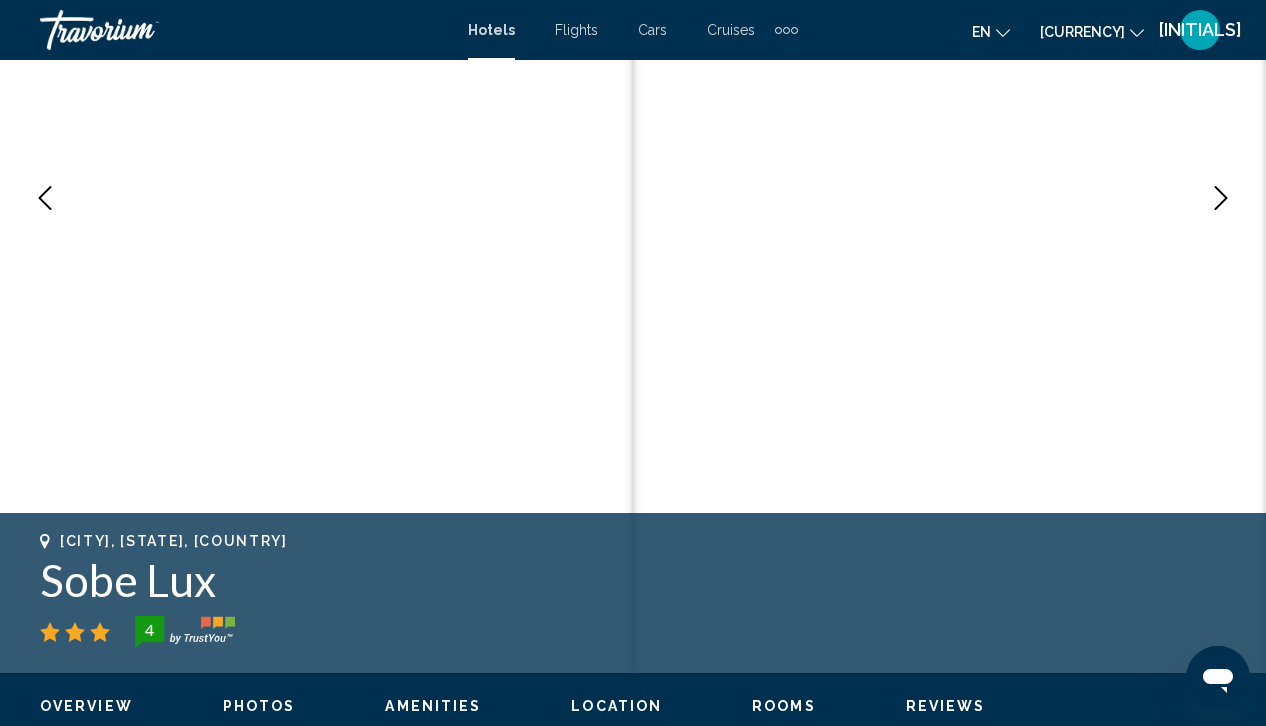 scroll, scrollTop: 338, scrollLeft: 0, axis: vertical 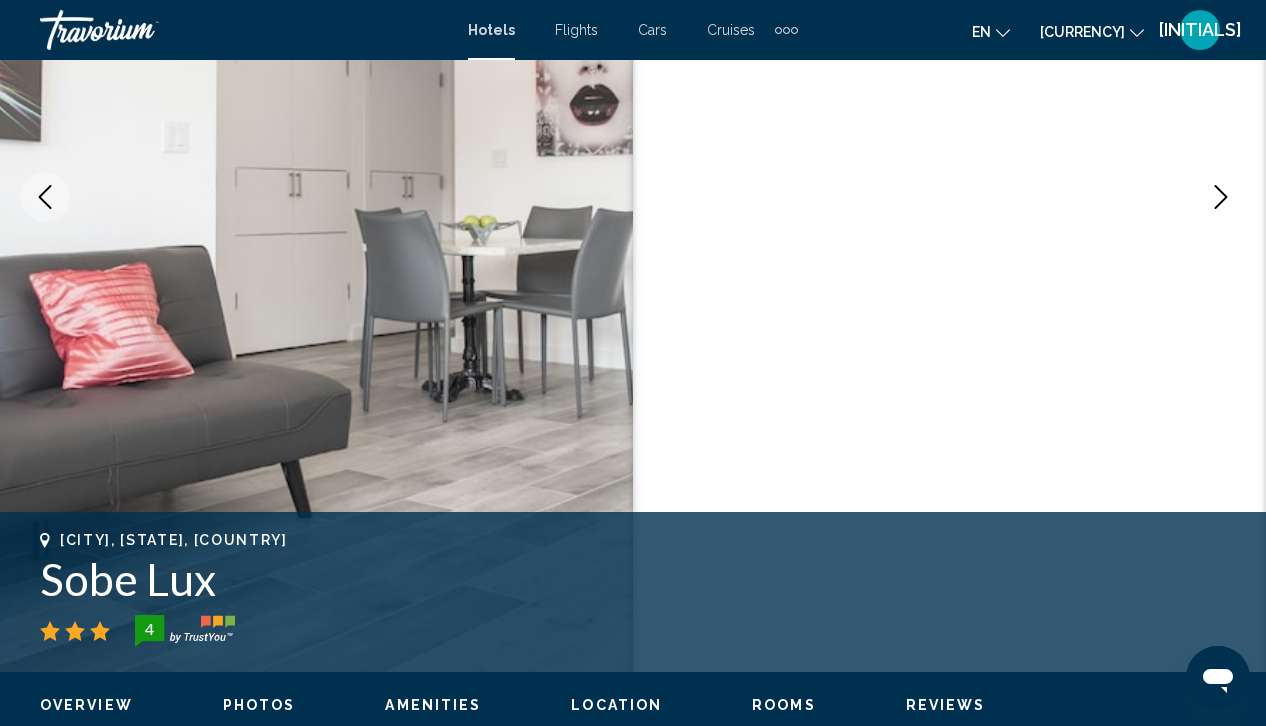 click at bounding box center [1221, 197] 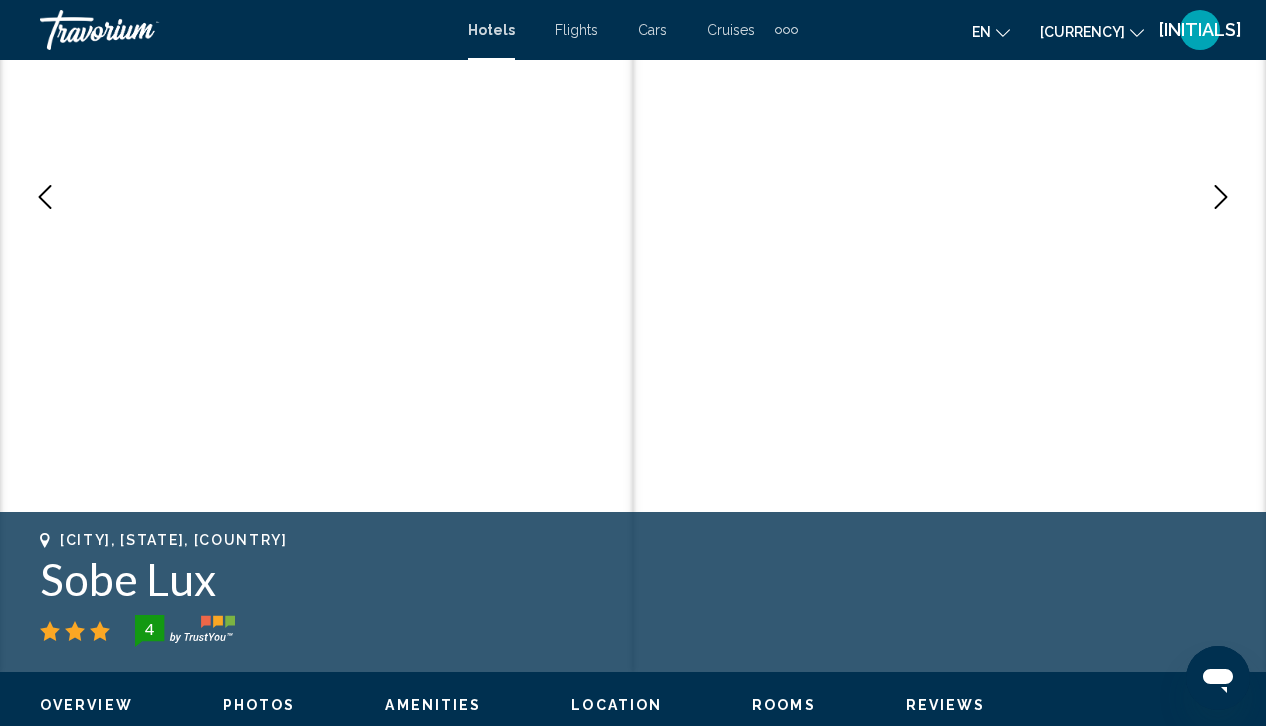 click at bounding box center [1221, 197] 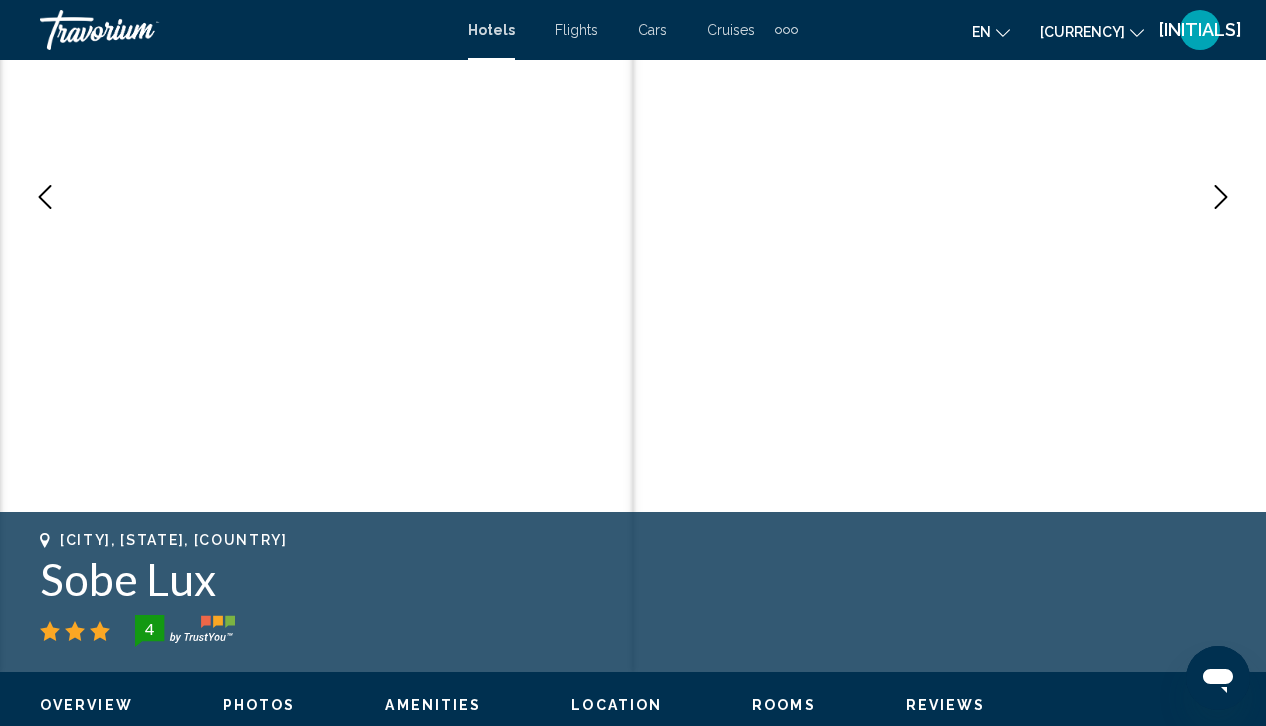 click at bounding box center (1221, 197) 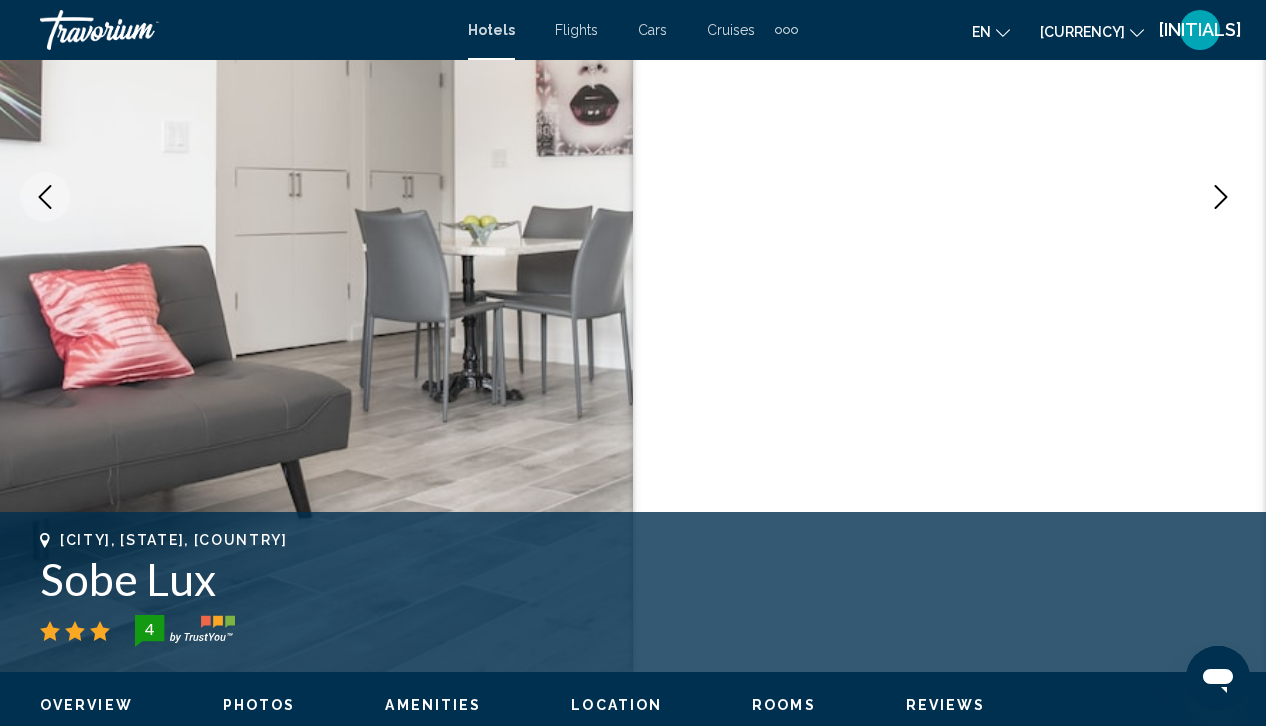 click at bounding box center (1221, 197) 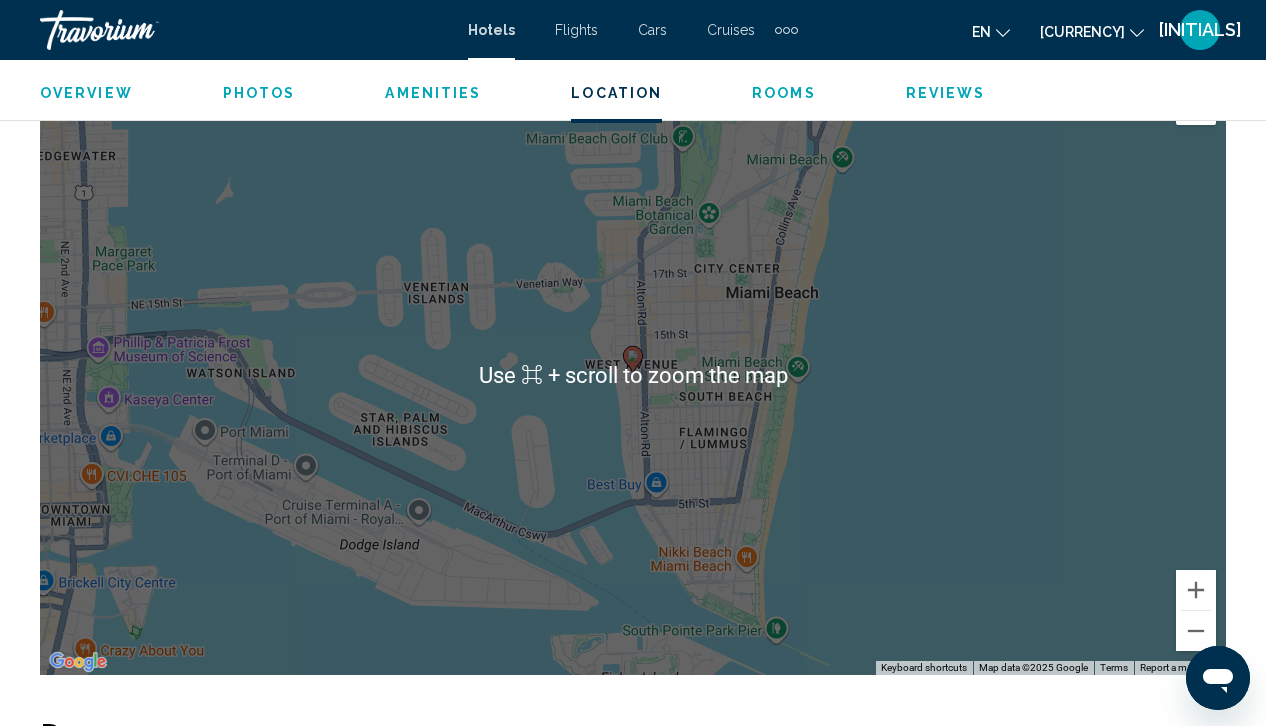 scroll, scrollTop: 2291, scrollLeft: 0, axis: vertical 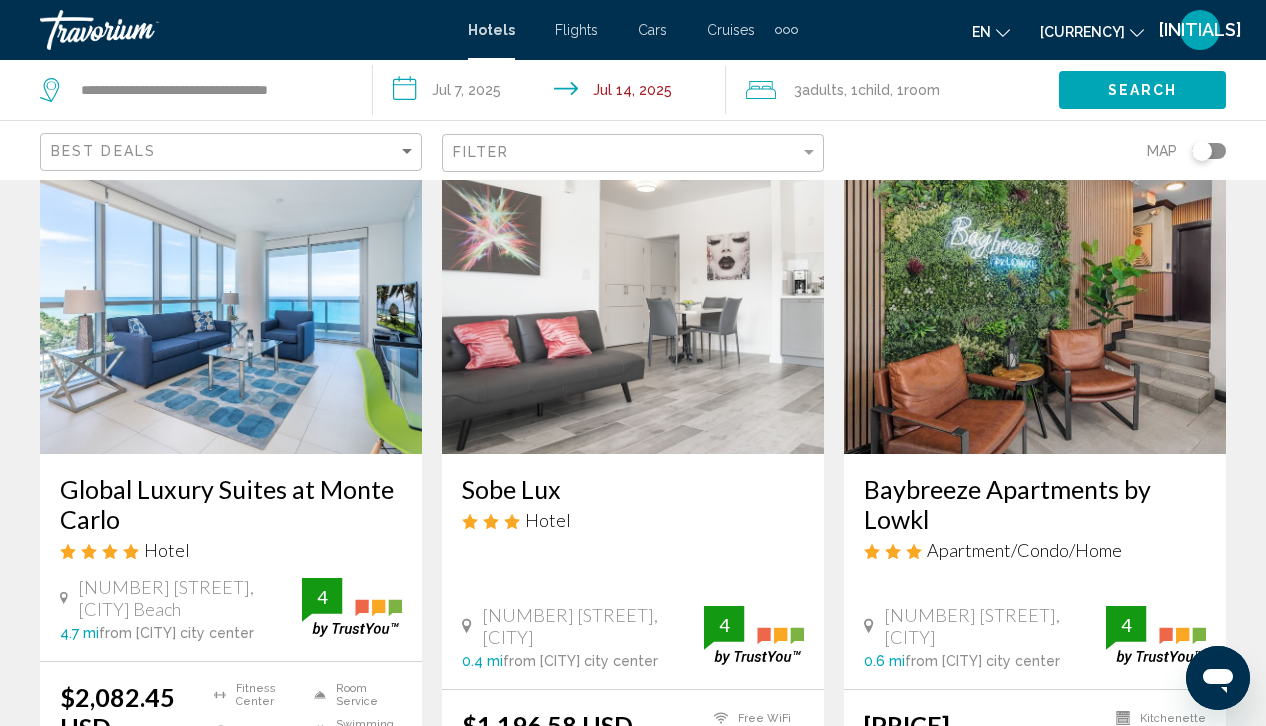 click at bounding box center (1035, 294) 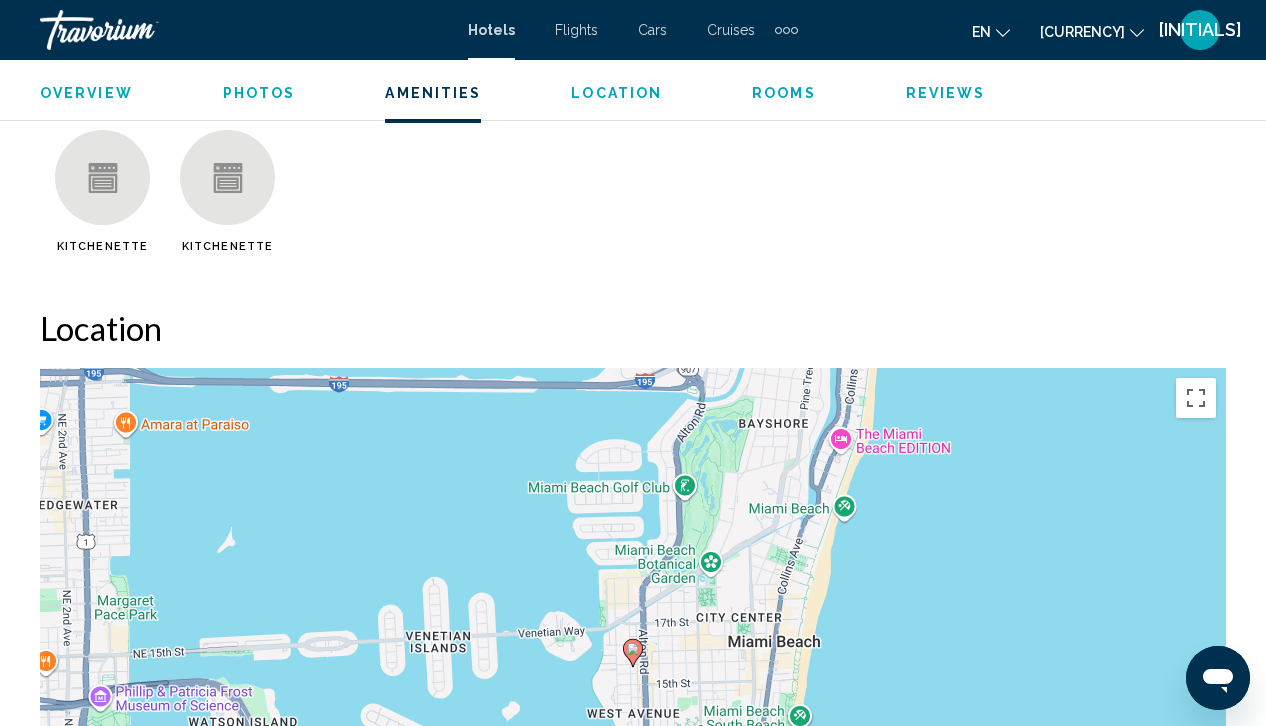 scroll, scrollTop: 1996, scrollLeft: 0, axis: vertical 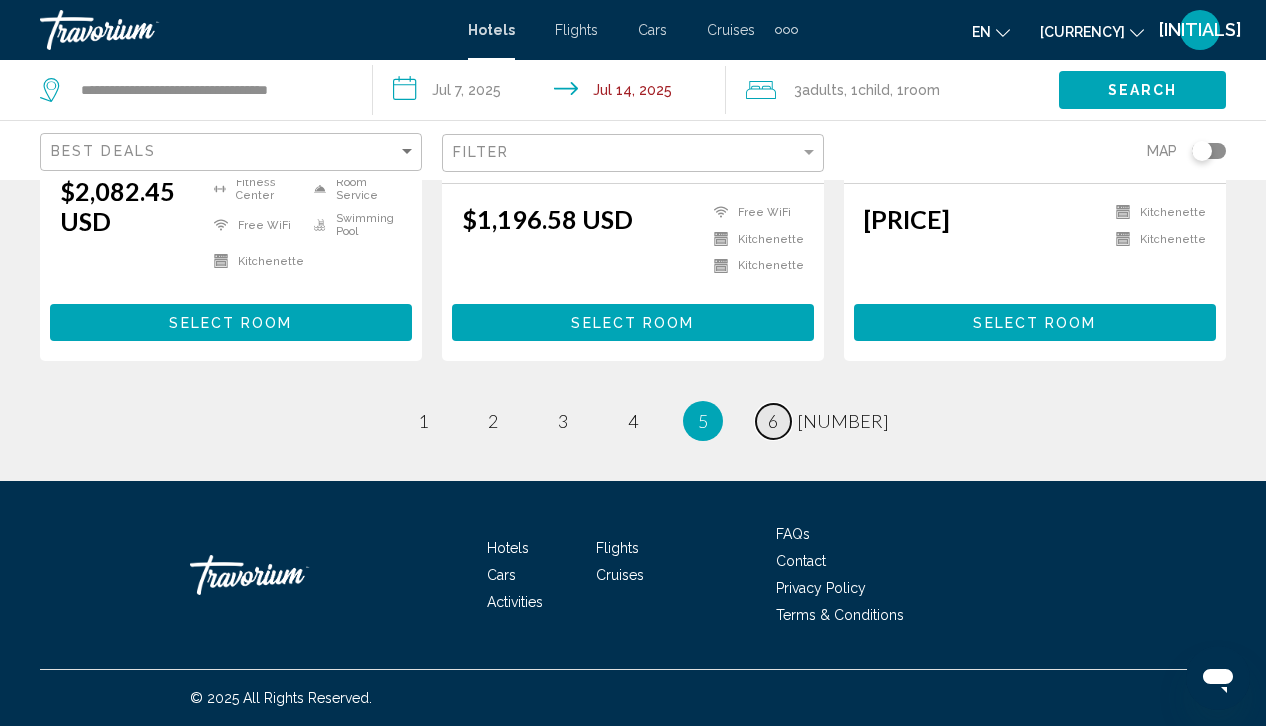 click on "page  6" at bounding box center [423, 421] 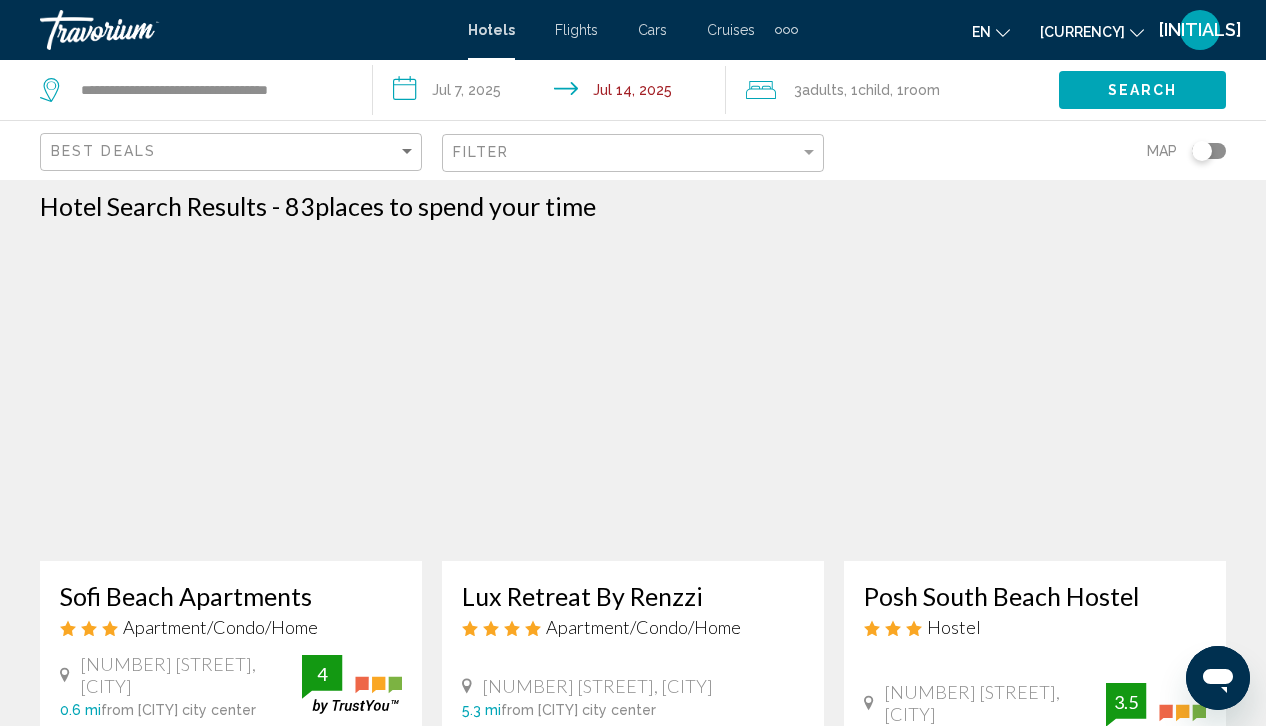 scroll, scrollTop: 12, scrollLeft: 0, axis: vertical 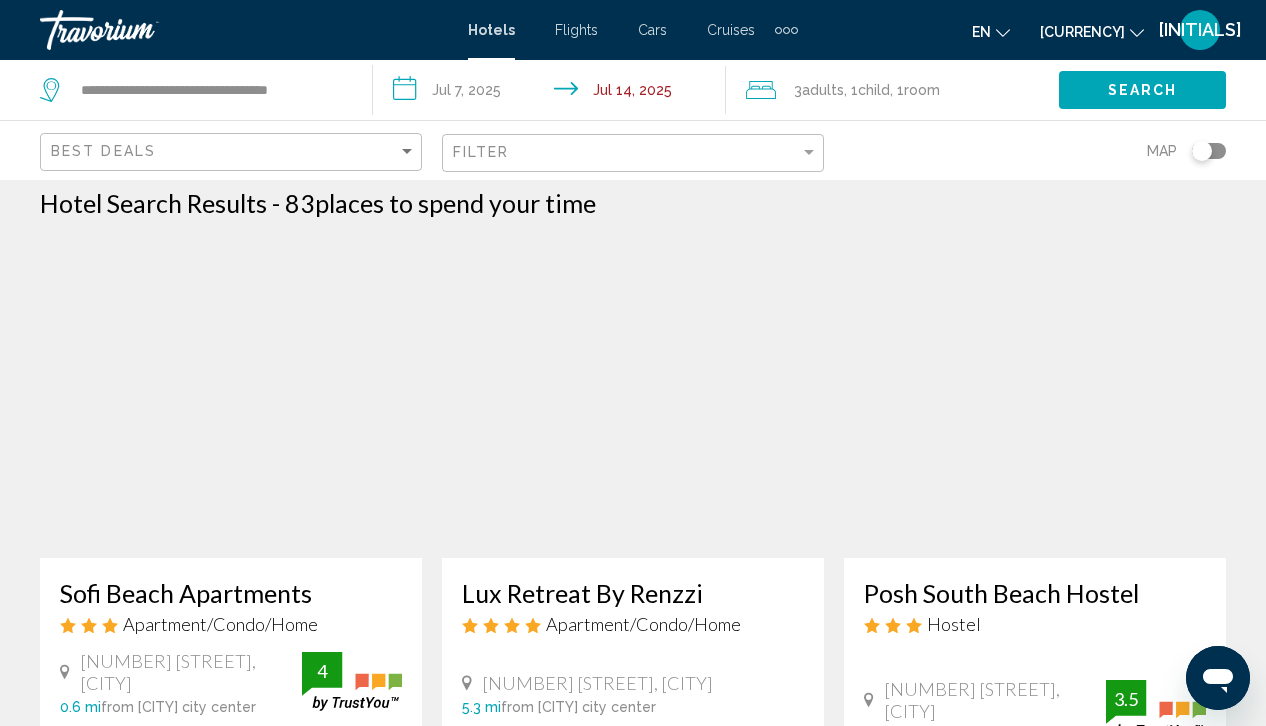 click at bounding box center [231, 398] 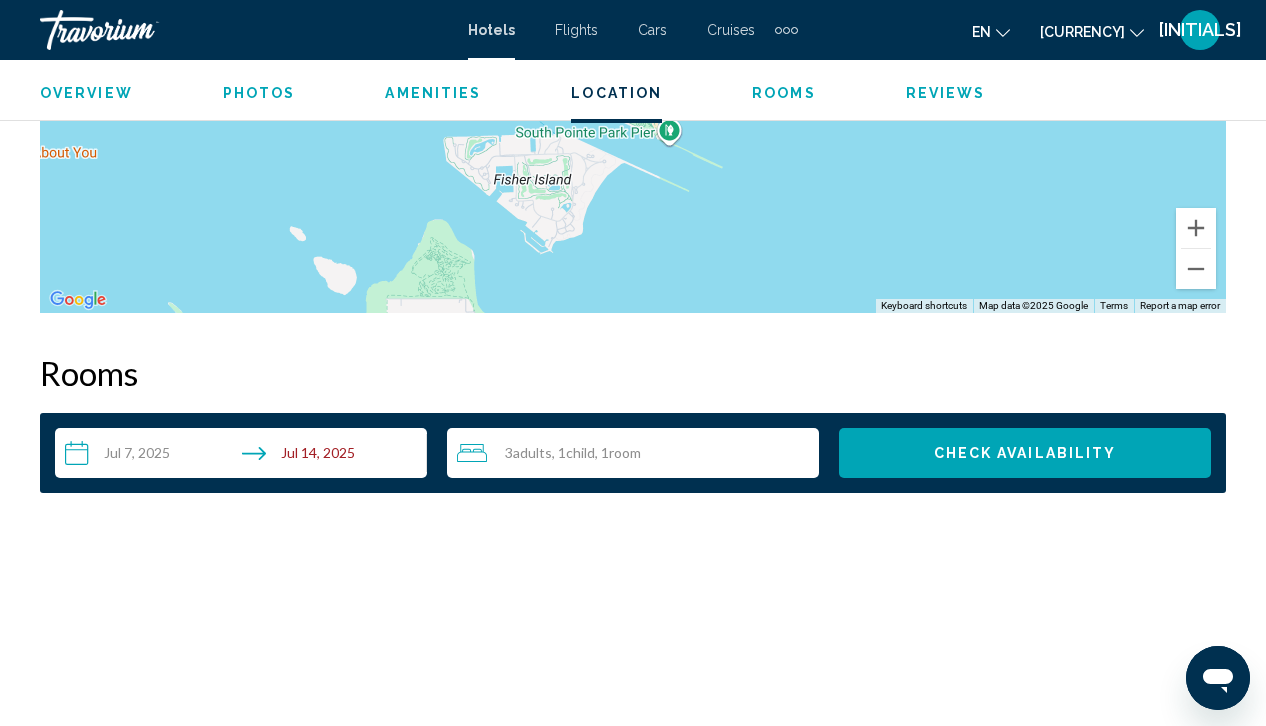 scroll, scrollTop: 2645, scrollLeft: 0, axis: vertical 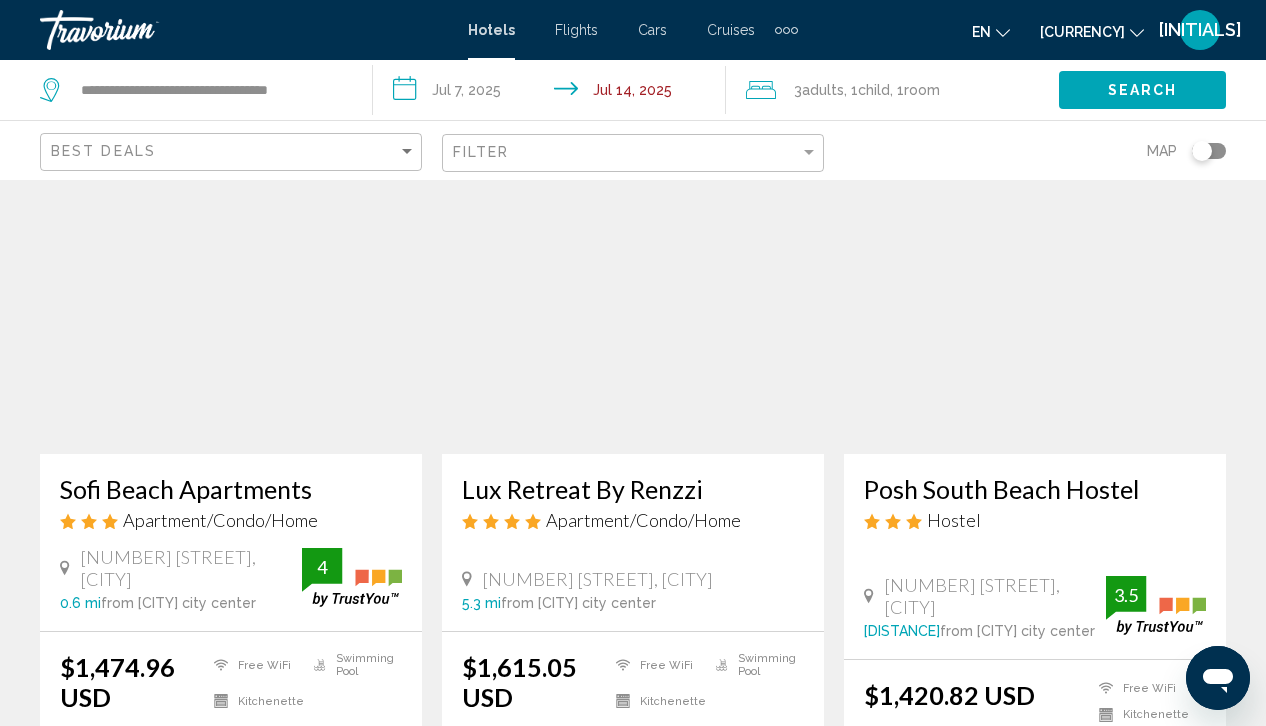 click at bounding box center [1035, 294] 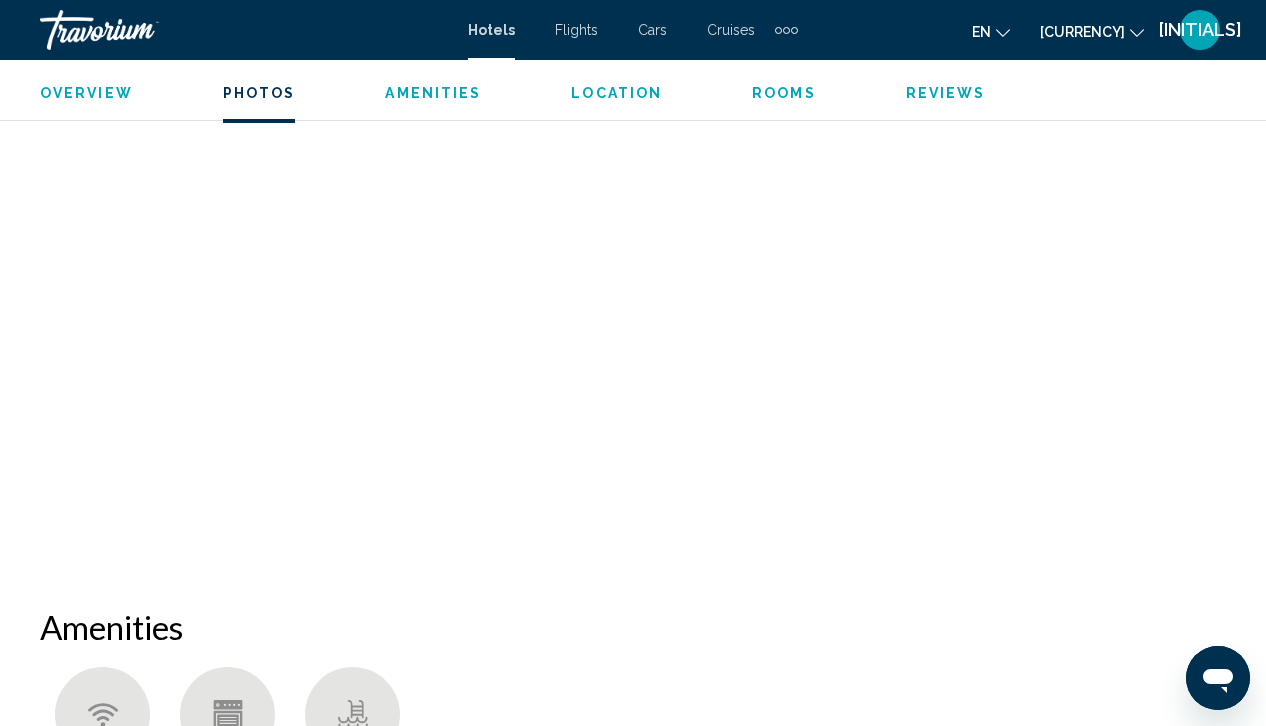 scroll, scrollTop: 1462, scrollLeft: 0, axis: vertical 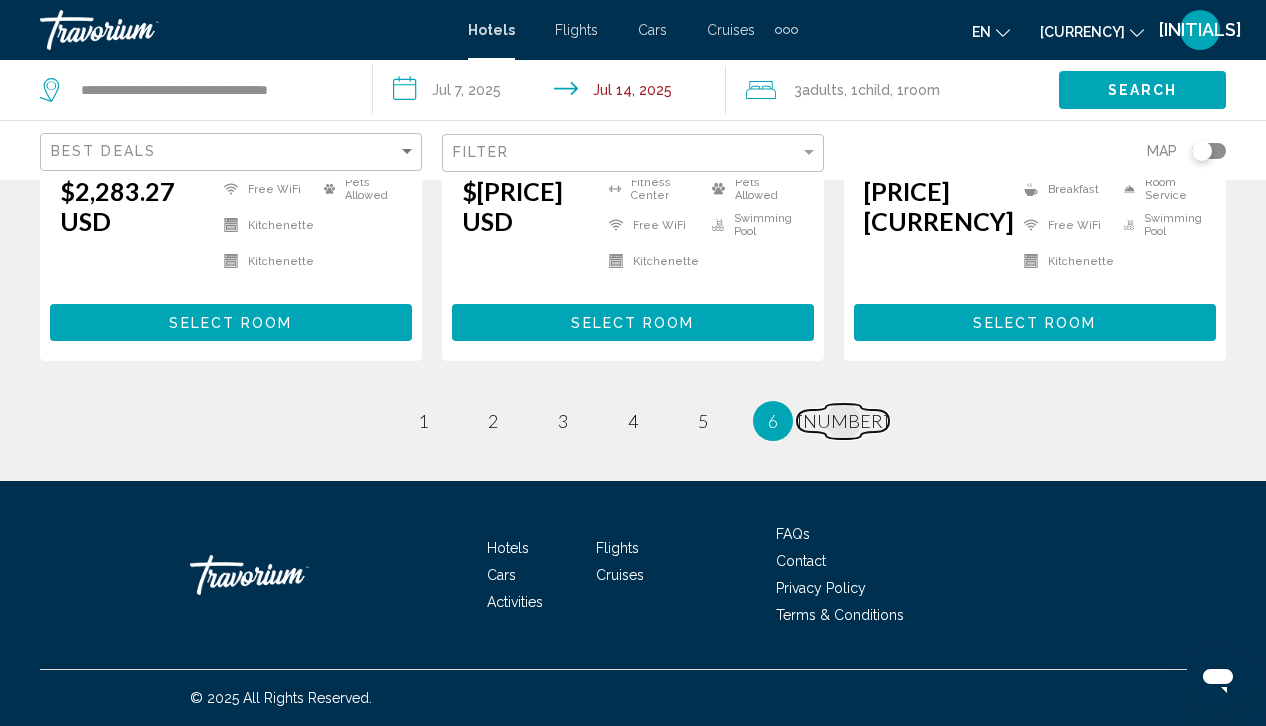 click on "[NUMBER]" at bounding box center (423, 421) 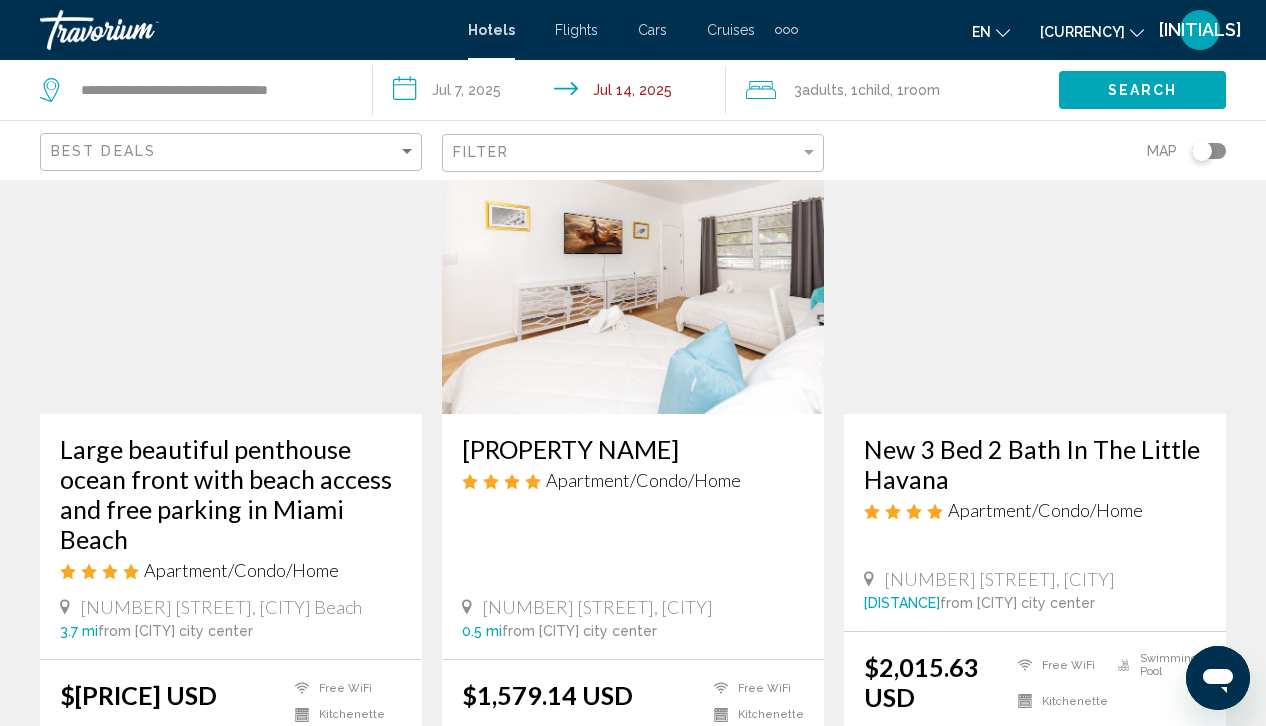 scroll, scrollTop: 153, scrollLeft: 0, axis: vertical 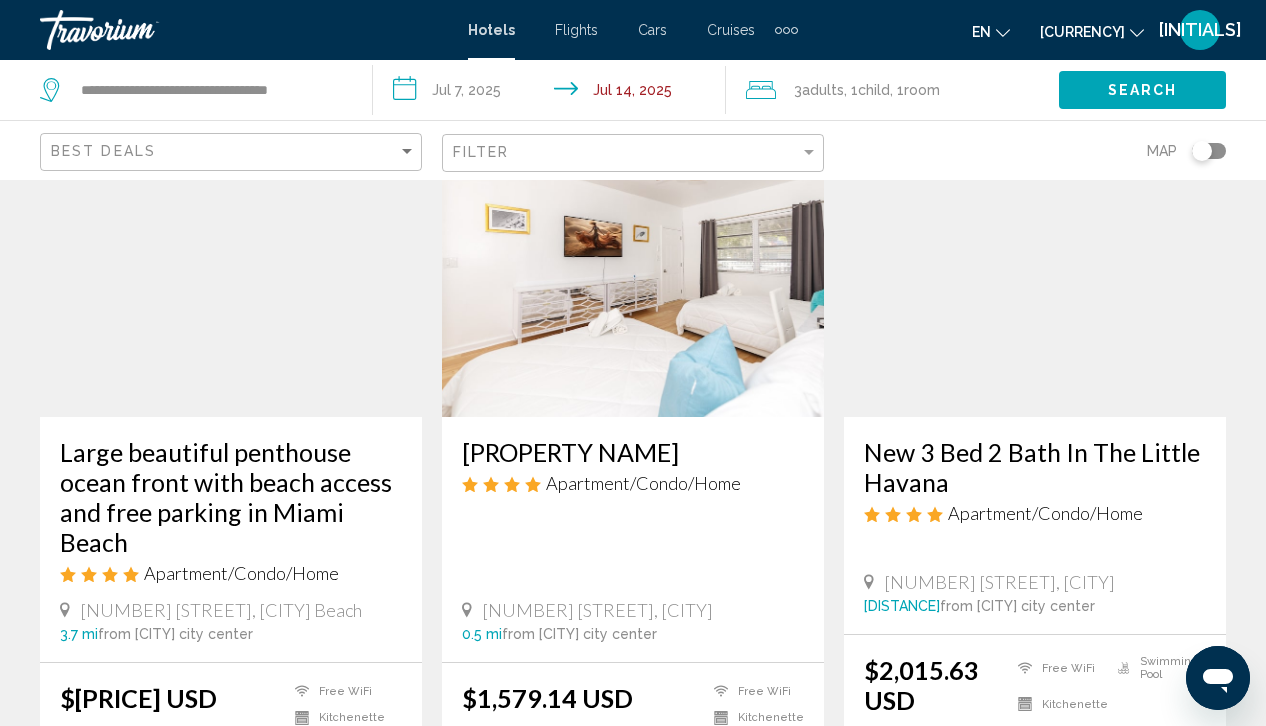 click at bounding box center [633, 257] 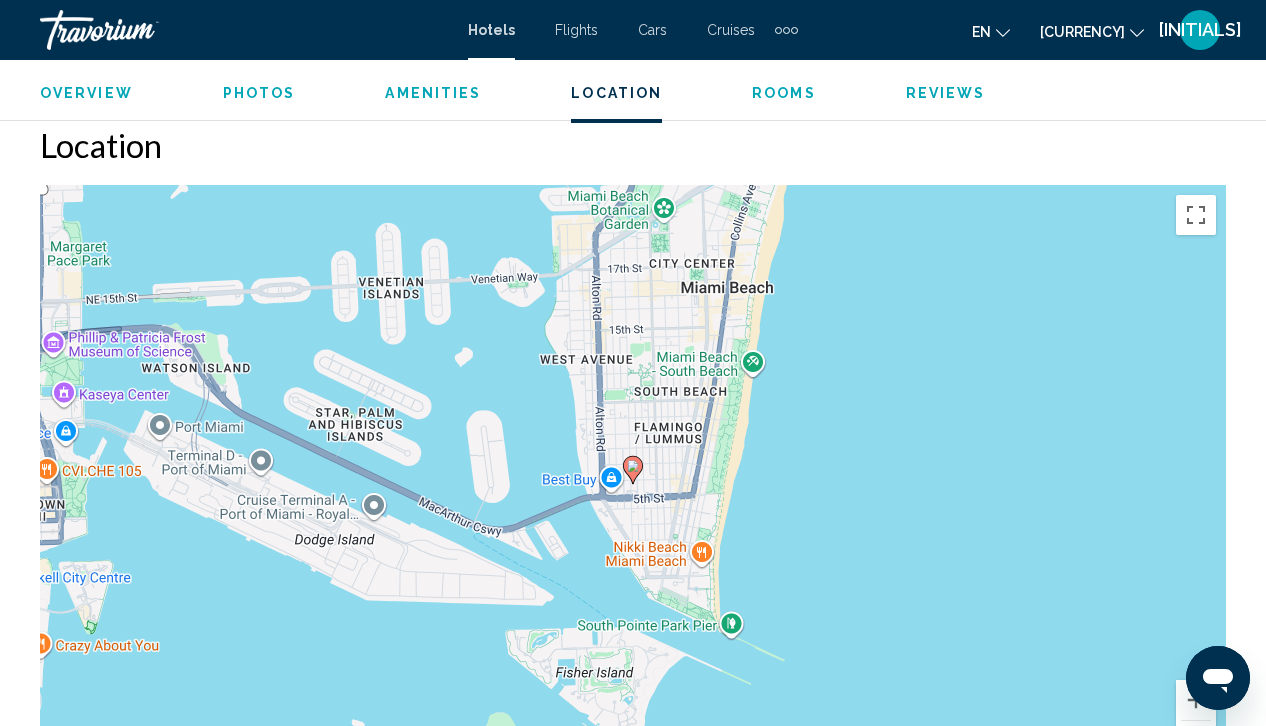 scroll, scrollTop: 2180, scrollLeft: 0, axis: vertical 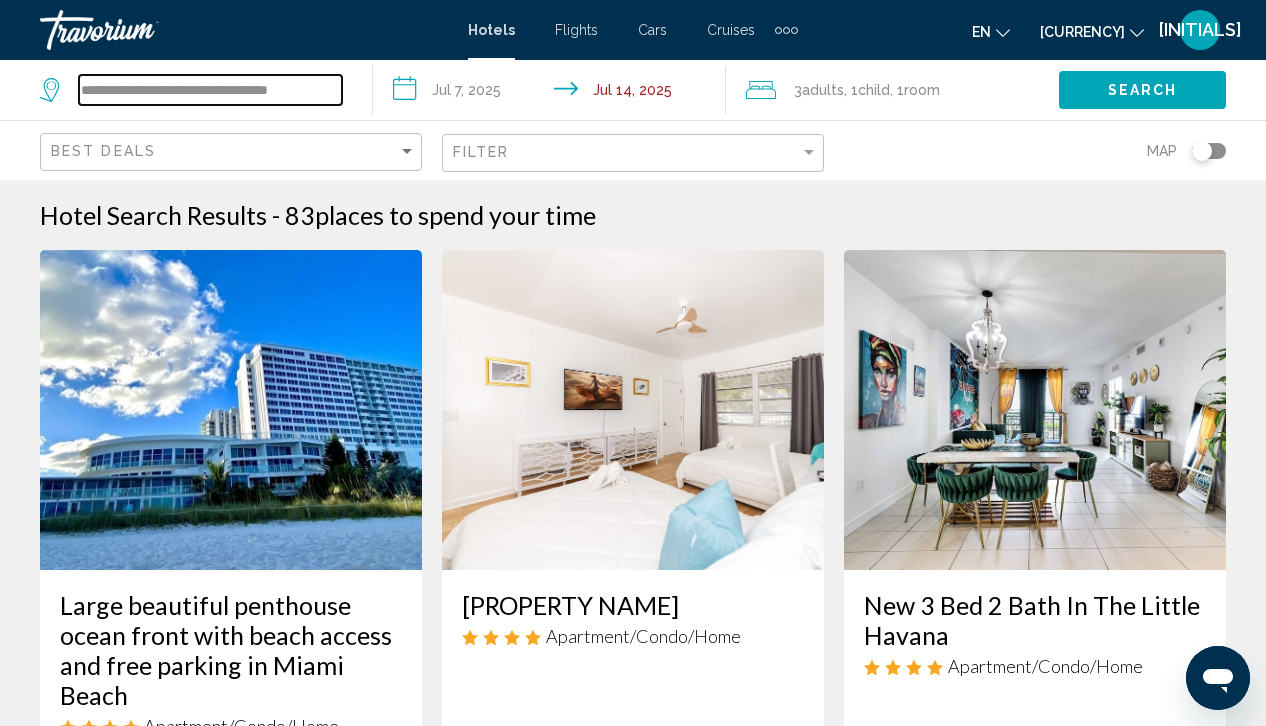 click on "**********" at bounding box center [210, 90] 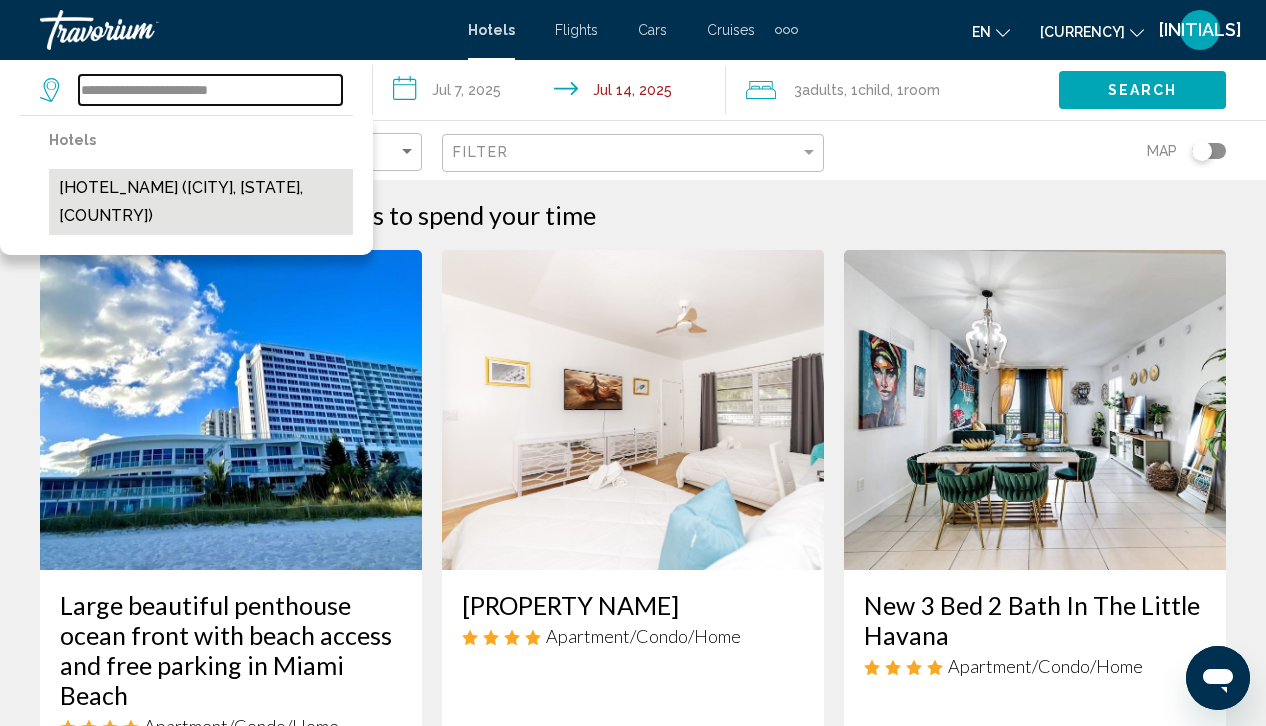 type on "**********" 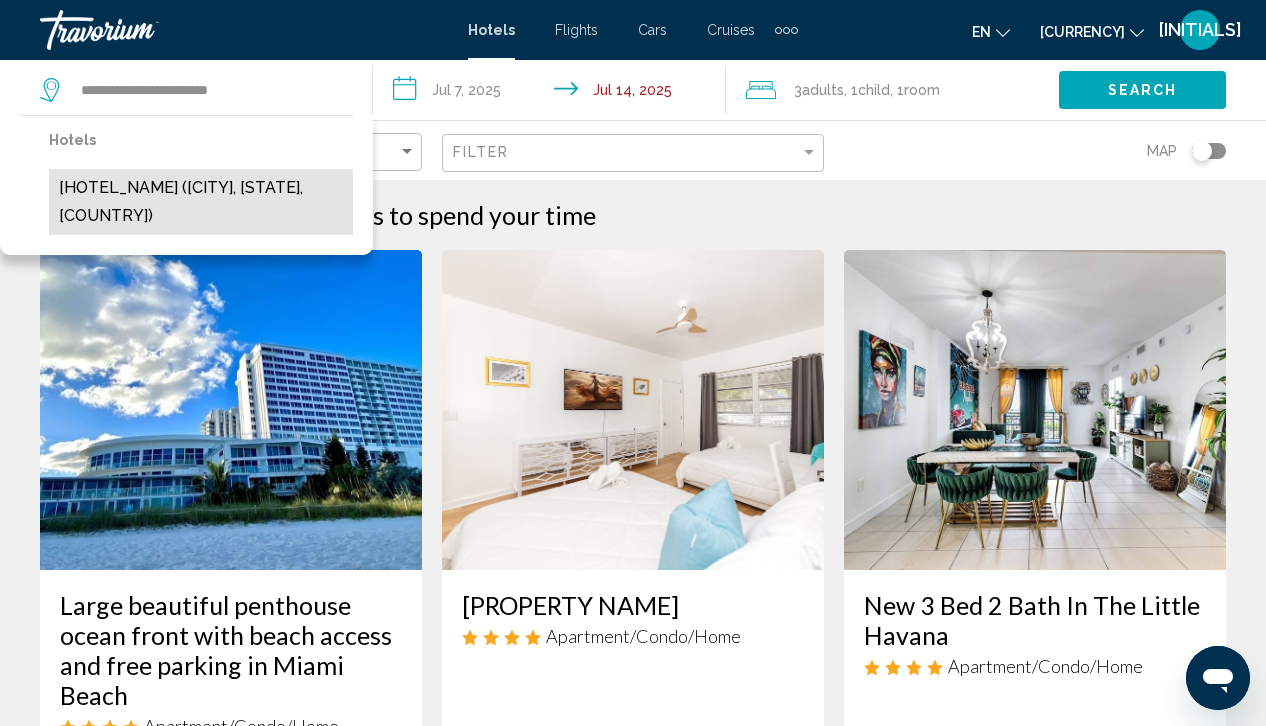 click on "[HOTEL_NAME] ([CITY], [STATE], [COUNTRY])" at bounding box center (201, 202) 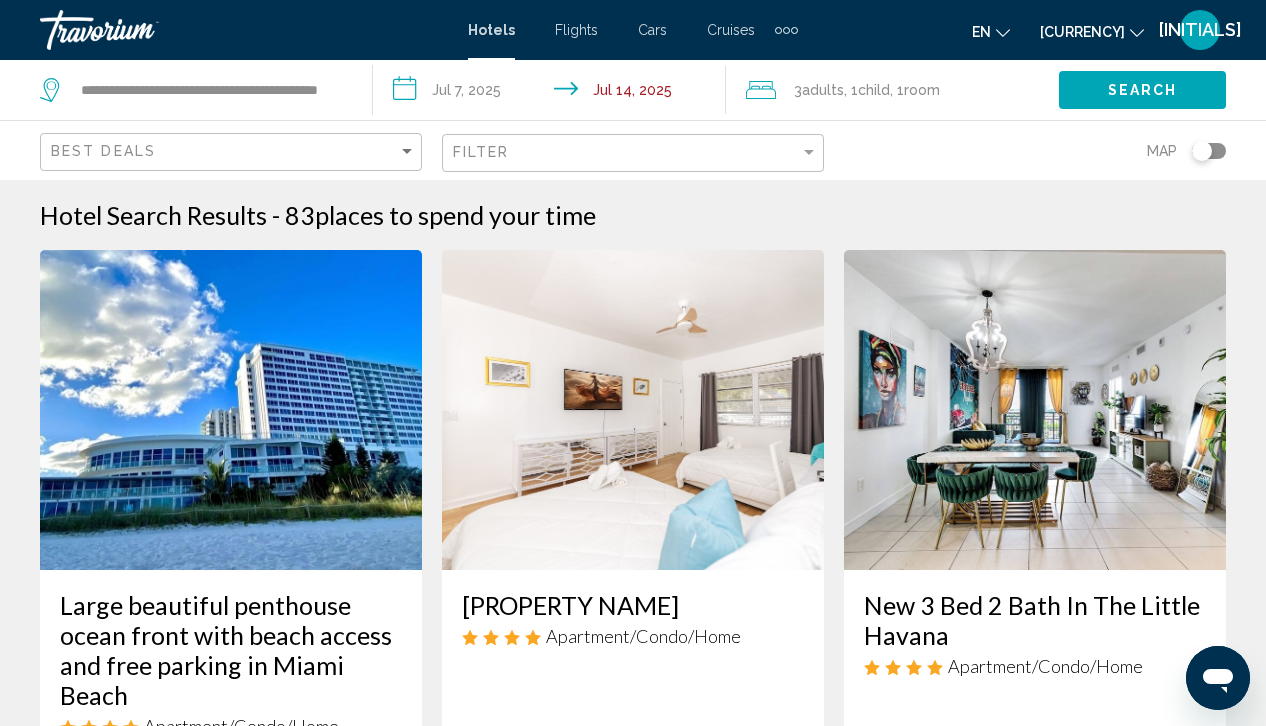 click on "Search" at bounding box center (1142, 89) 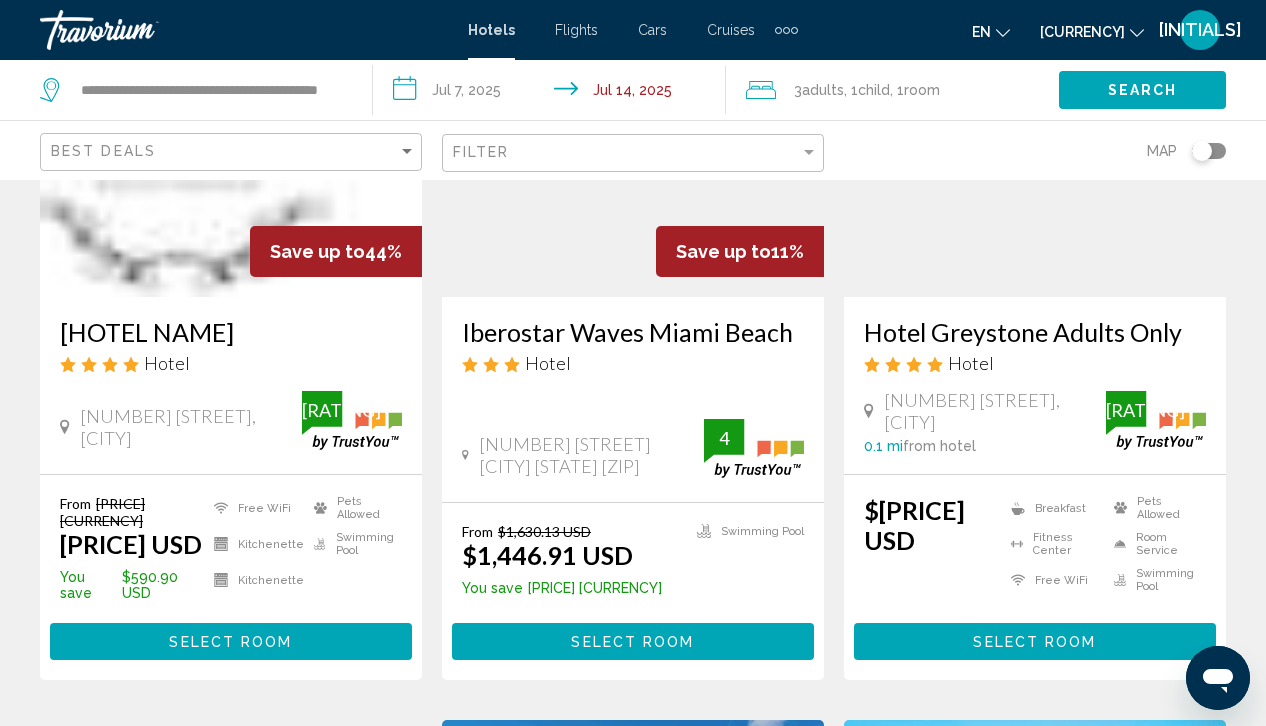 scroll, scrollTop: 281, scrollLeft: 0, axis: vertical 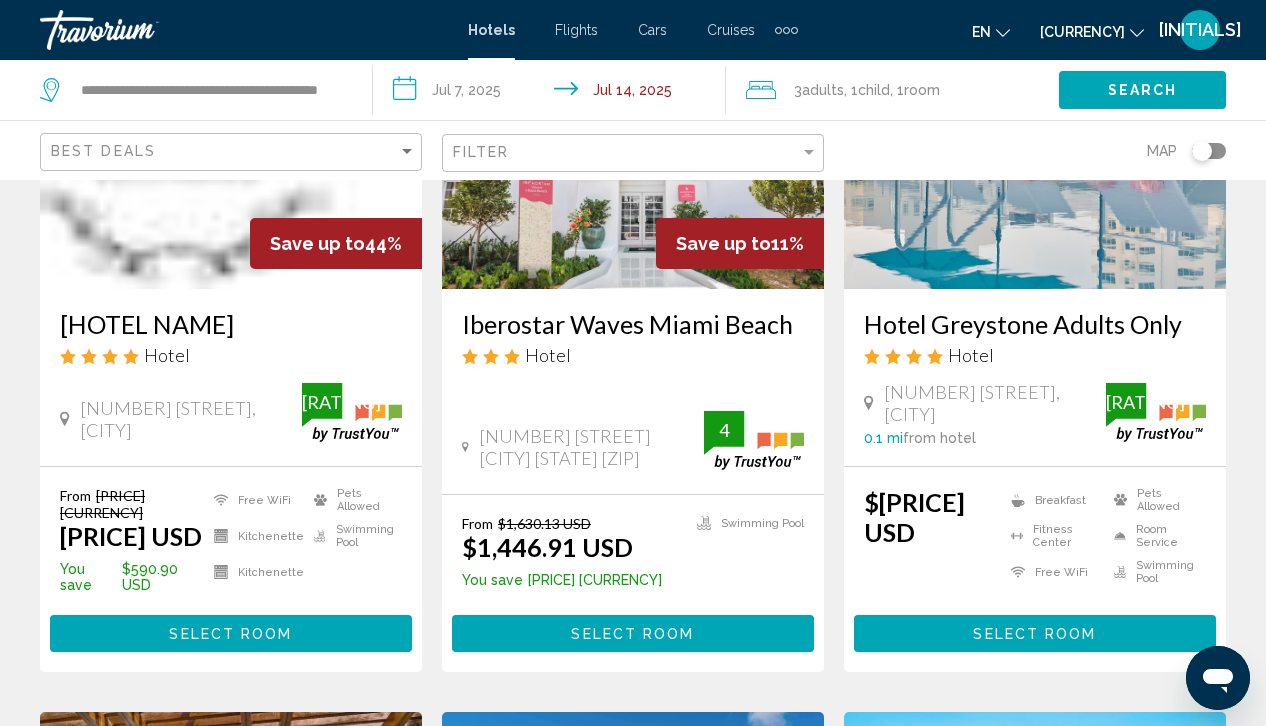 click at bounding box center (231, 129) 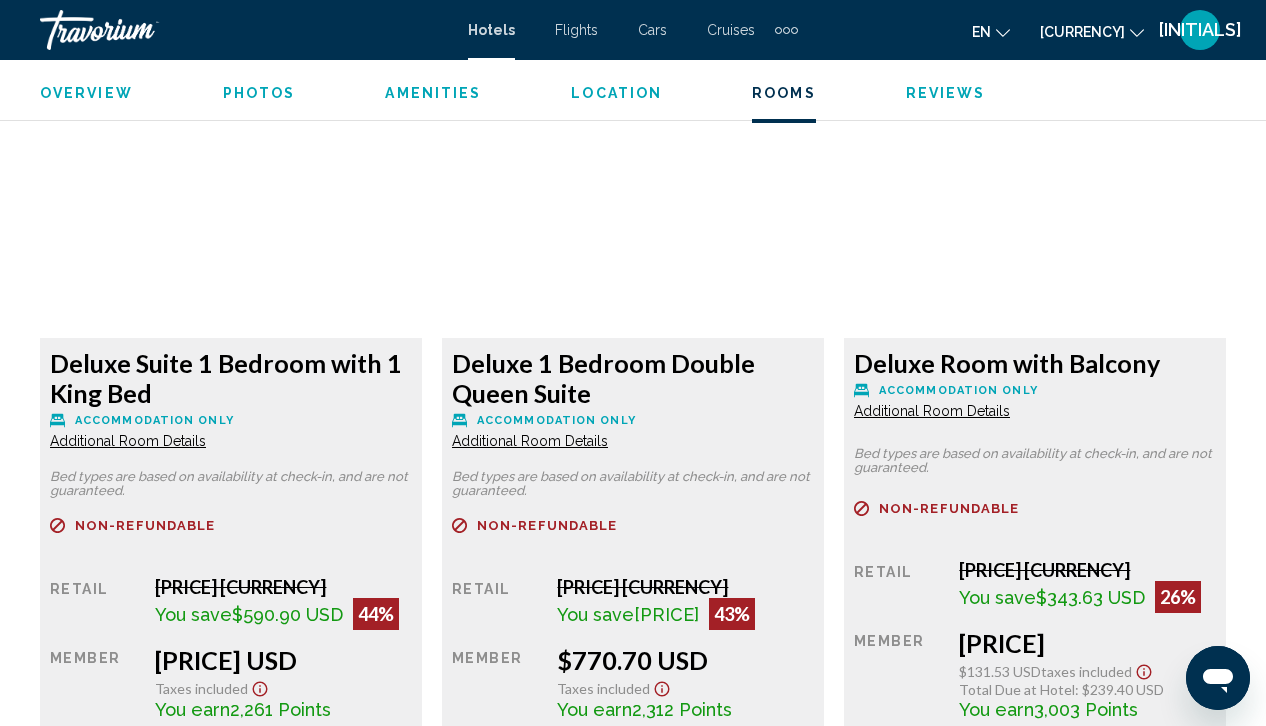 scroll, scrollTop: 3016, scrollLeft: 0, axis: vertical 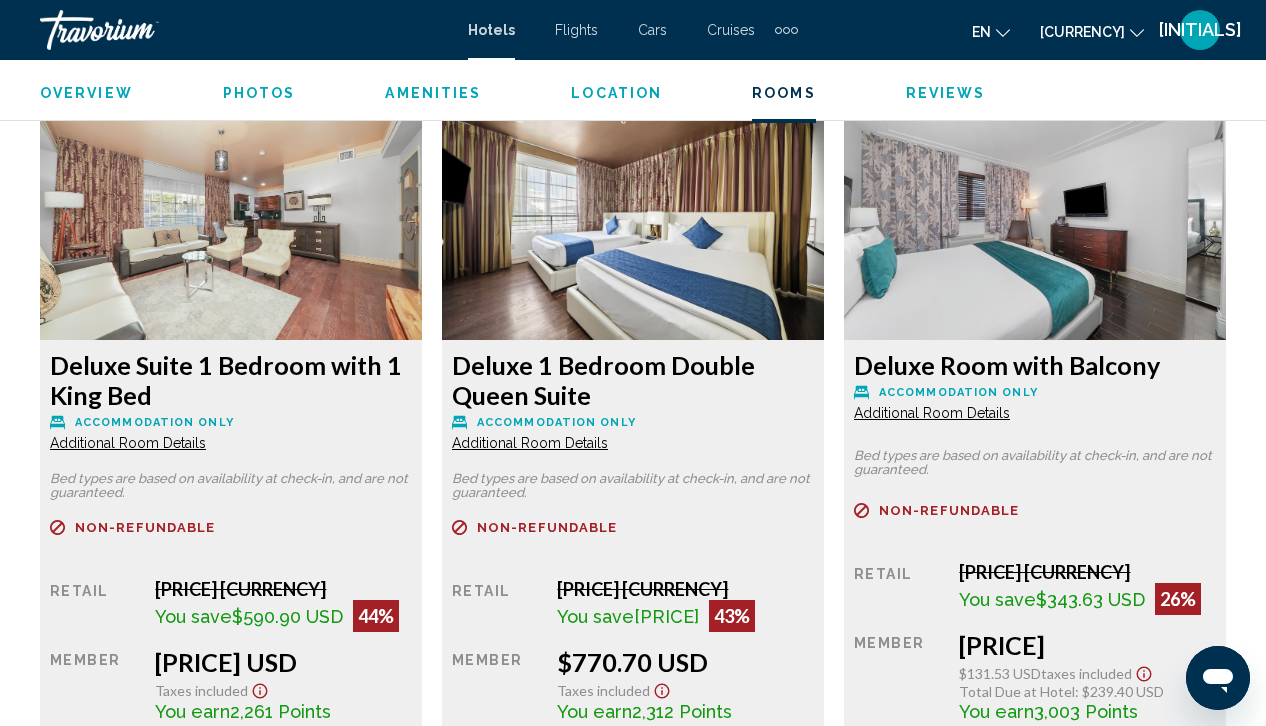 click on "Additional Room Details" at bounding box center [128, 443] 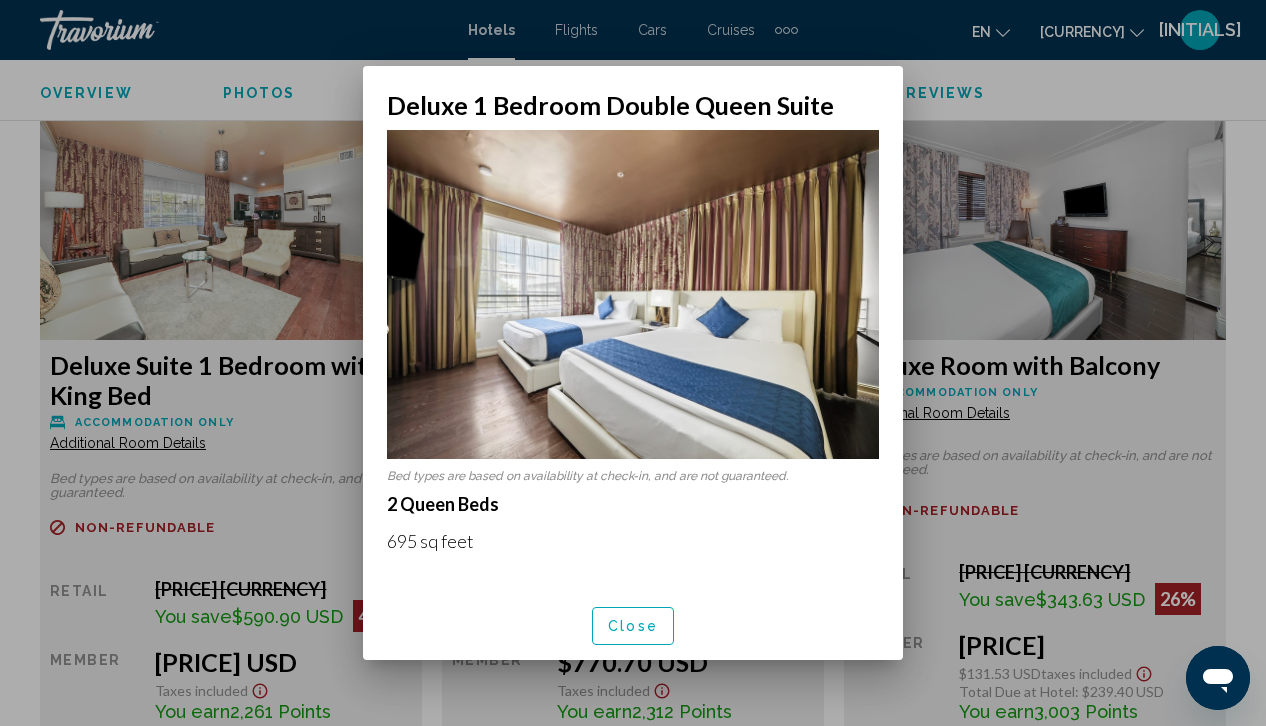 scroll, scrollTop: 0, scrollLeft: 0, axis: both 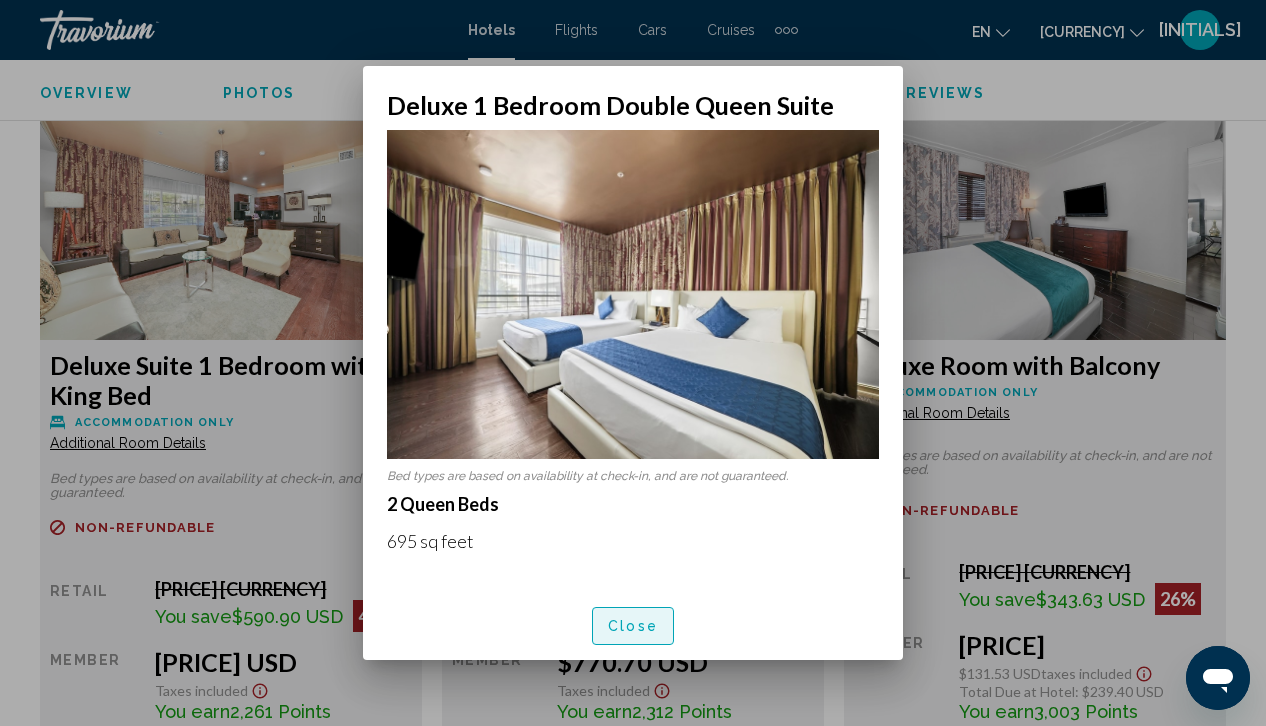 click on "Close" at bounding box center (633, 627) 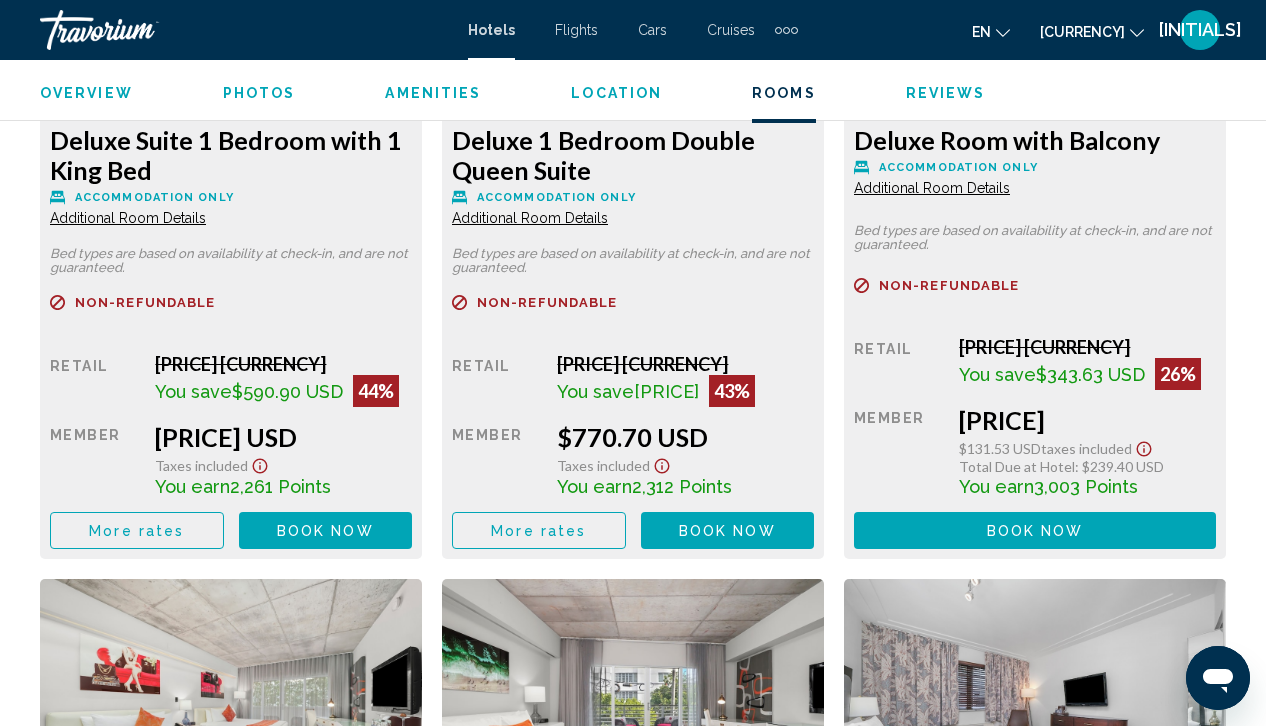 scroll, scrollTop: 3268, scrollLeft: 0, axis: vertical 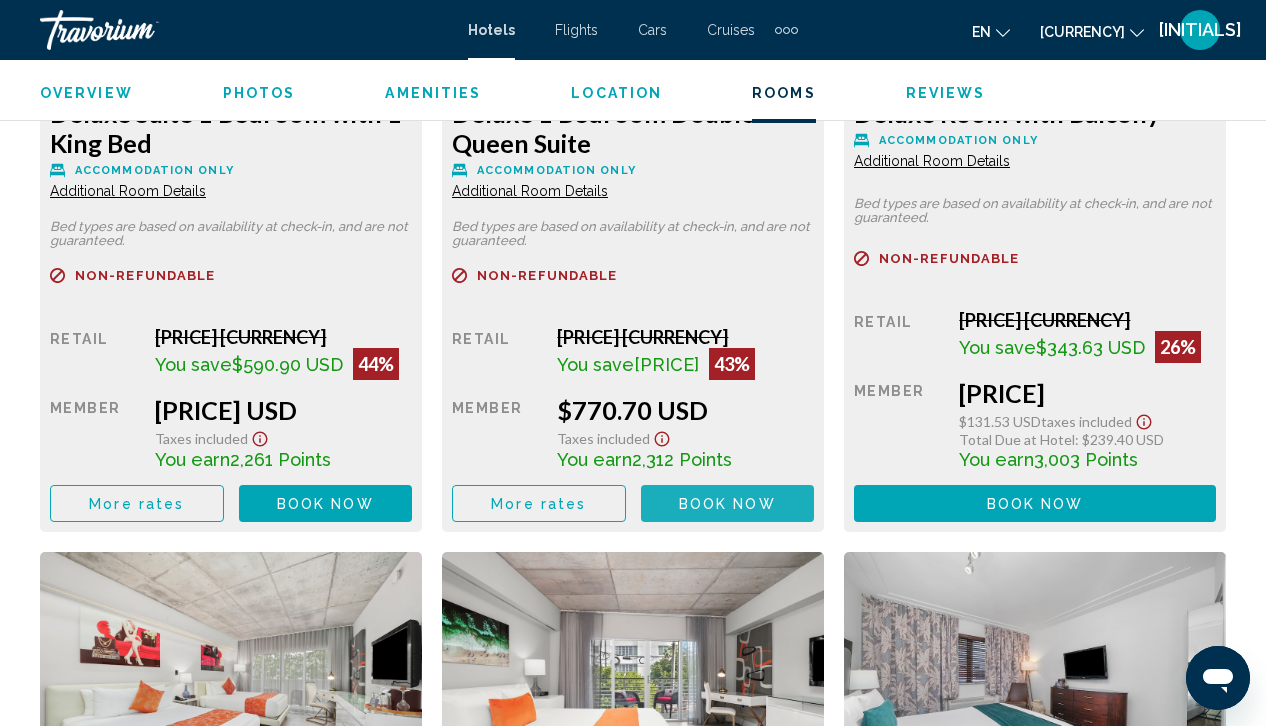 click on "Book now" at bounding box center (727, 504) 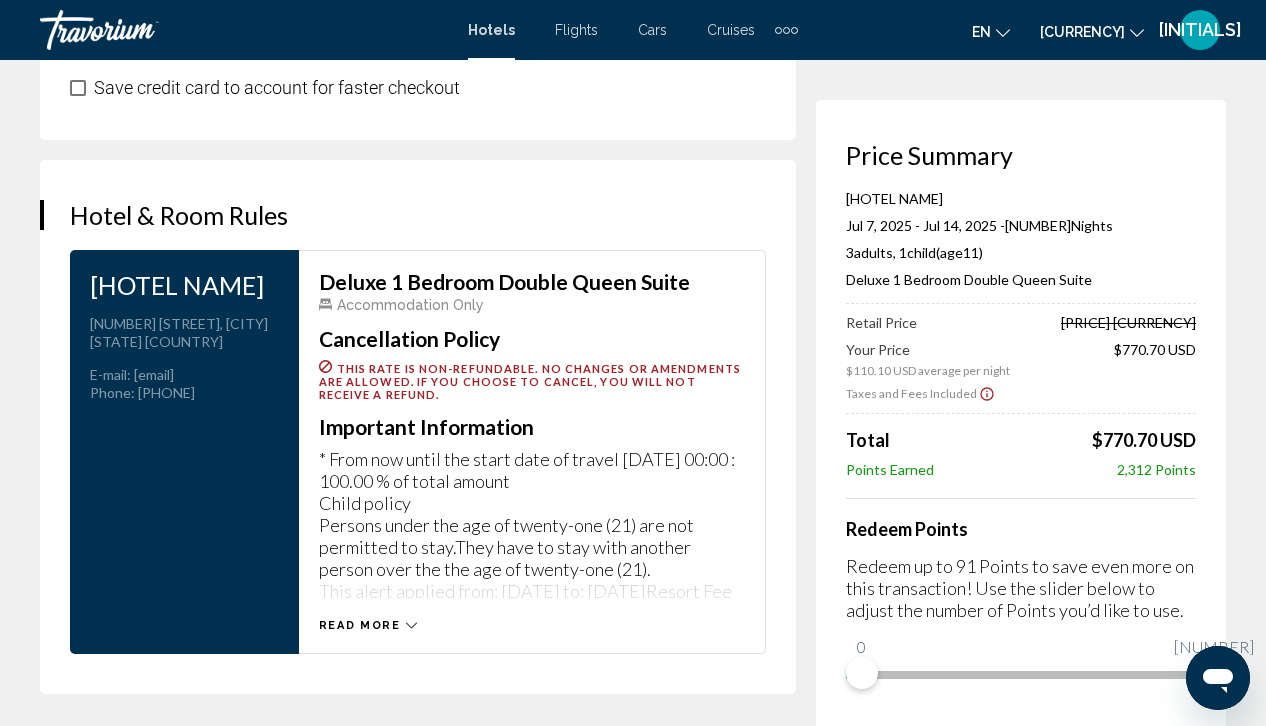 scroll, scrollTop: 2615, scrollLeft: 0, axis: vertical 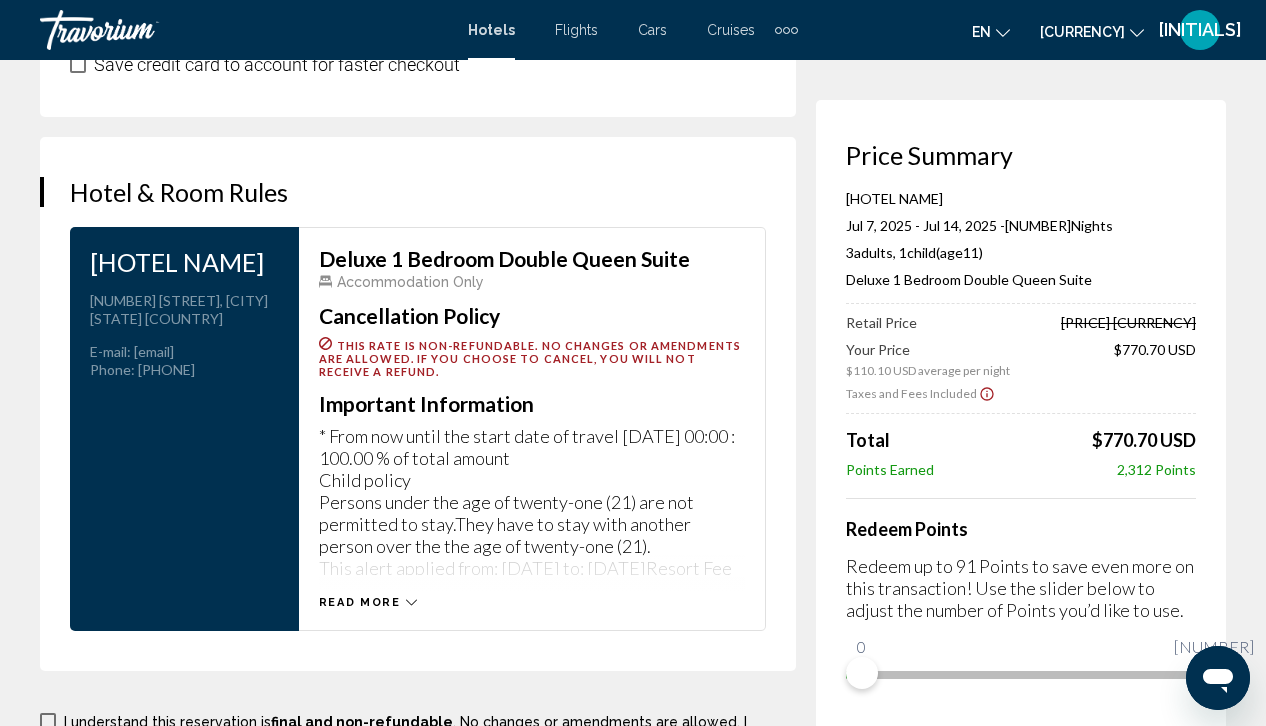 click on "Read more" at bounding box center (368, 602) 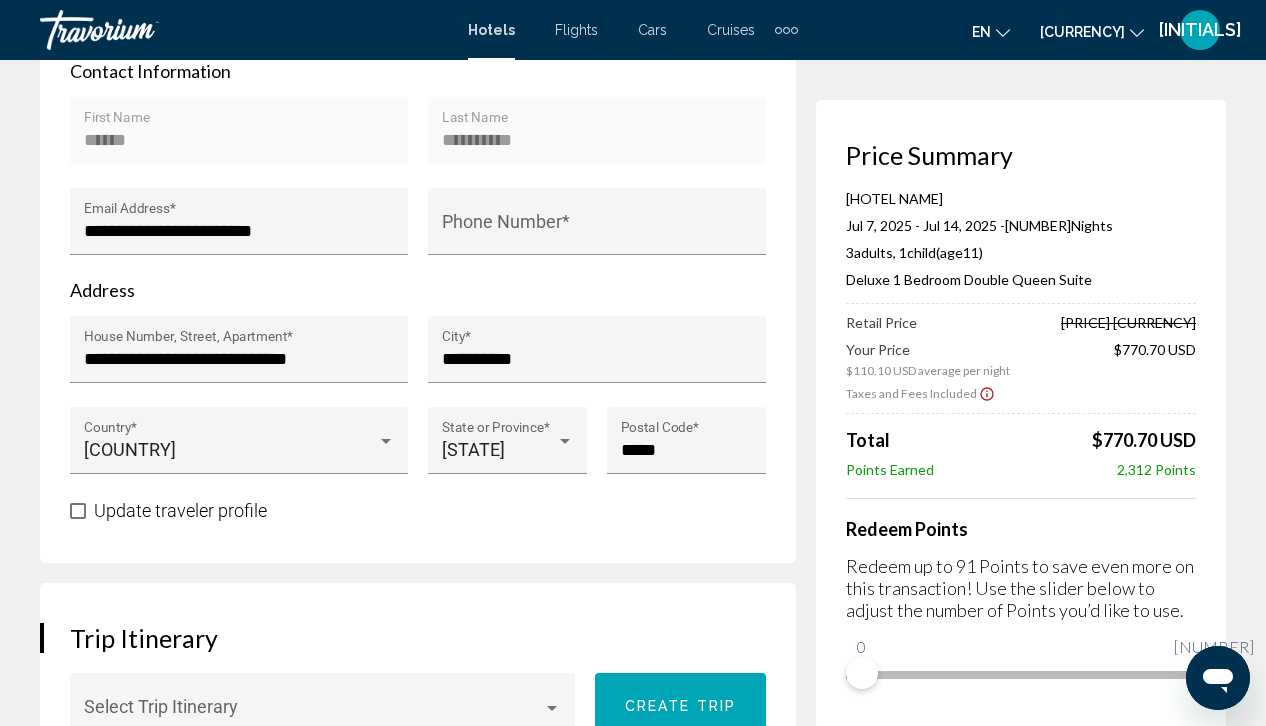 scroll, scrollTop: 752, scrollLeft: 0, axis: vertical 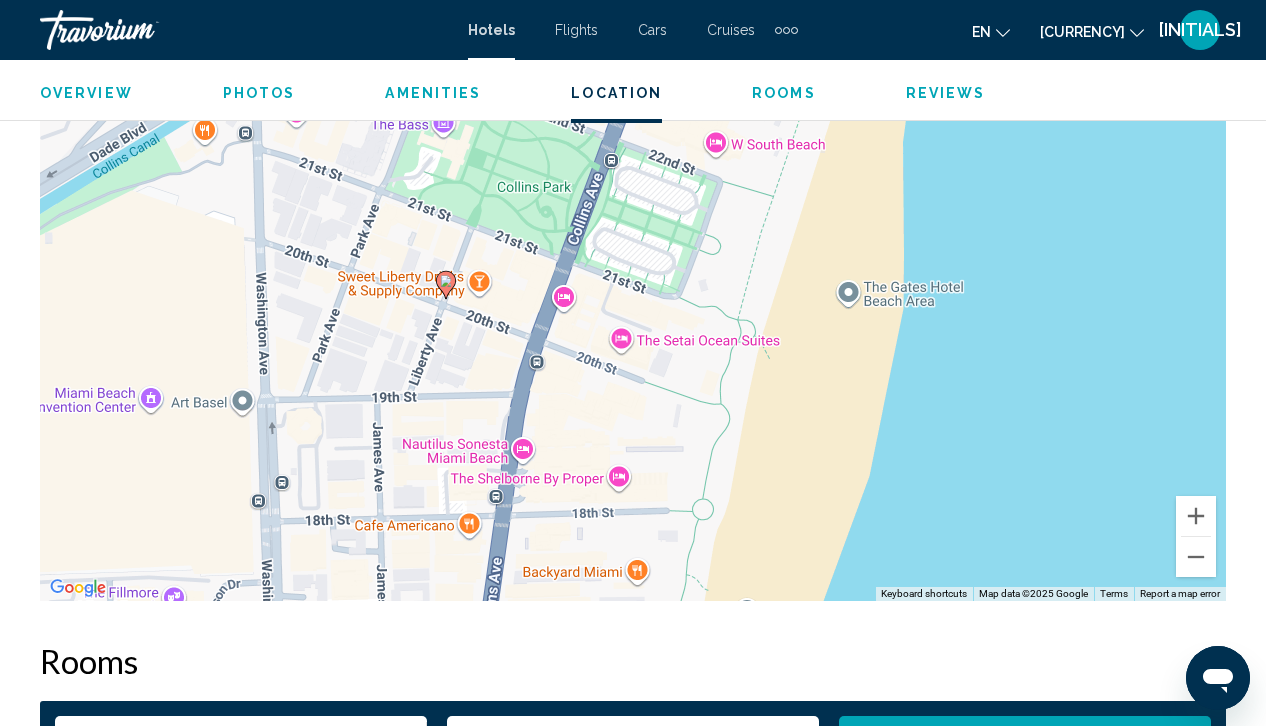 drag, startPoint x: 629, startPoint y: 200, endPoint x: 651, endPoint y: 420, distance: 221.09726 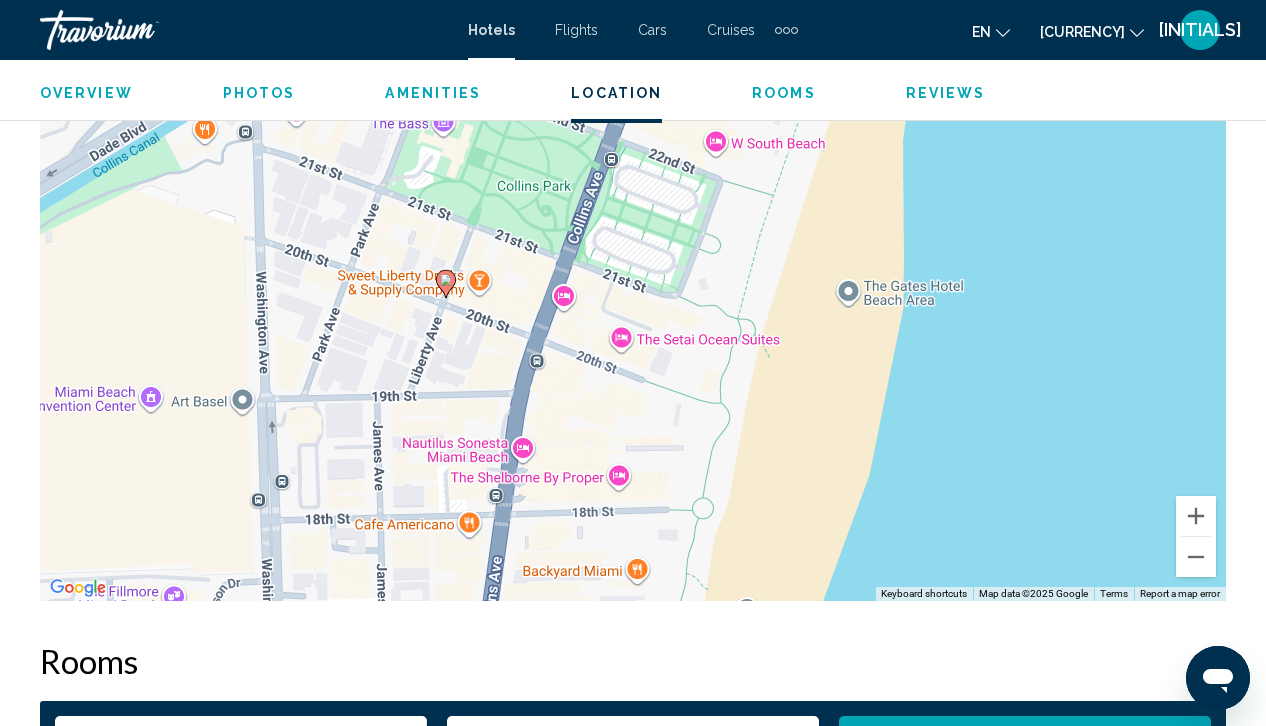 click on "Flights" at bounding box center (576, 30) 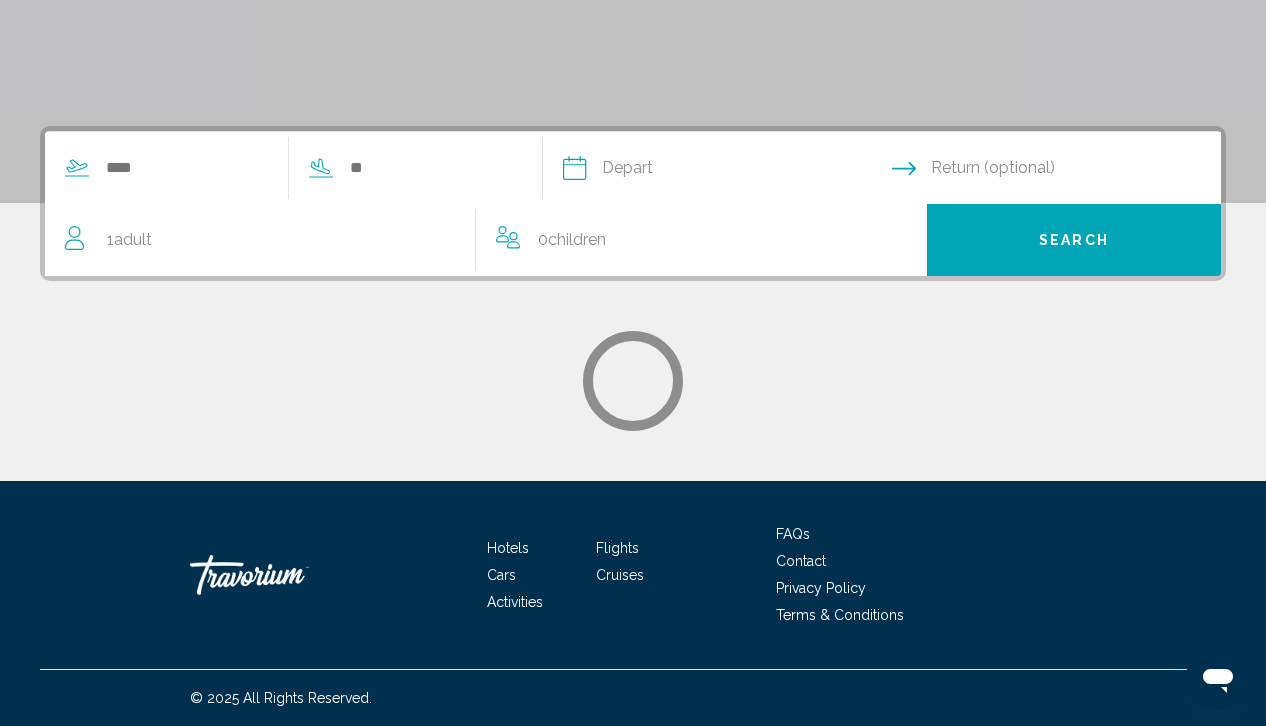 scroll, scrollTop: 0, scrollLeft: 0, axis: both 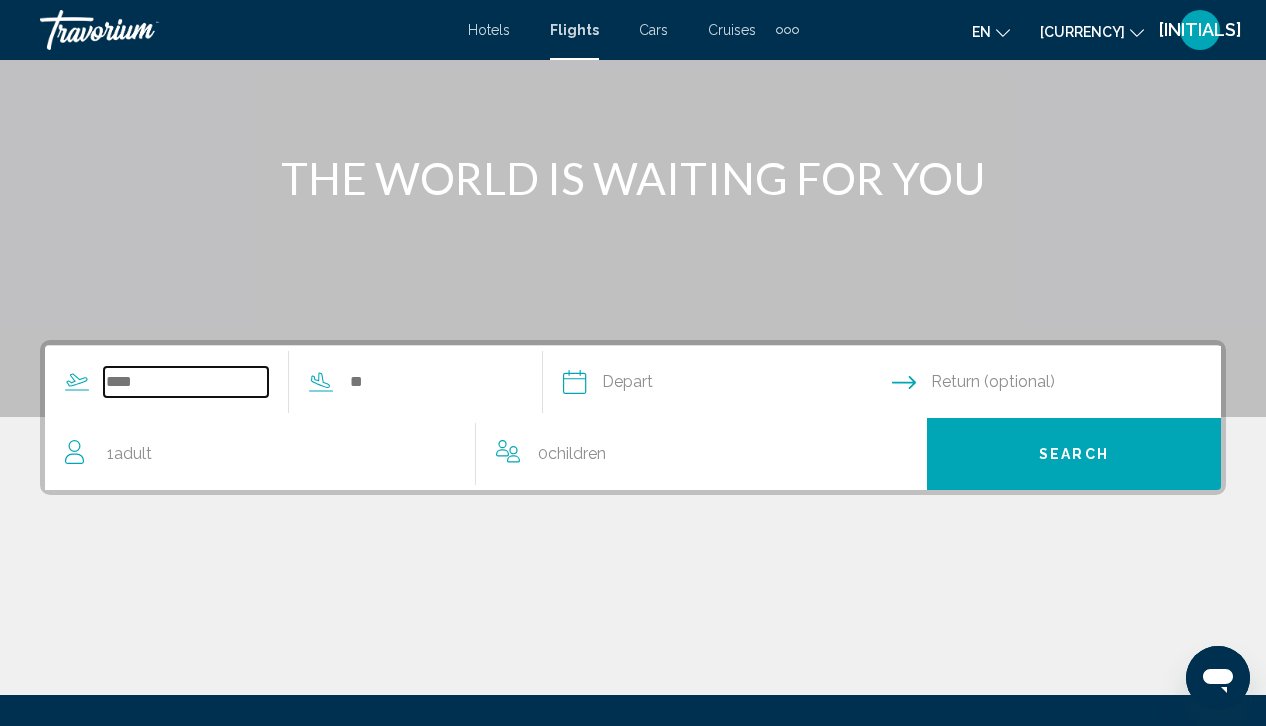 click at bounding box center (186, 382) 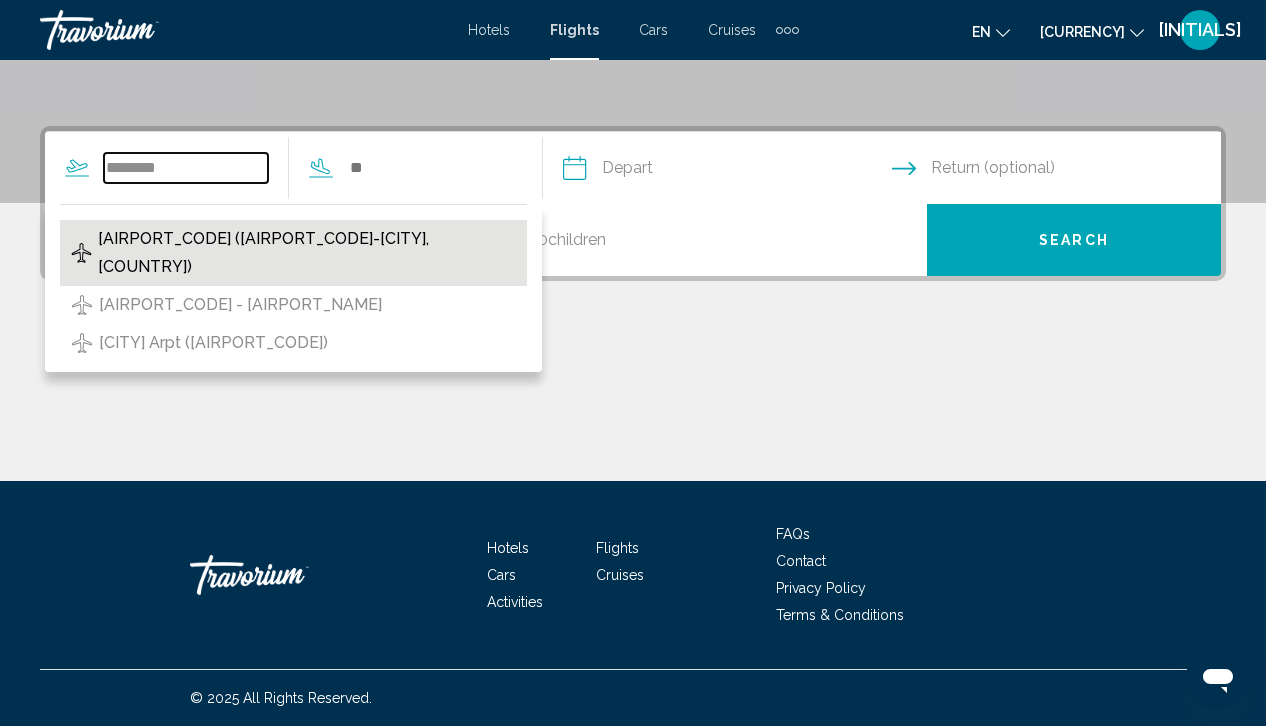 type on "********" 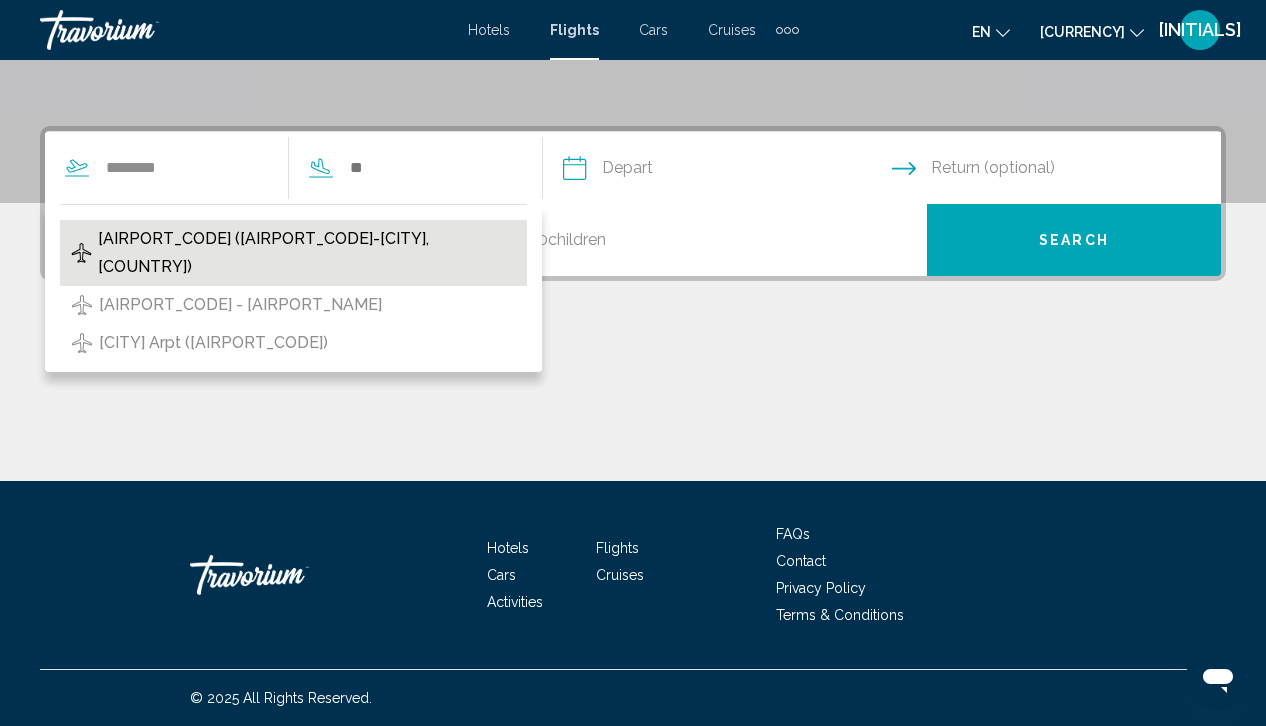 click on "[AIRPORT_CODE] ([AIRPORT_CODE]-[CITY], [COUNTRY])" at bounding box center (307, 253) 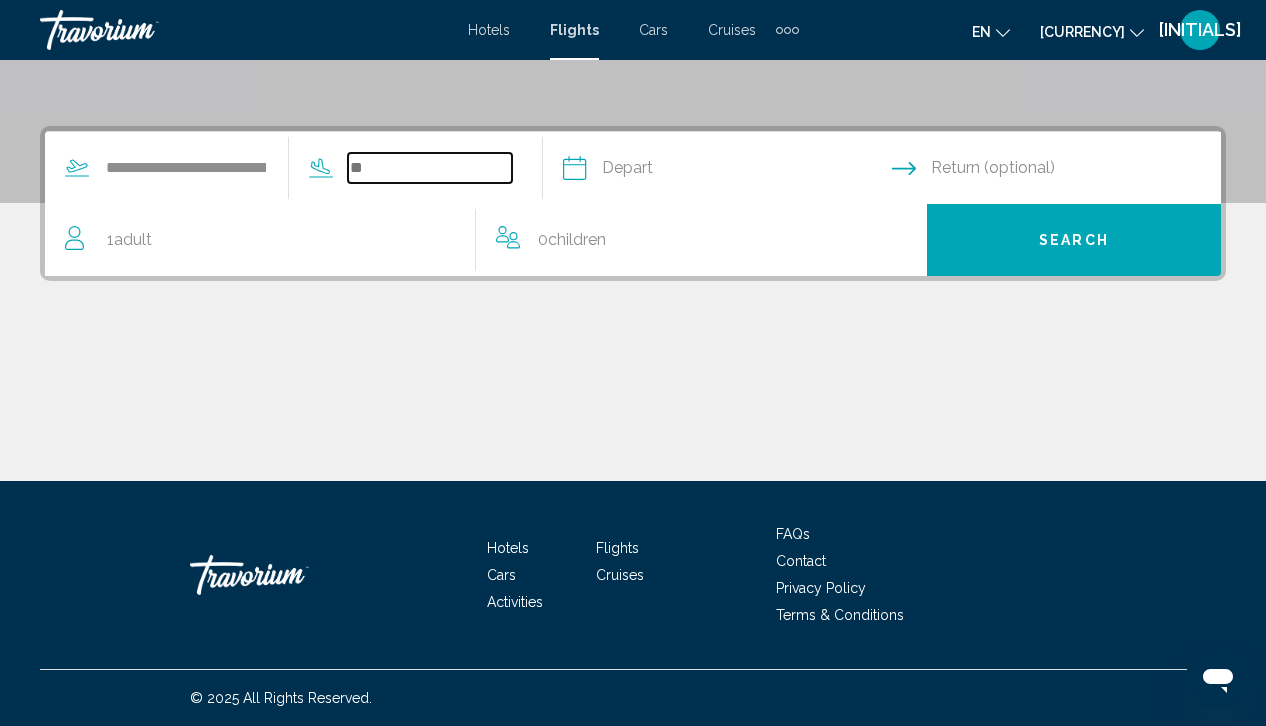 click at bounding box center [430, 168] 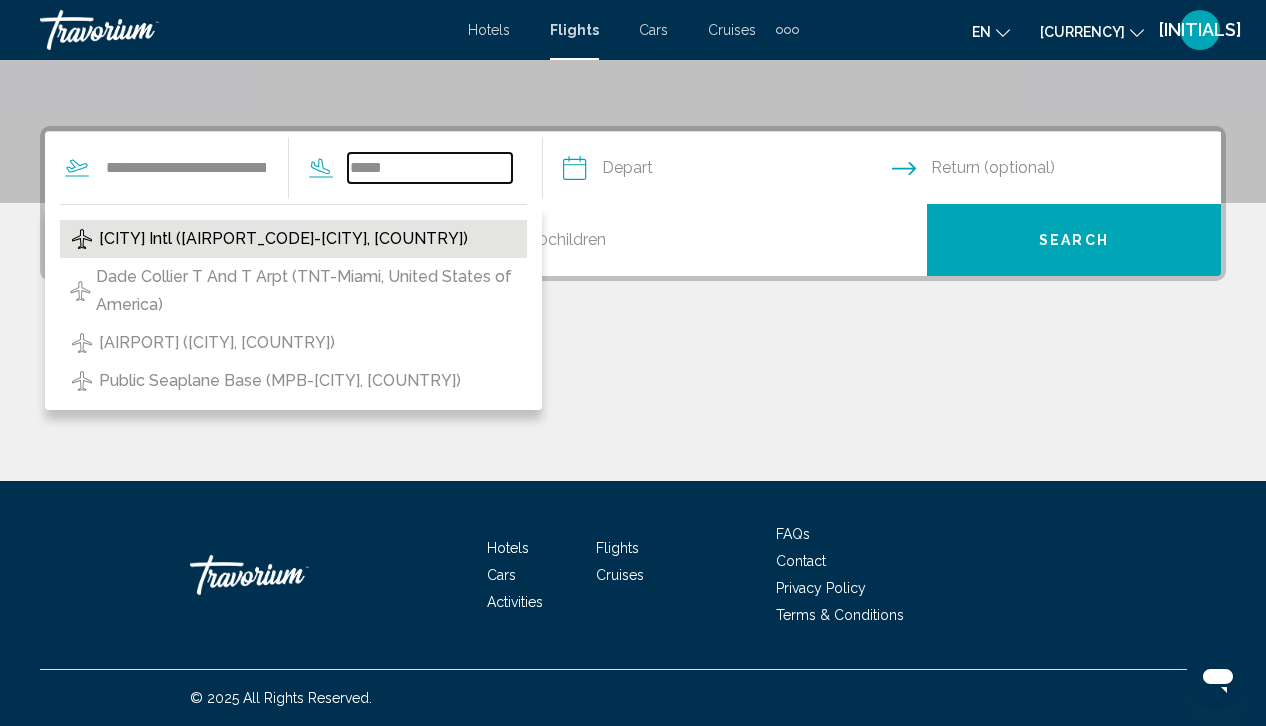 type on "*****" 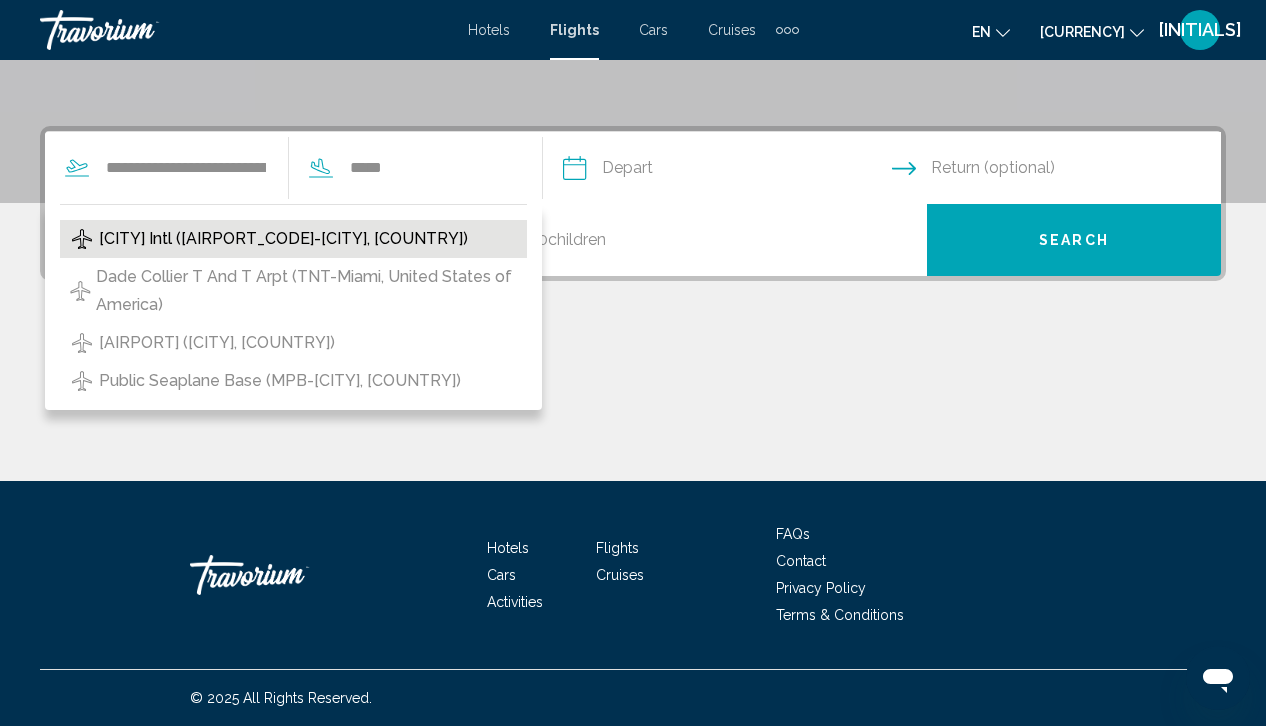 click on "[CITY] Intl ([AIRPORT_CODE]-[CITY], [COUNTRY])" at bounding box center [283, 239] 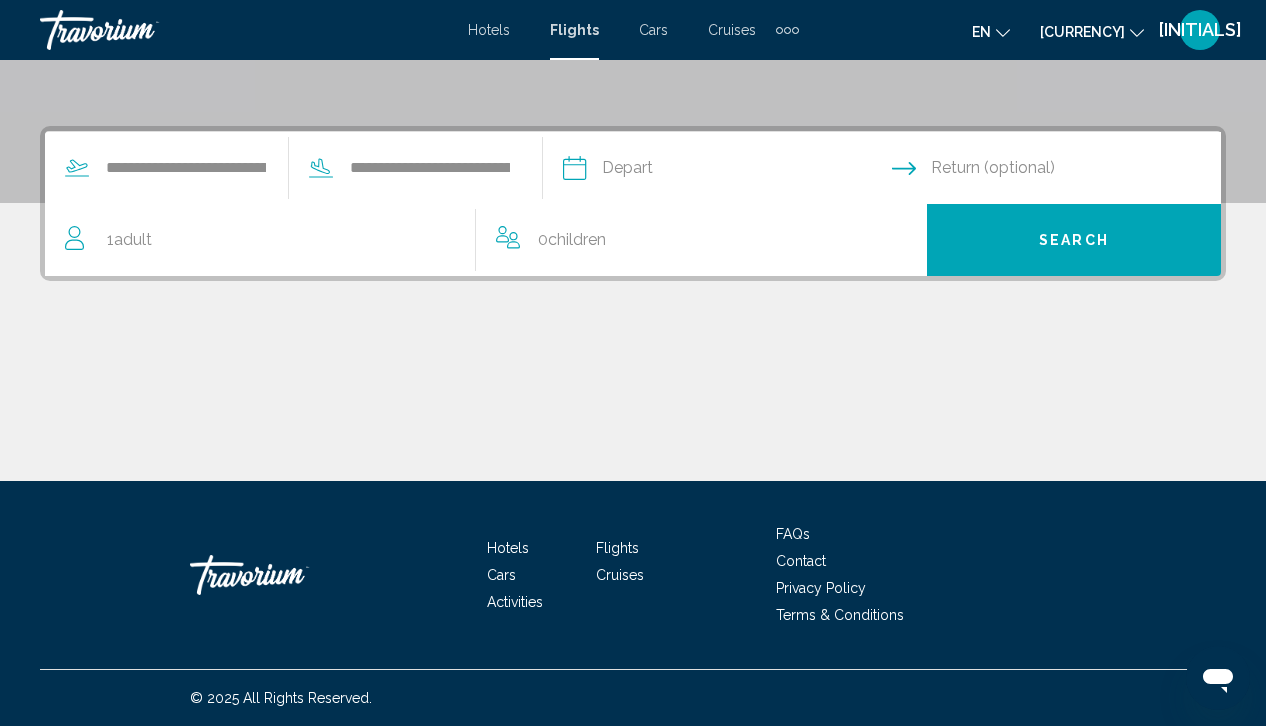 click at bounding box center (726, 171) 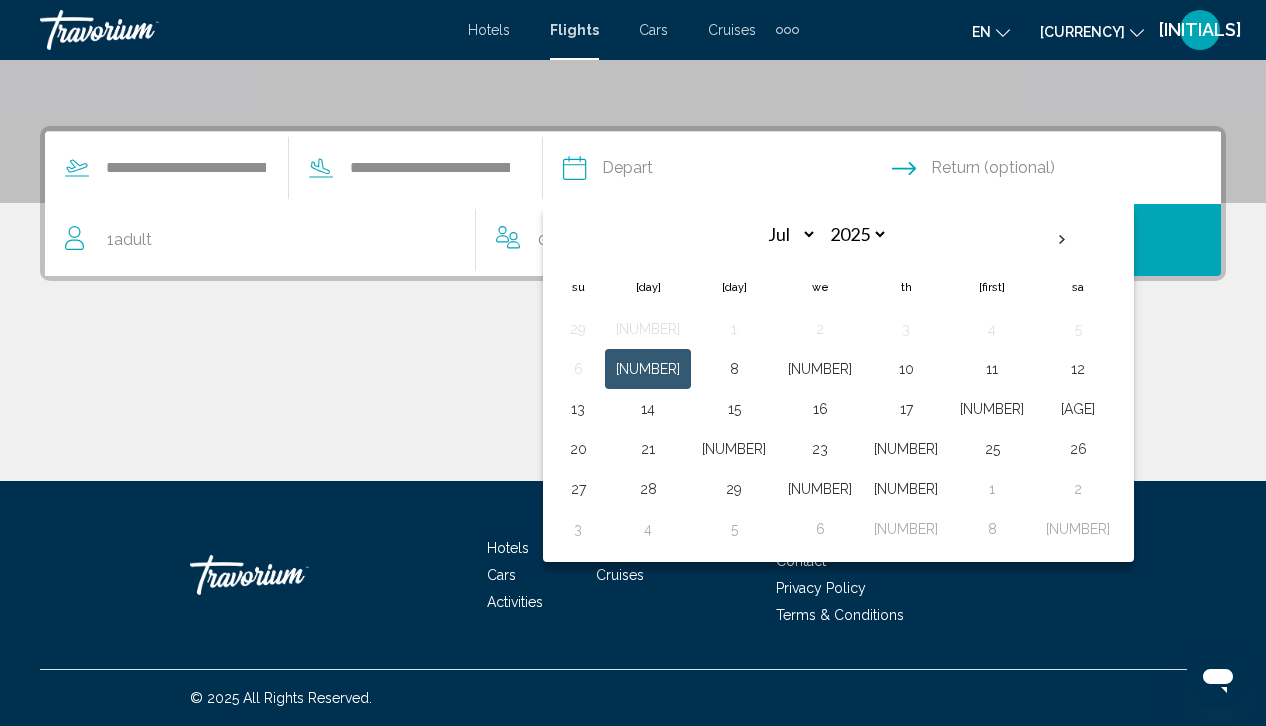 click on "Return (optional)" at bounding box center [993, 168] 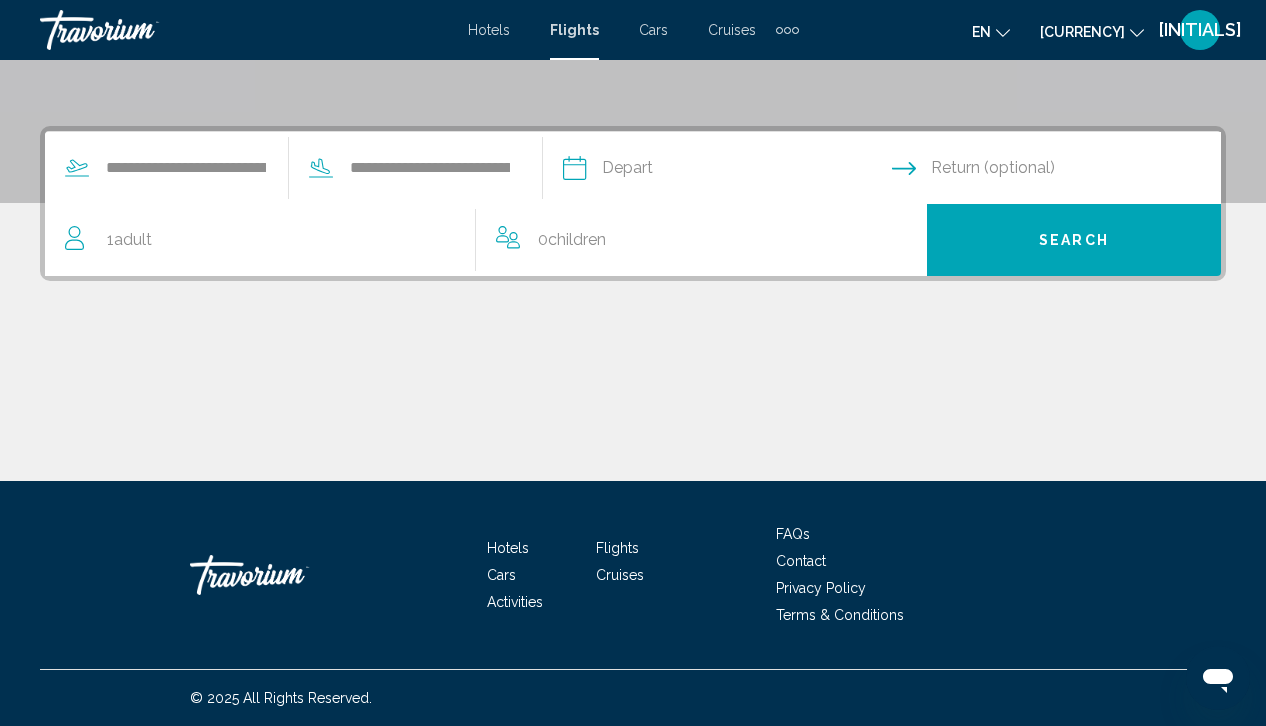 click at bounding box center [726, 171] 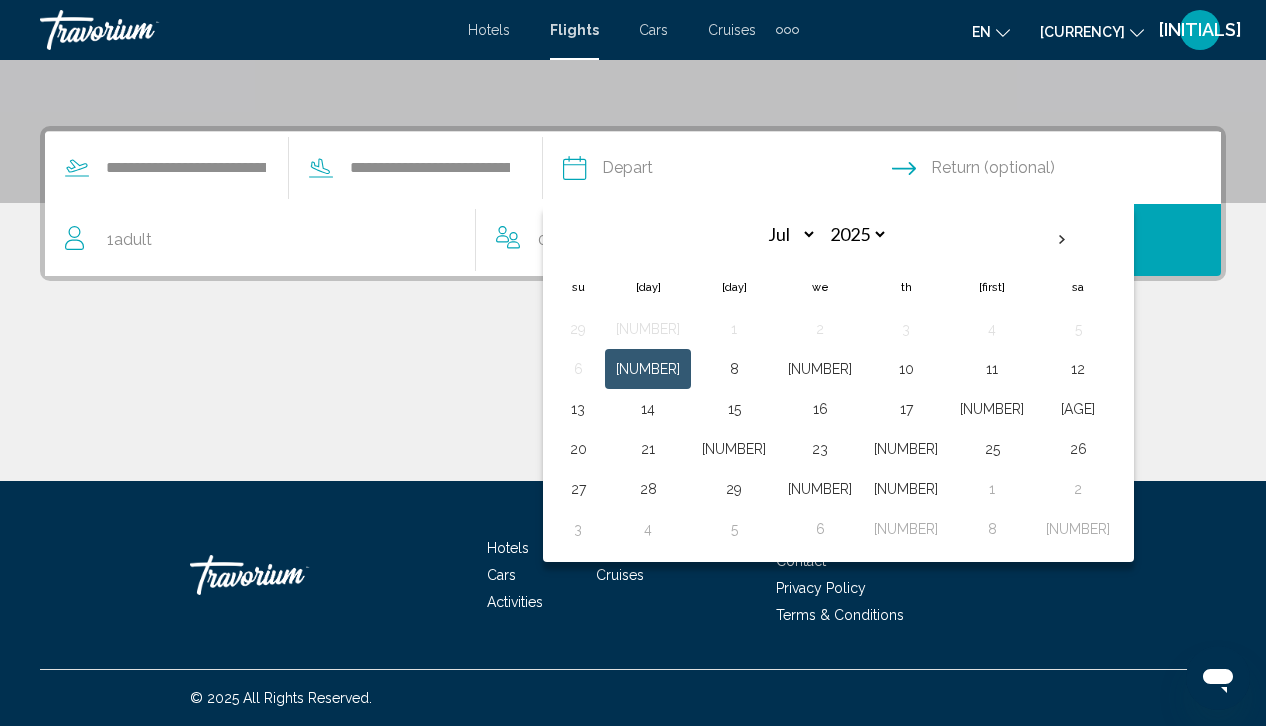 click on "[NUMBER]" at bounding box center (648, 369) 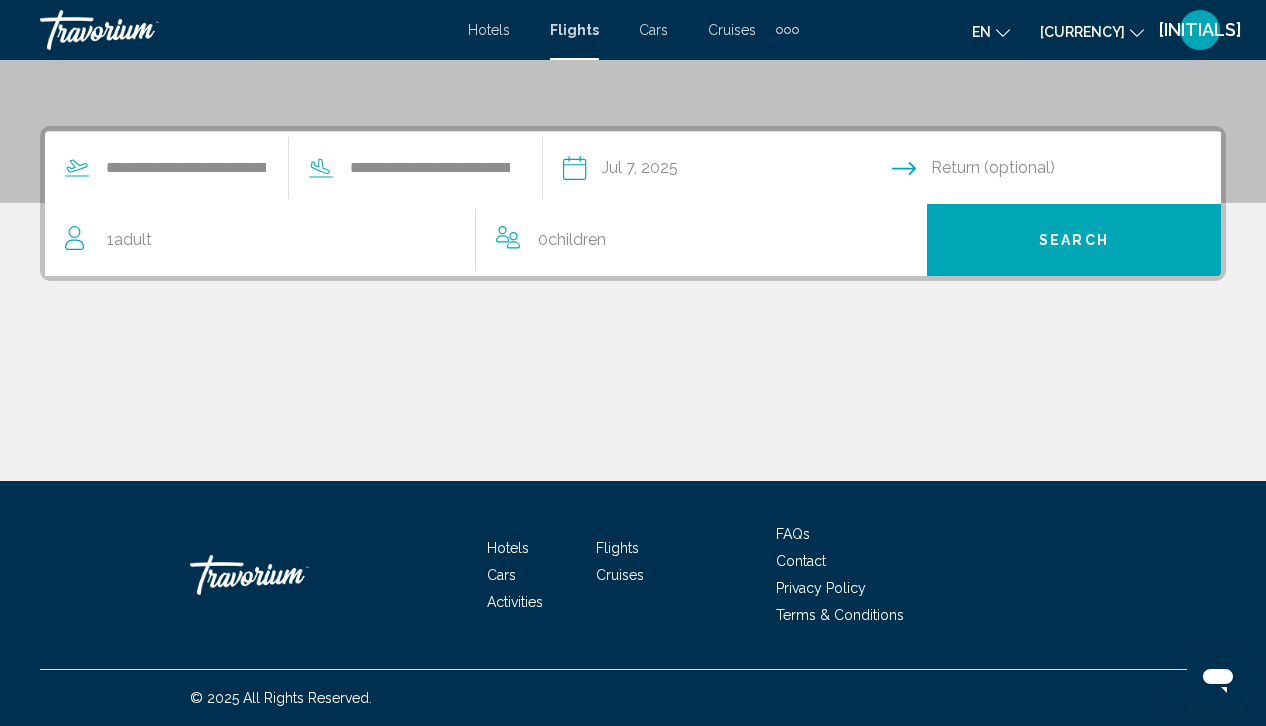 click at bounding box center [1060, 171] 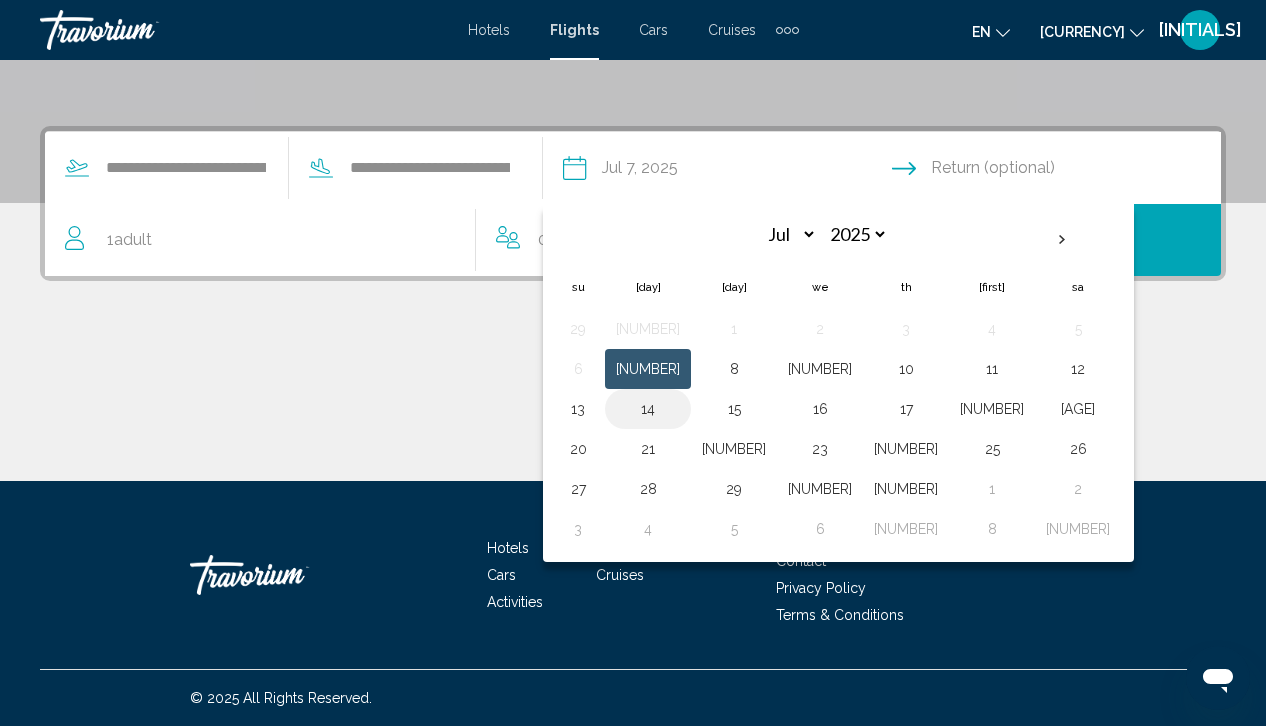 click on "14" at bounding box center [648, 409] 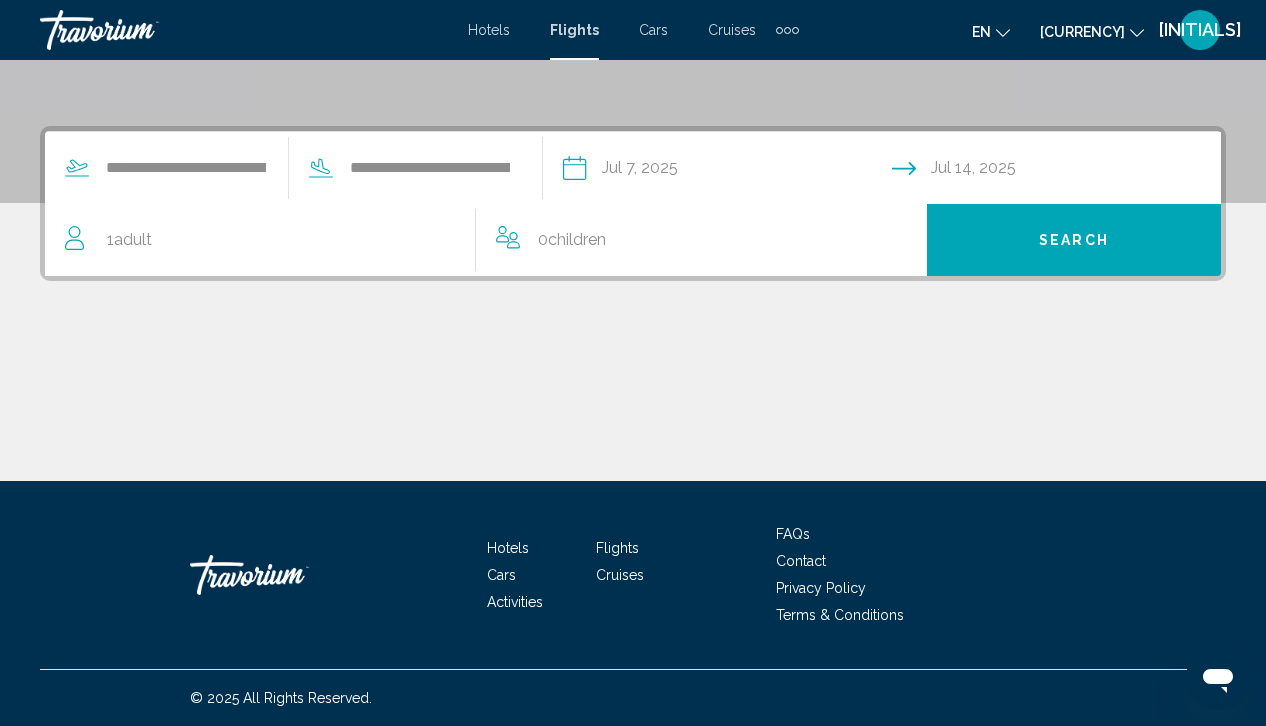click on "1 Adult Adults" at bounding box center [270, 240] 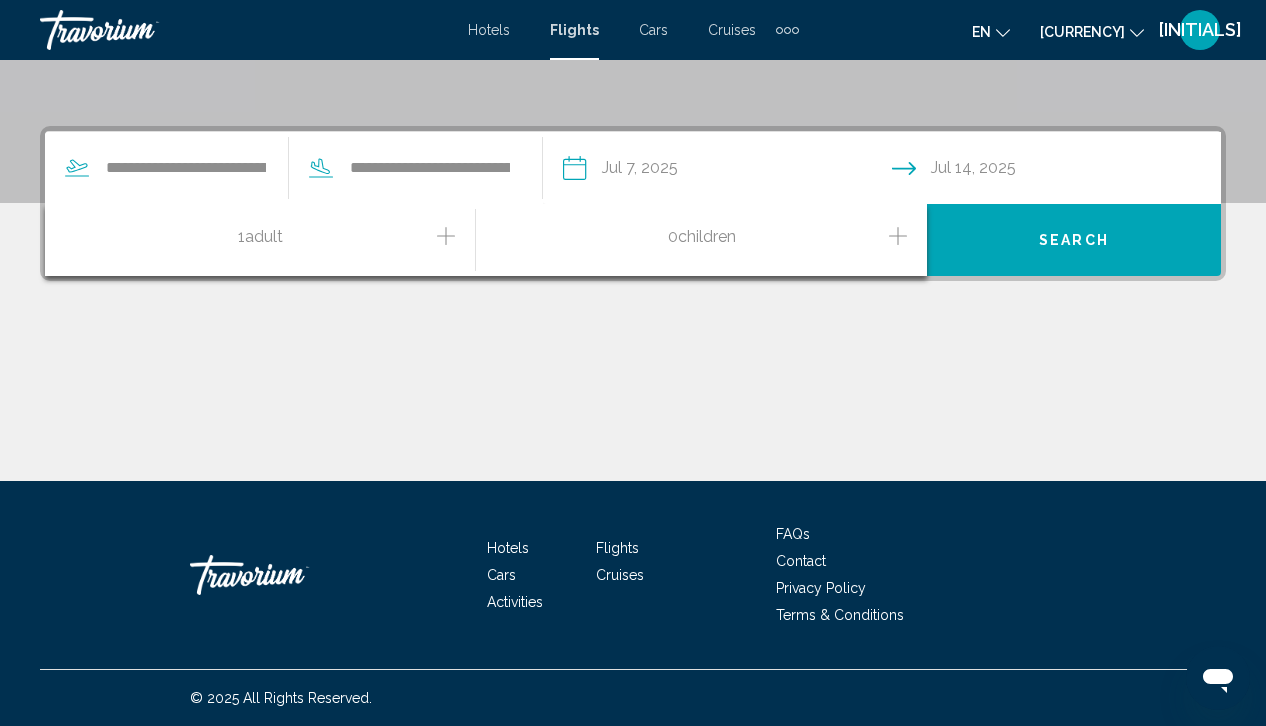 click at bounding box center [446, 236] 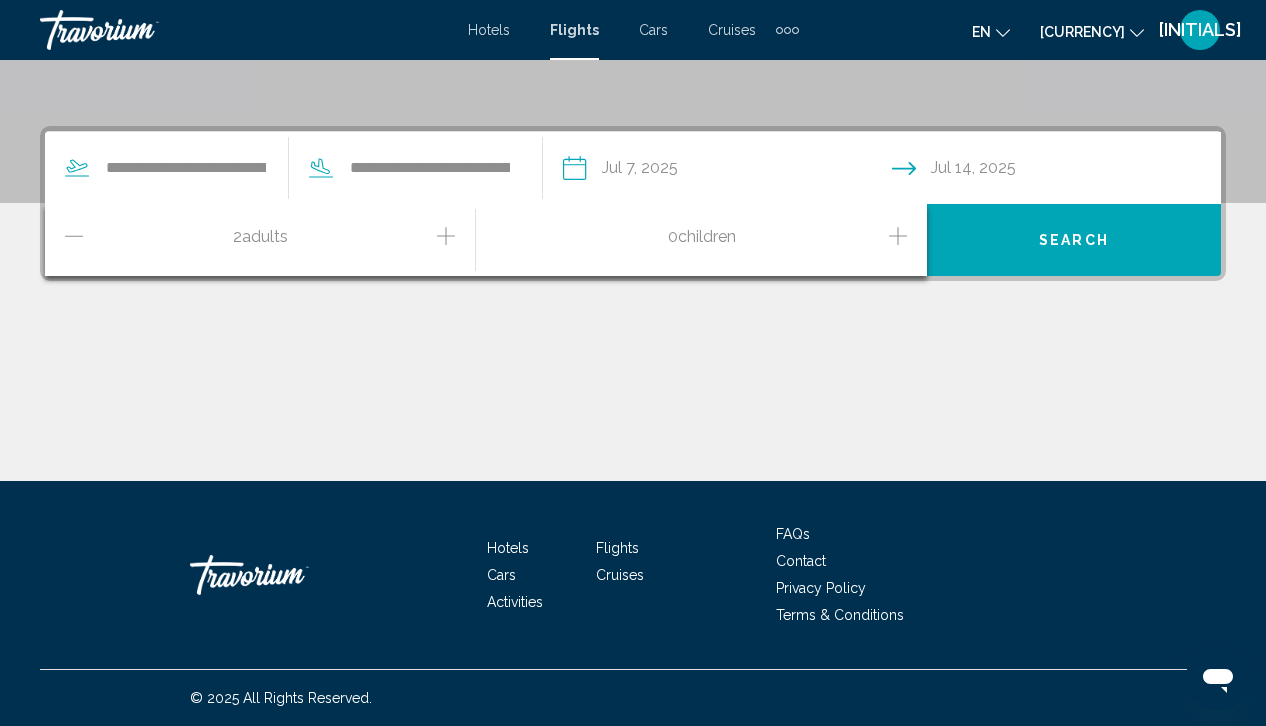 click at bounding box center (446, 236) 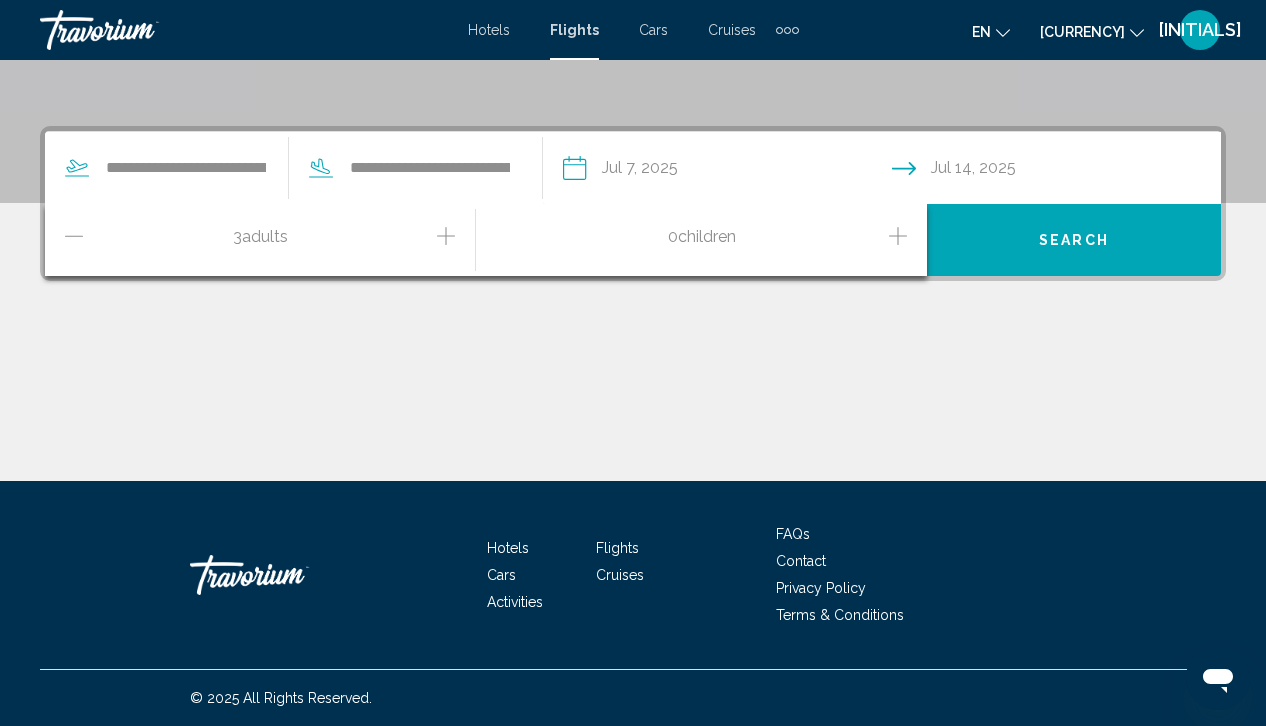 click at bounding box center [898, 236] 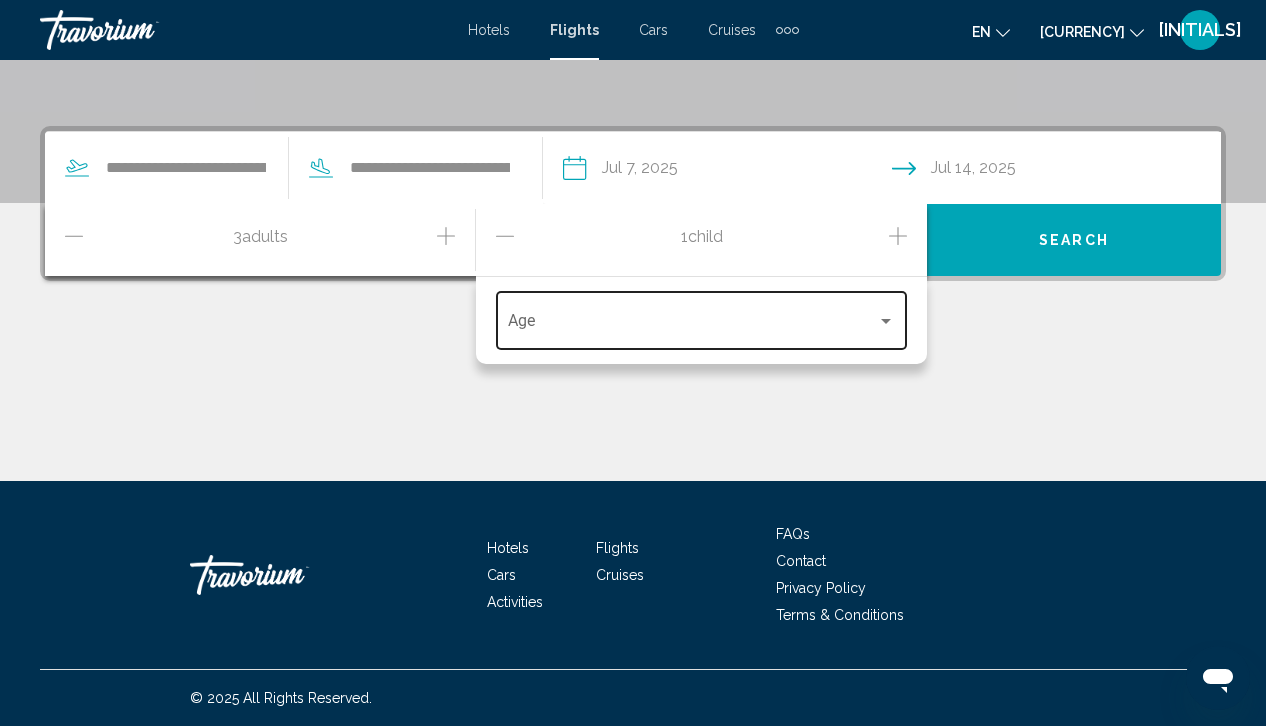 click at bounding box center (692, 325) 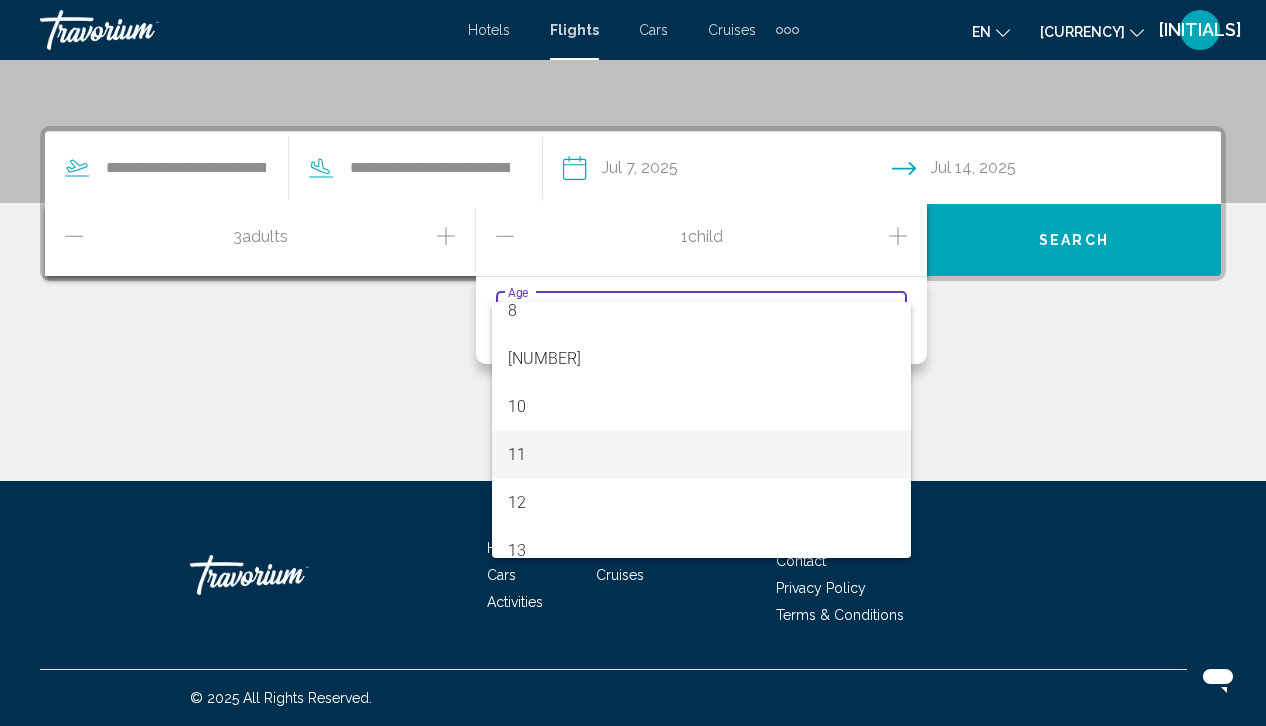 scroll, scrollTop: 400, scrollLeft: 0, axis: vertical 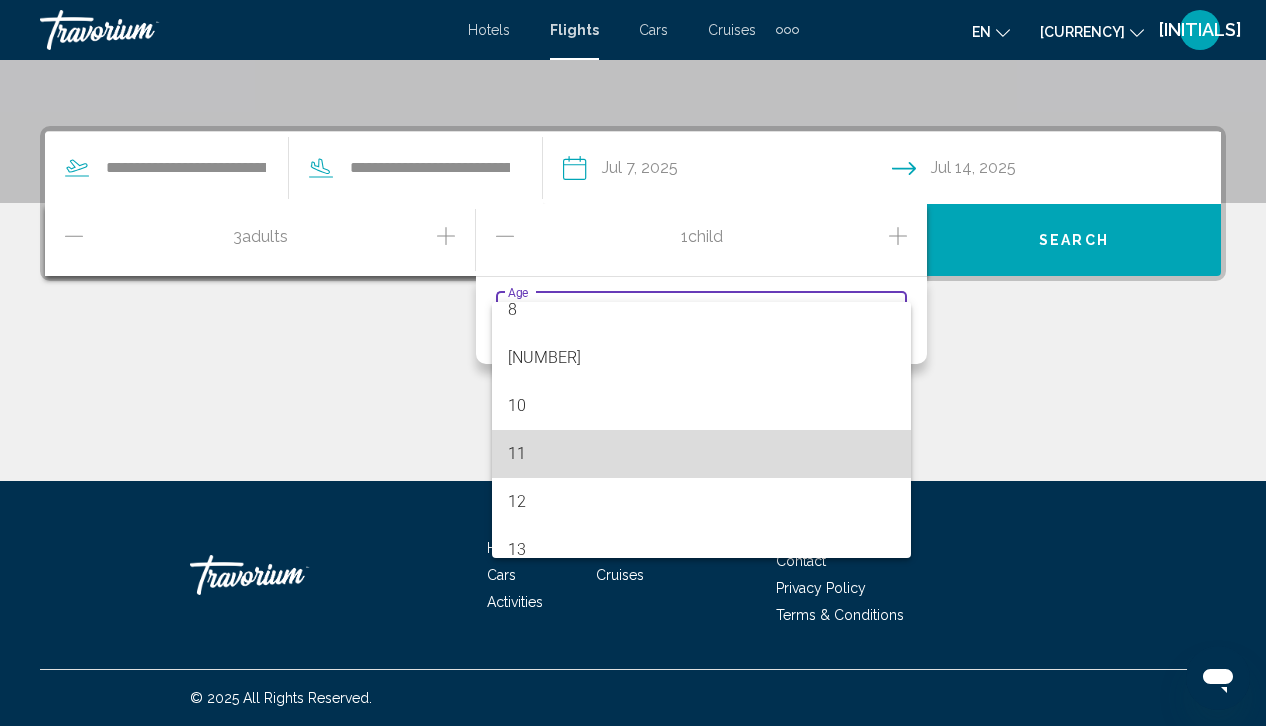 click on "11" at bounding box center (701, 454) 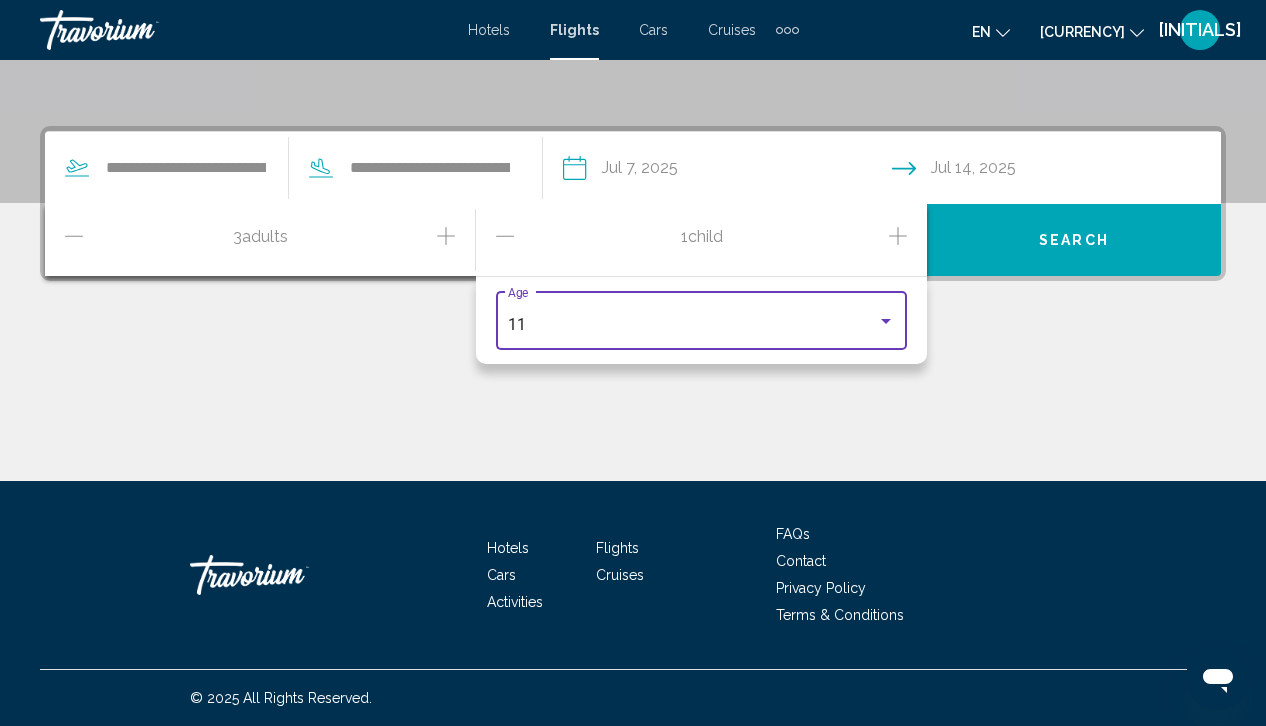 click on "Search" at bounding box center [1074, 241] 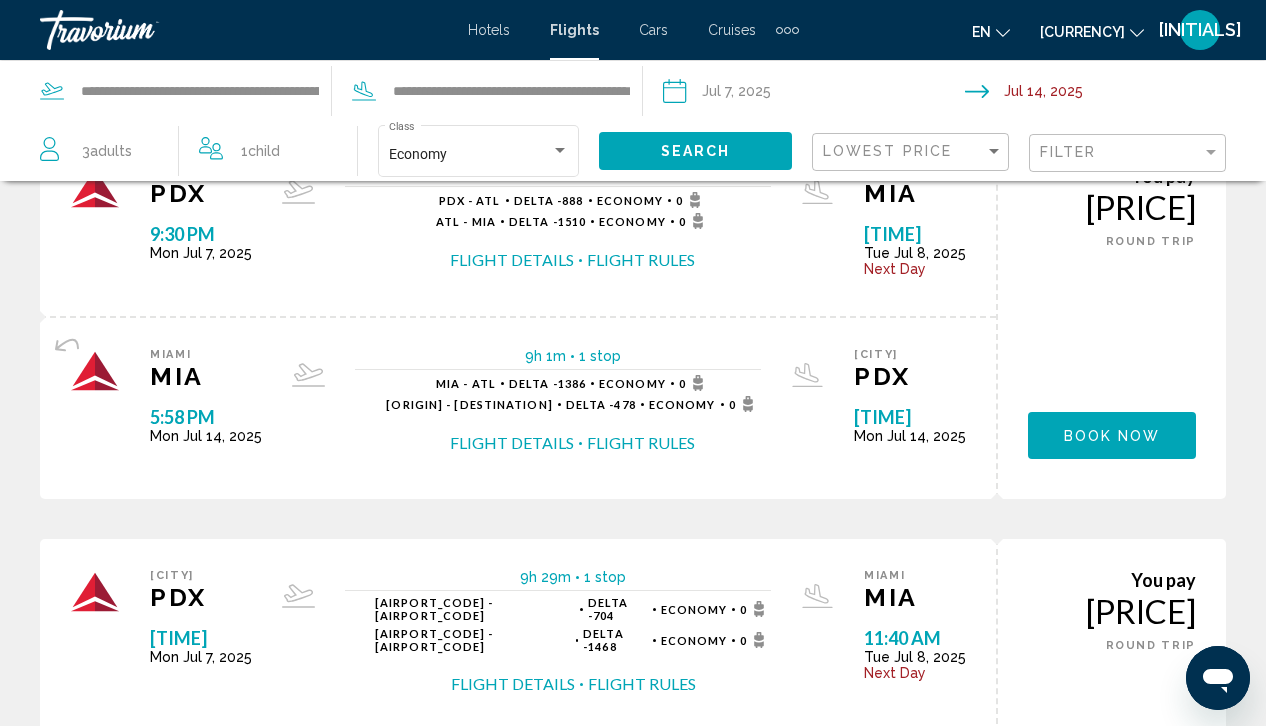 scroll, scrollTop: 563, scrollLeft: 0, axis: vertical 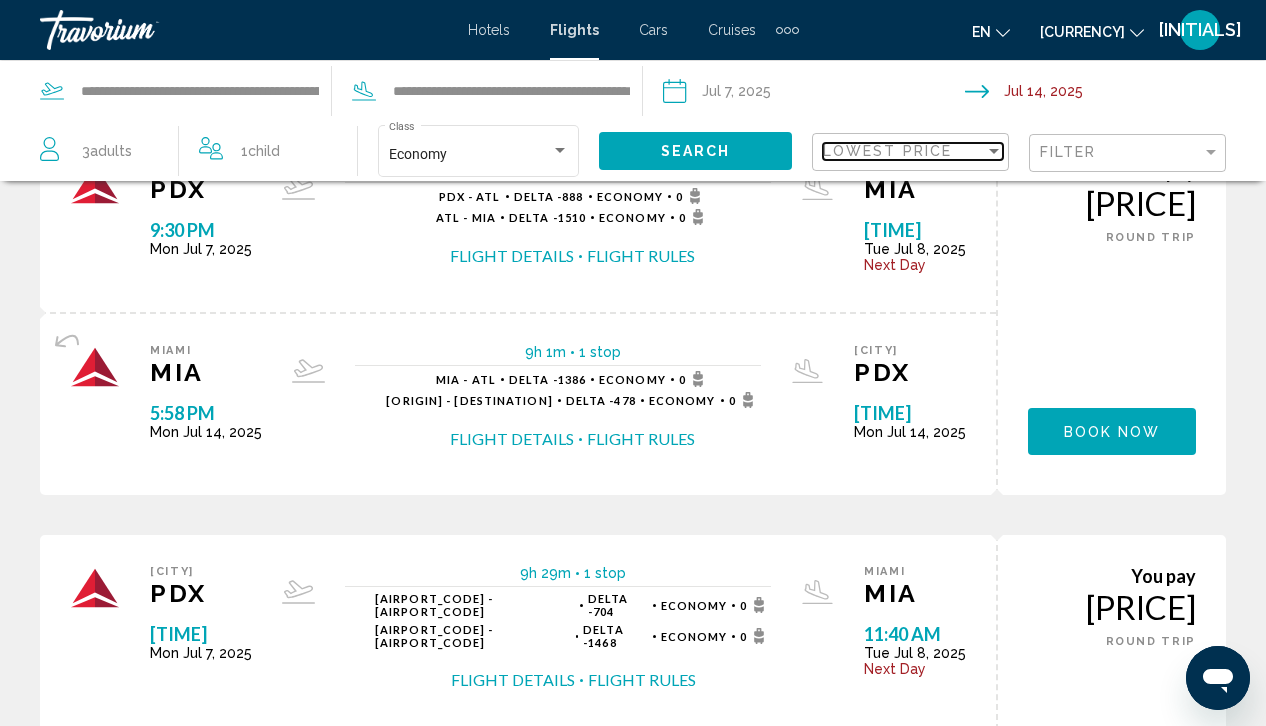 click on "Lowest Price" at bounding box center [887, 151] 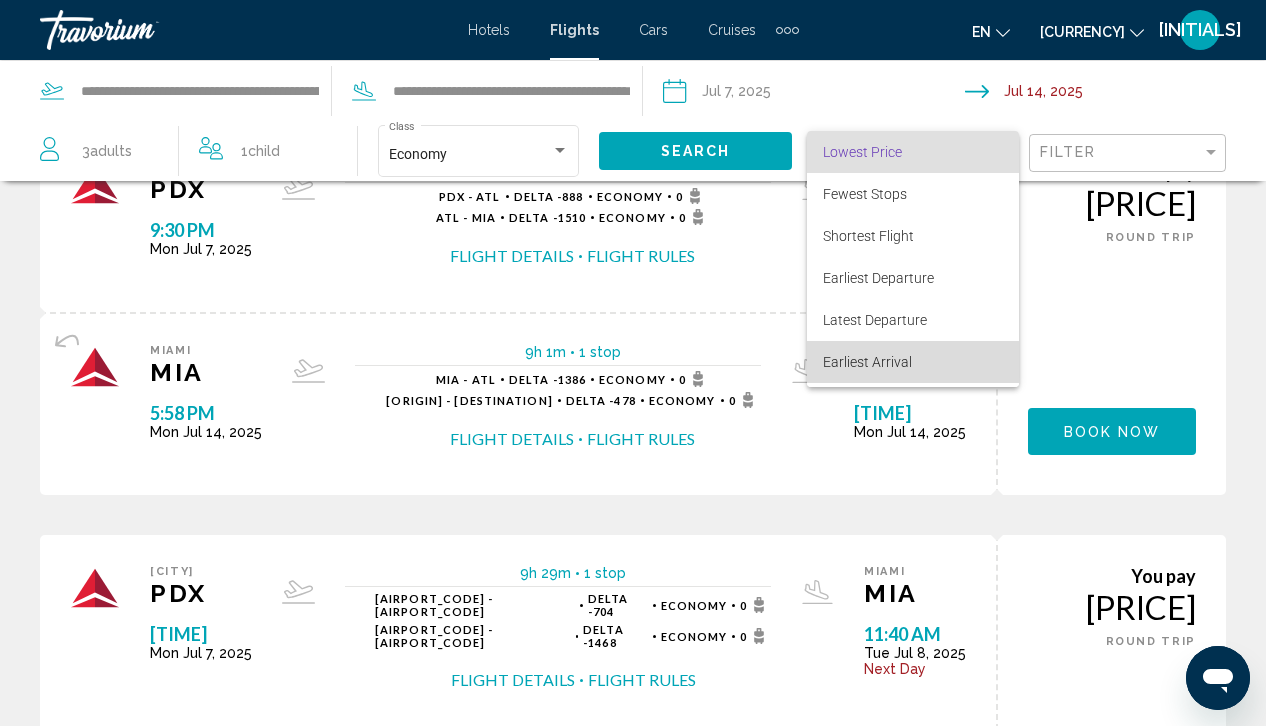 click on "Earliest Arrival" at bounding box center (867, 362) 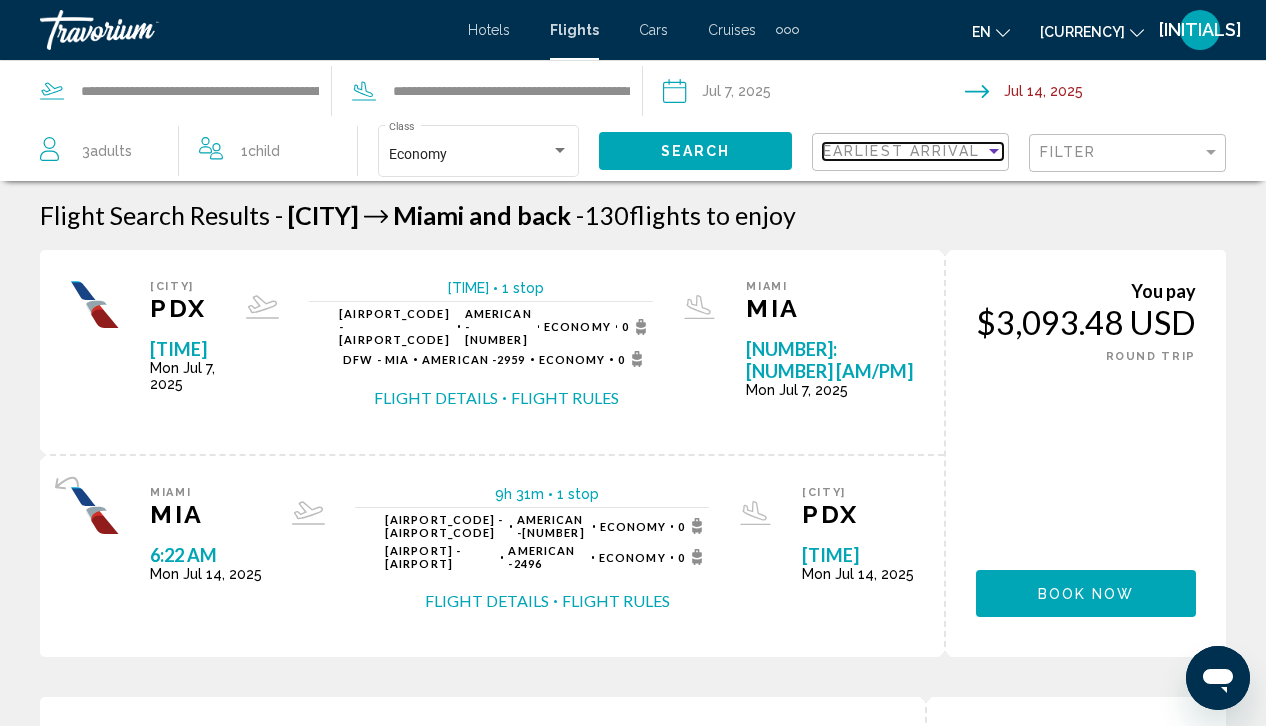 scroll, scrollTop: 0, scrollLeft: 0, axis: both 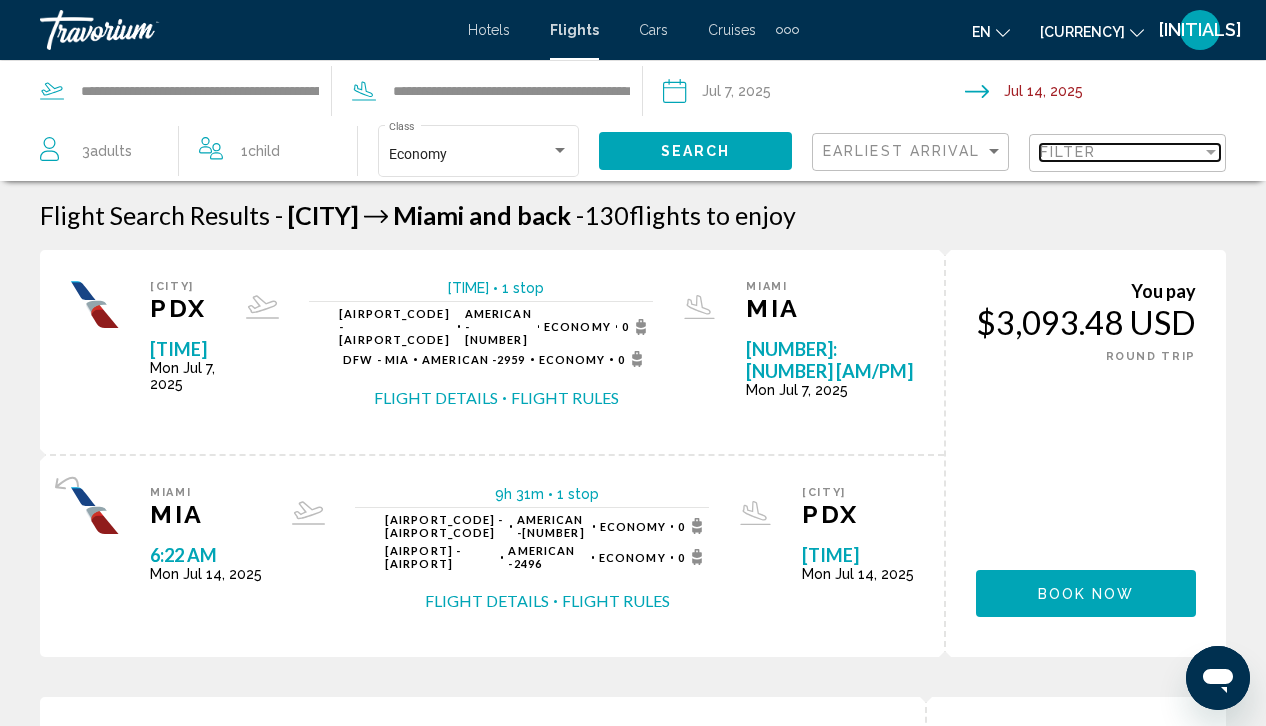 click on "Filter" at bounding box center (1121, 152) 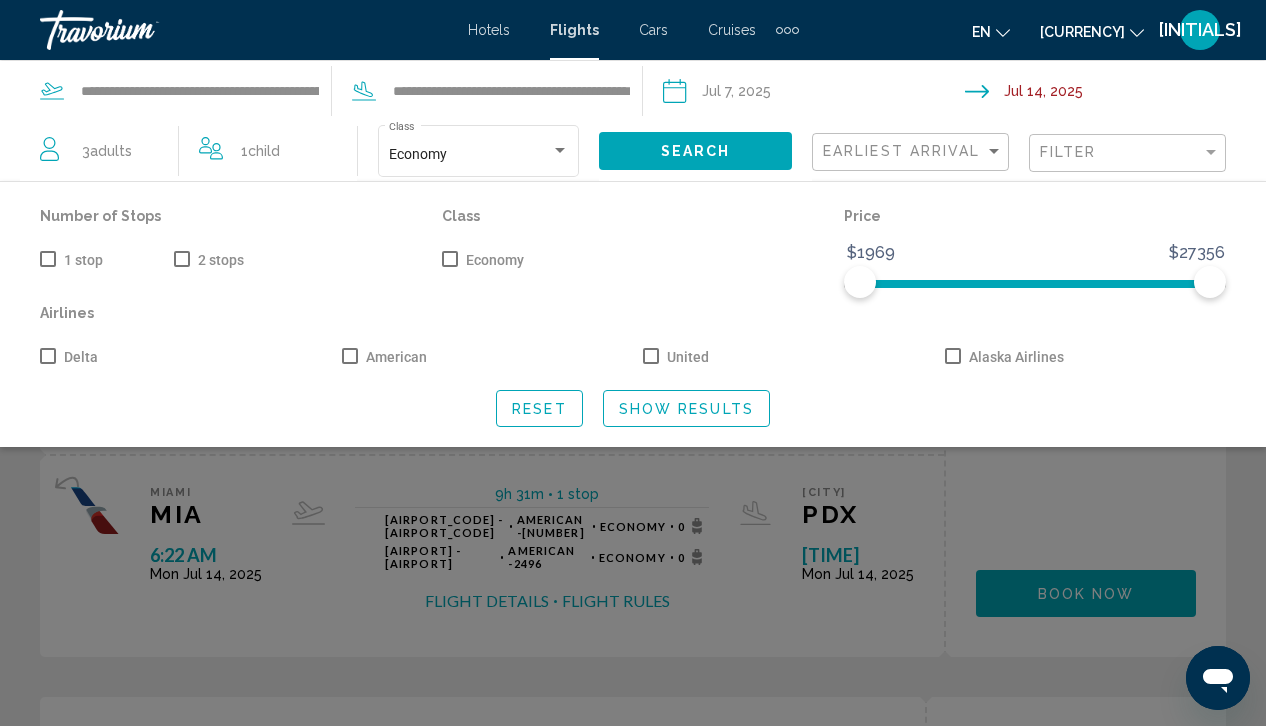 click at bounding box center [633, 508] 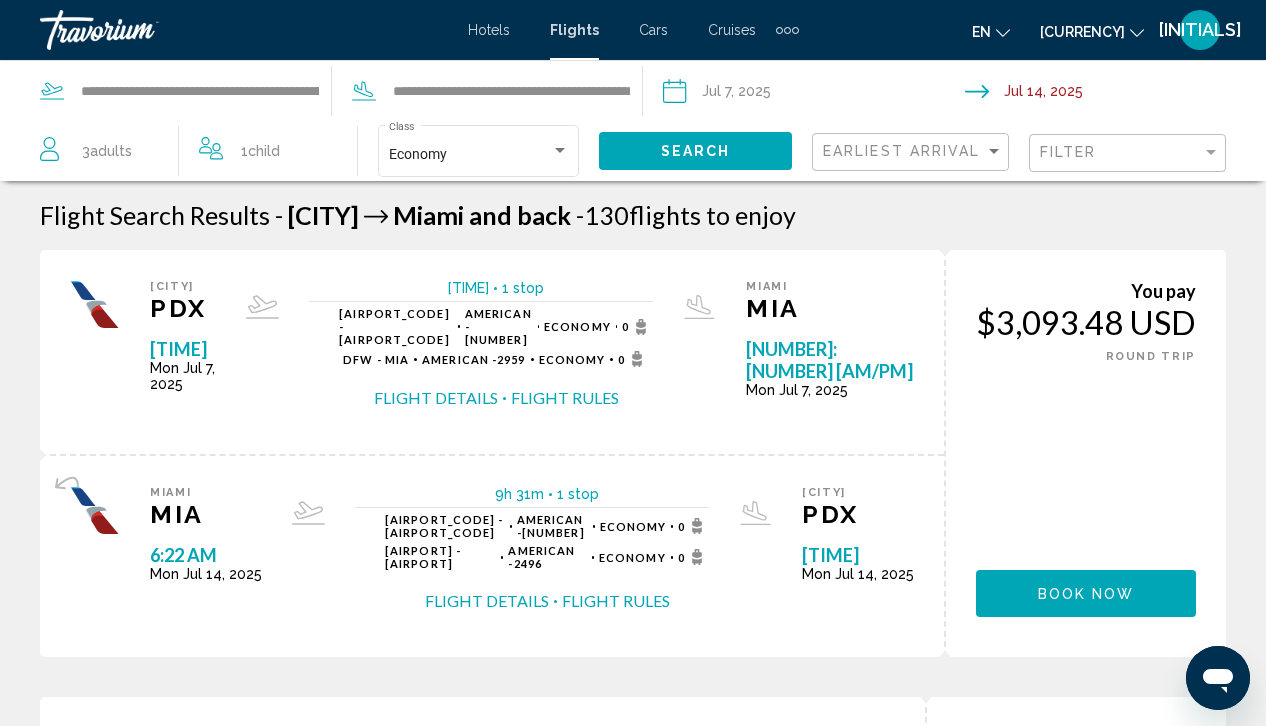 click on "Flight Details" at bounding box center [436, 398] 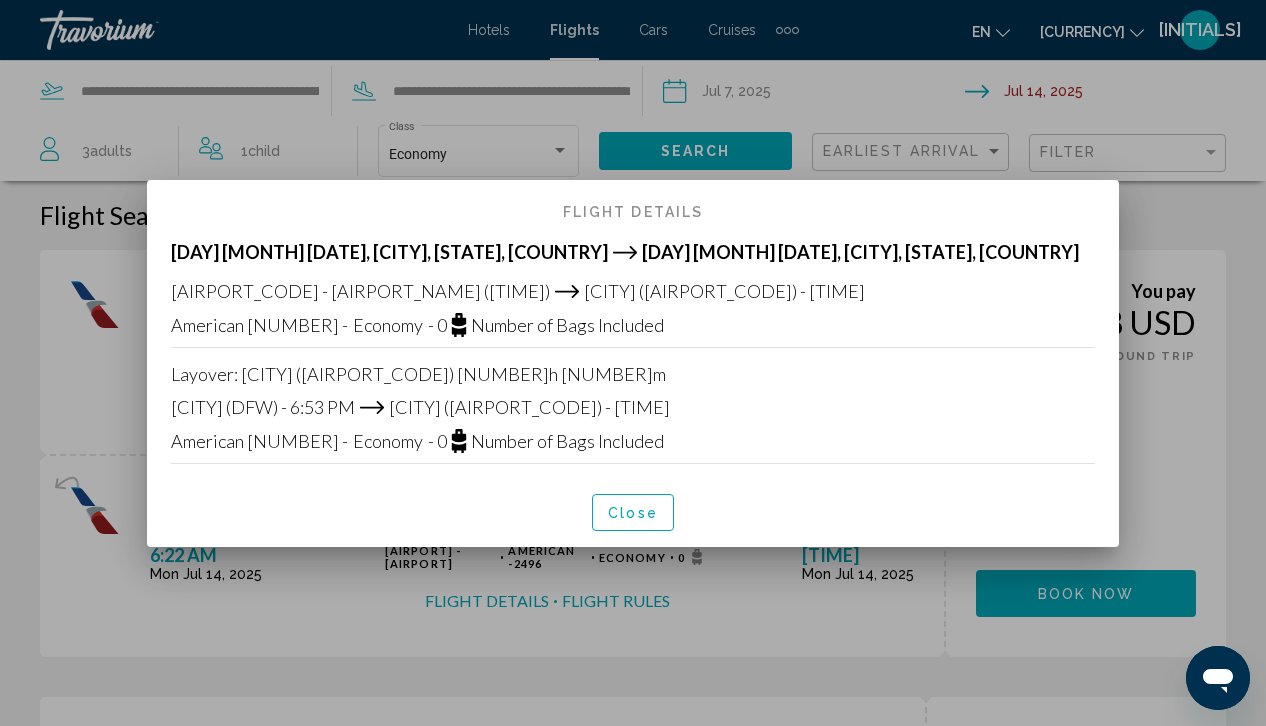 click on "Close" at bounding box center (633, 512) 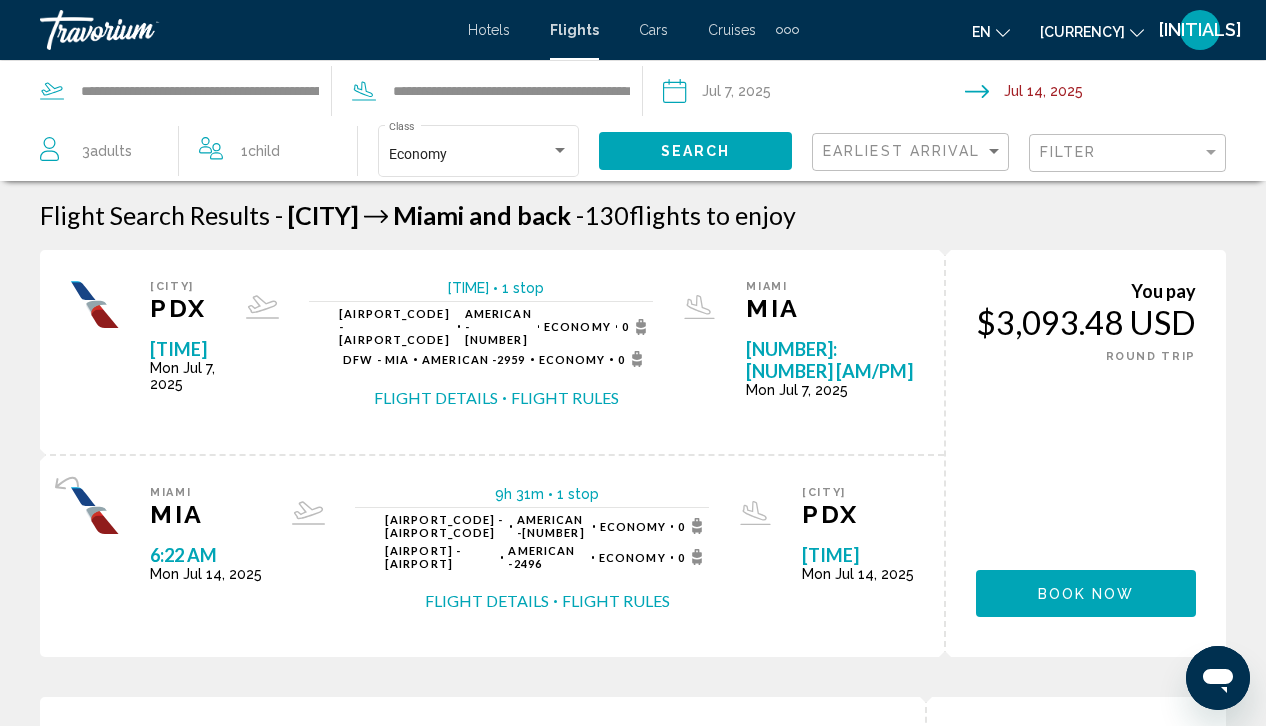 click on "Hotels" at bounding box center (489, 30) 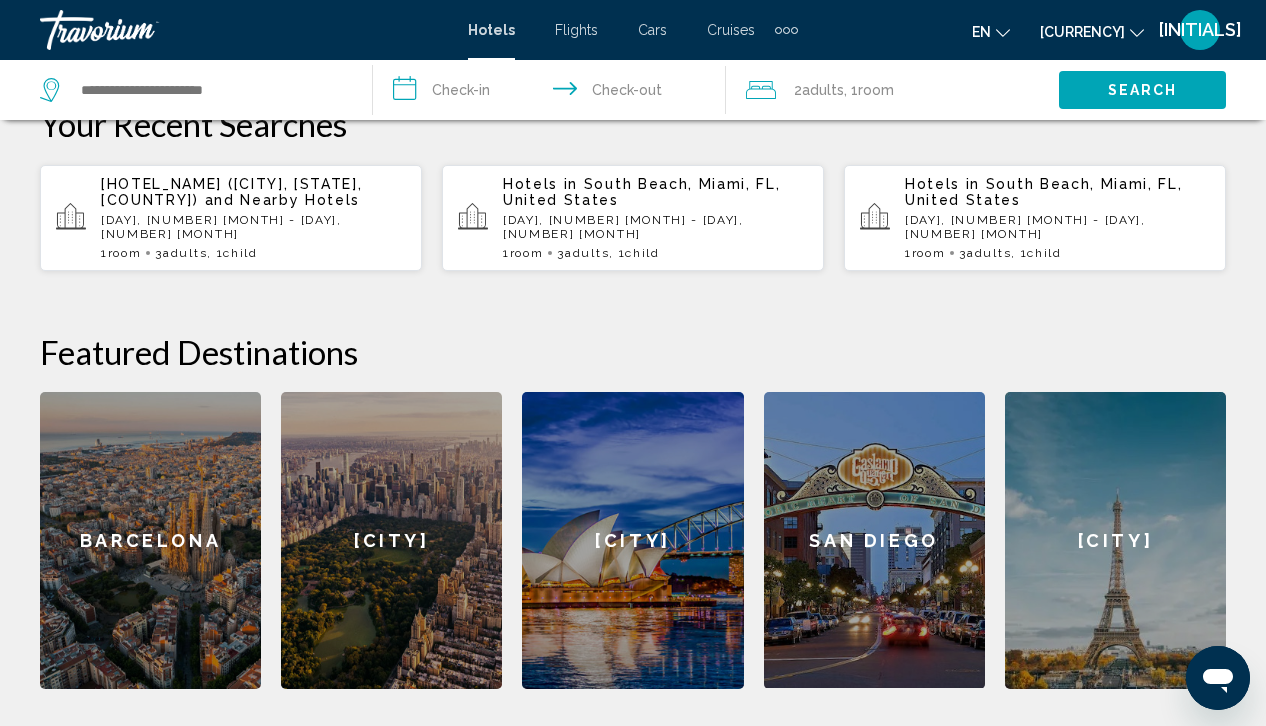 scroll, scrollTop: 607, scrollLeft: 0, axis: vertical 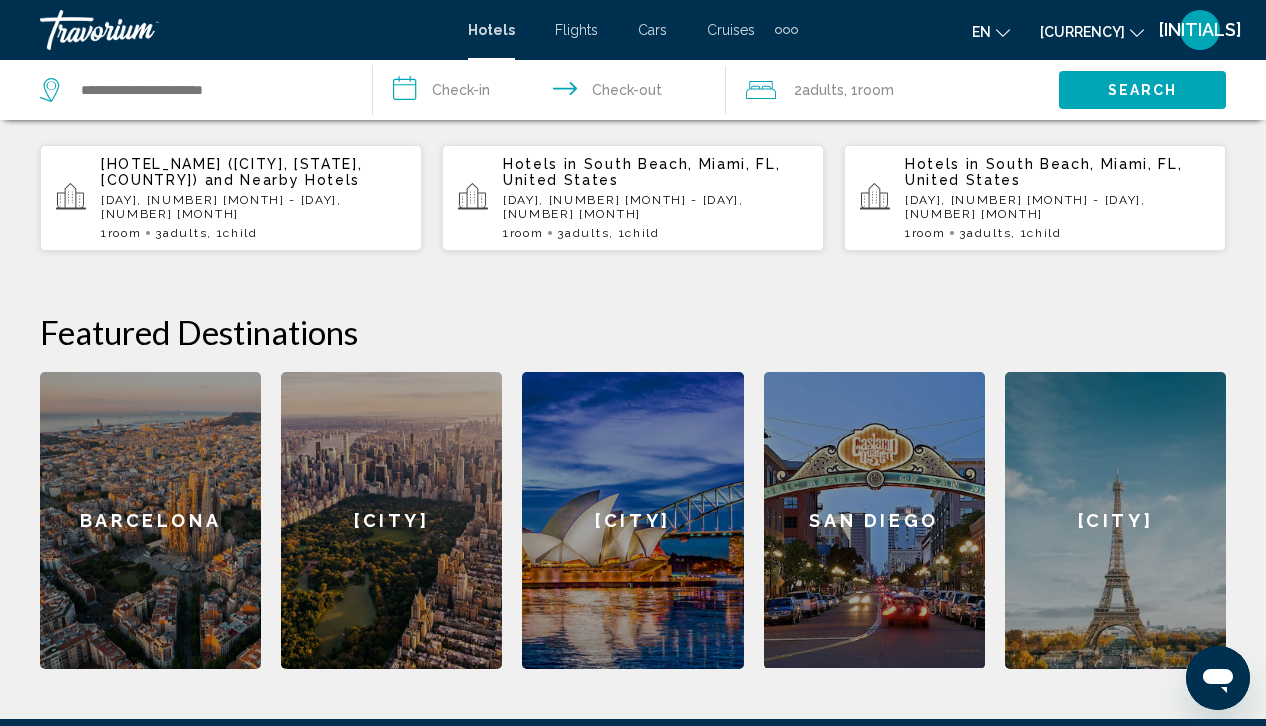 click at bounding box center (786, 30) 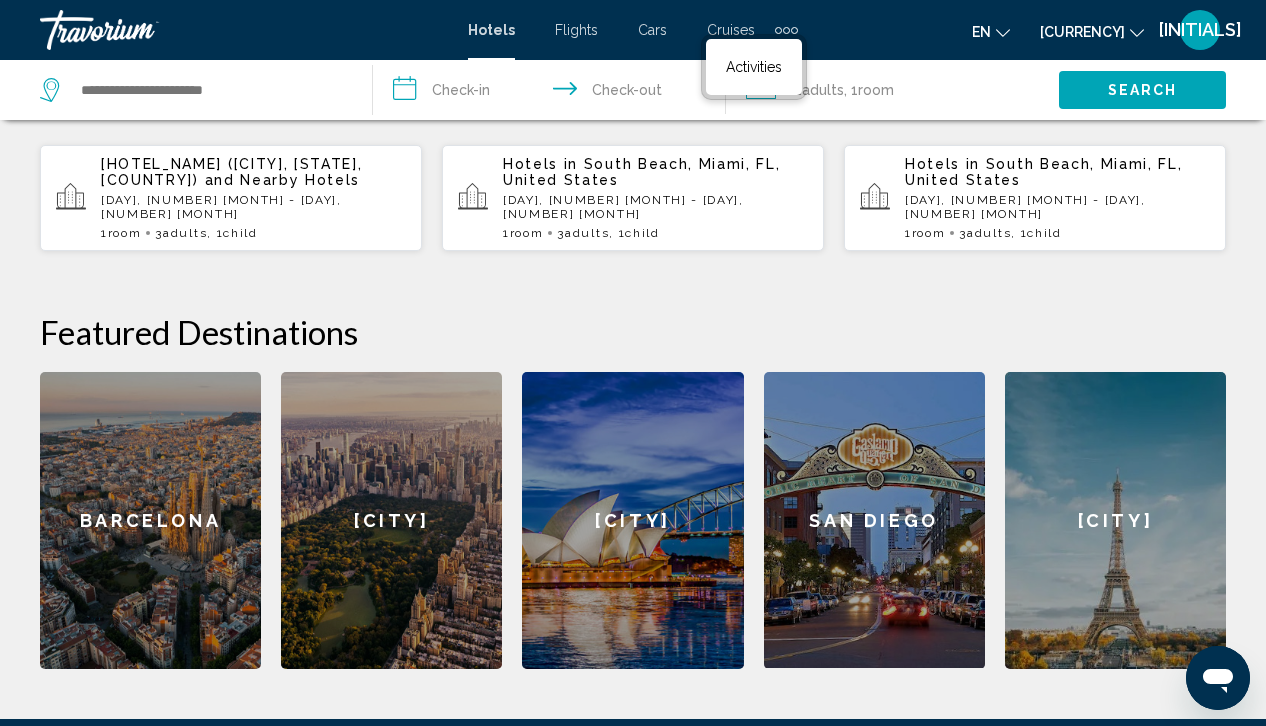 click on "en
English Español Français Italiano Português русский USD
USD ($) MXN (Mex$) CAD (Can$) GBP (£) EUR (€) AUD (A$) NZD (NZ$) CNY (CN¥) KH Login" at bounding box center [1022, 30] 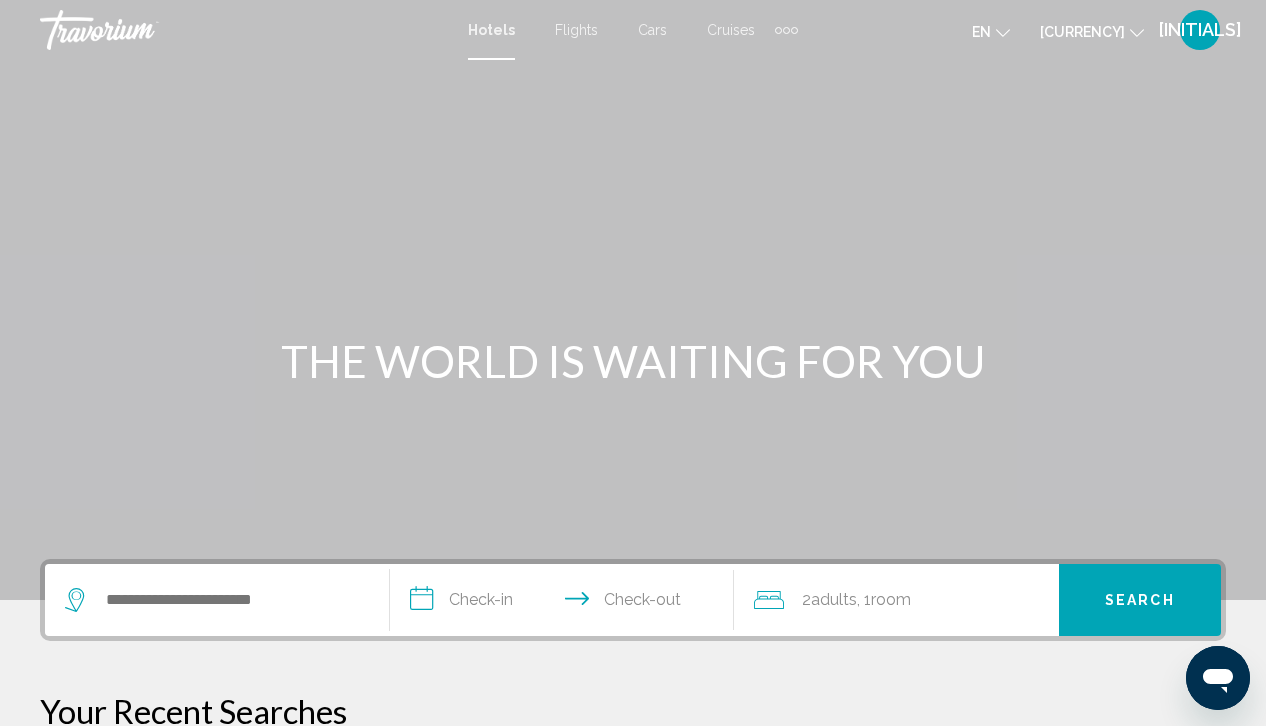 scroll, scrollTop: 0, scrollLeft: 0, axis: both 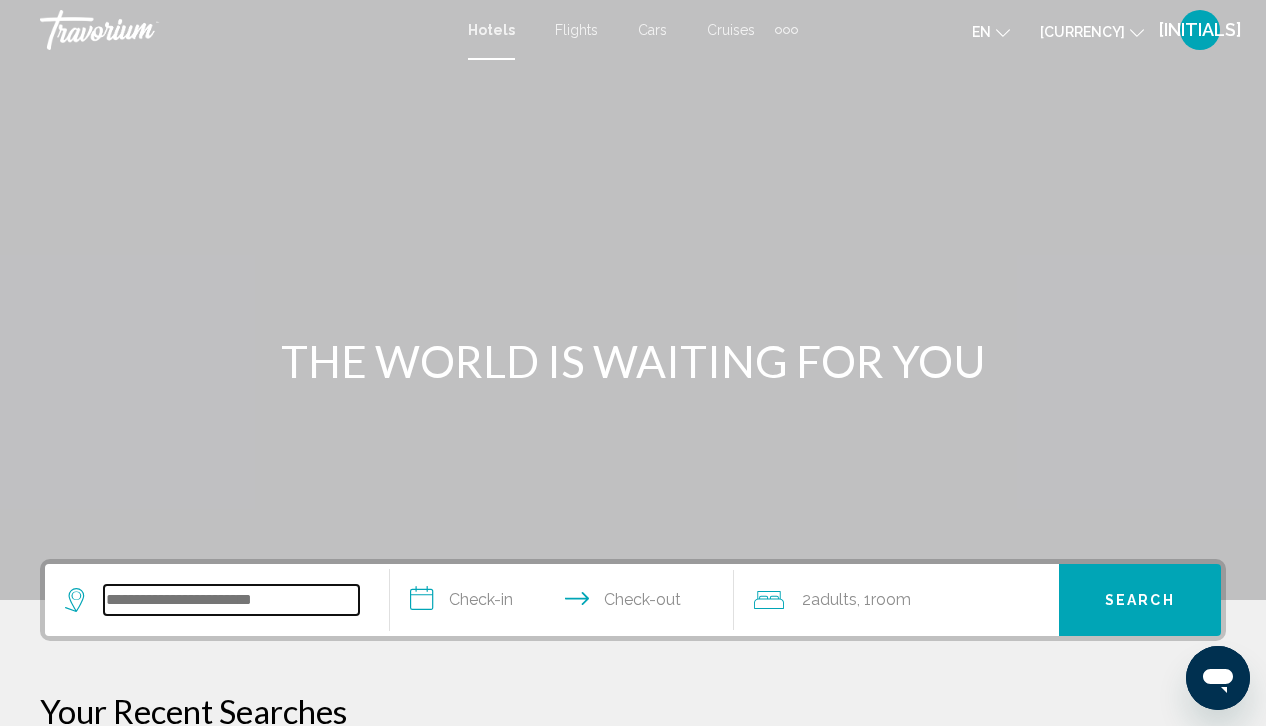 click at bounding box center (231, 600) 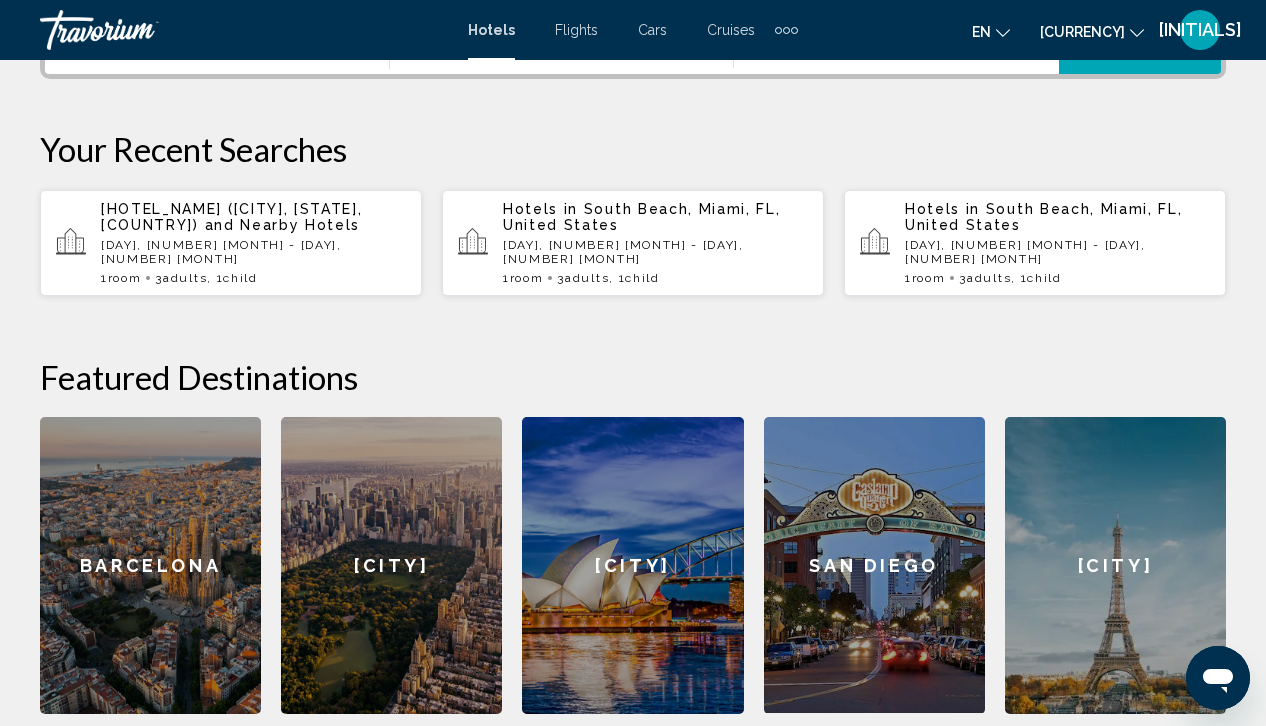 scroll, scrollTop: 560, scrollLeft: 0, axis: vertical 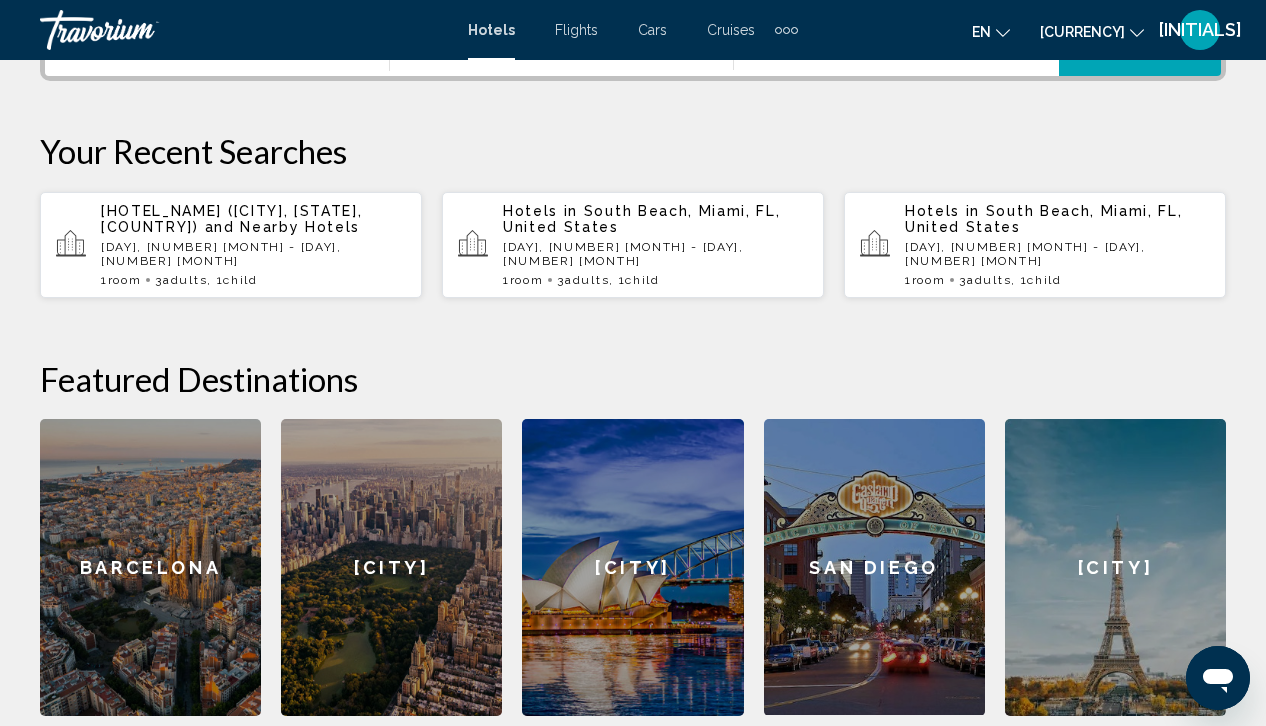 click on "[DAY], [NUMBER] [MONTH] - [DAY], [NUMBER] [MONTH]" at bounding box center [253, 254] 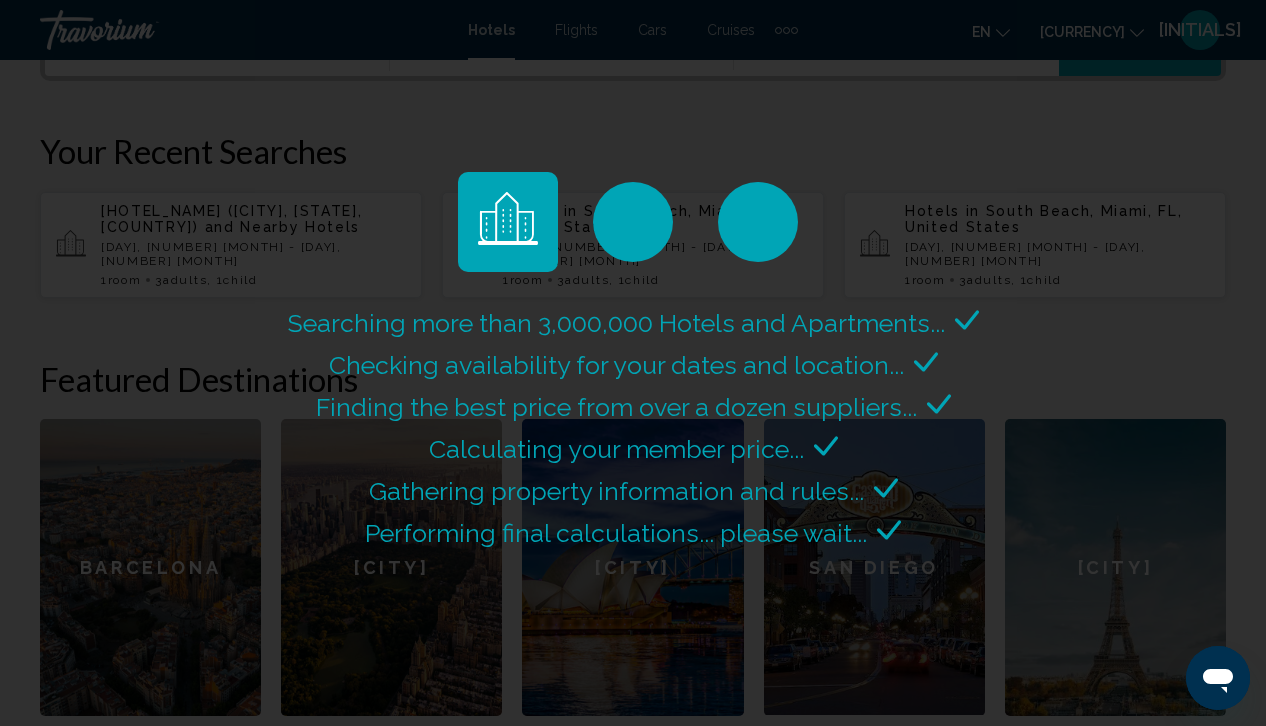 scroll, scrollTop: 0, scrollLeft: 0, axis: both 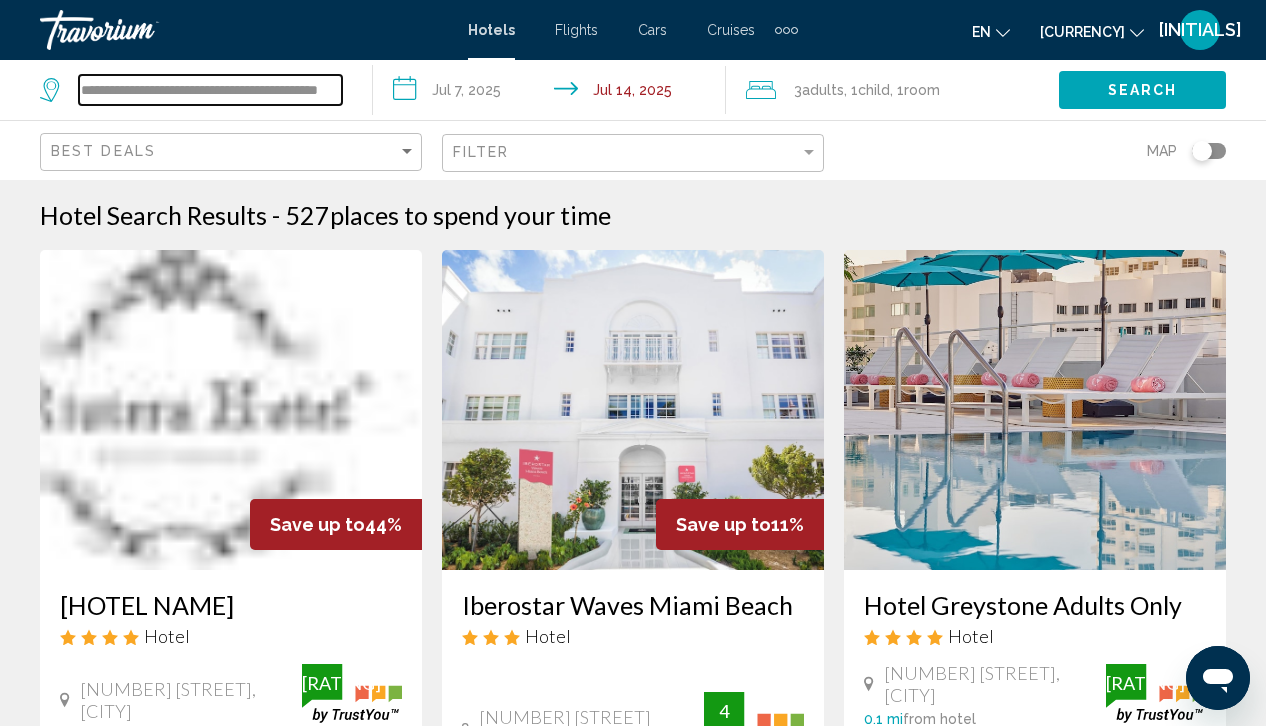 click on "**********" at bounding box center [210, 90] 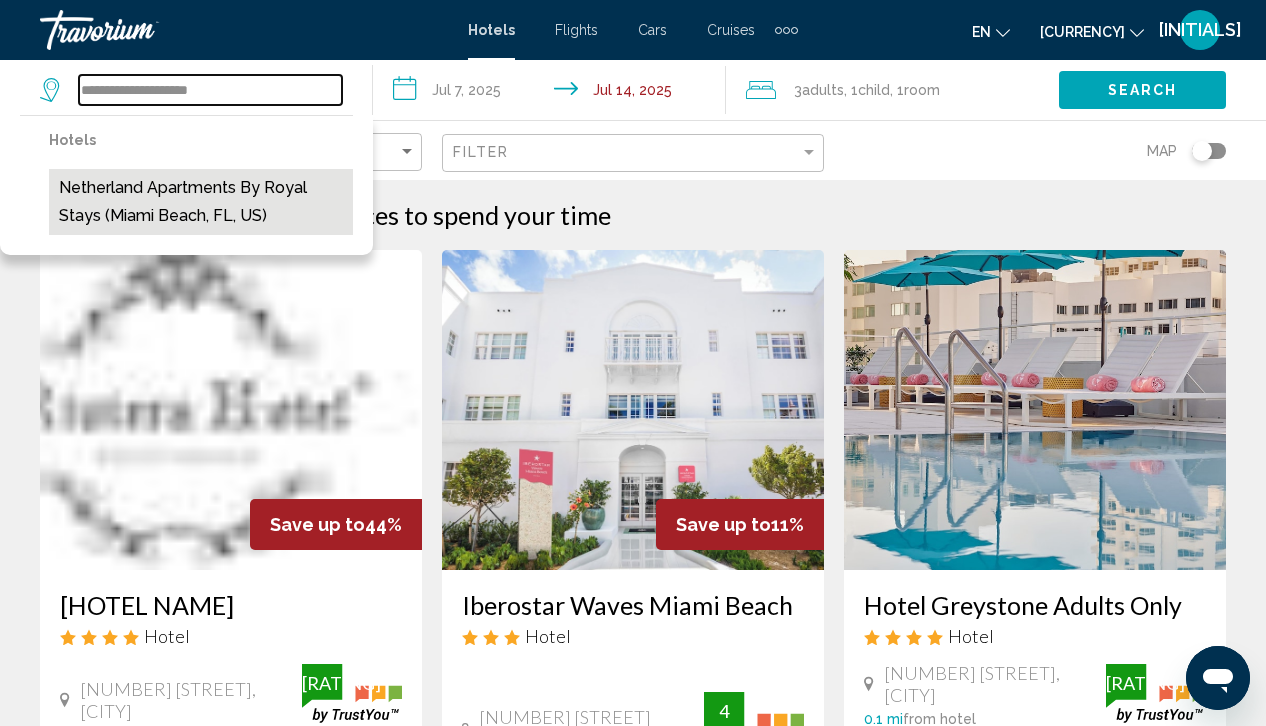 type on "**********" 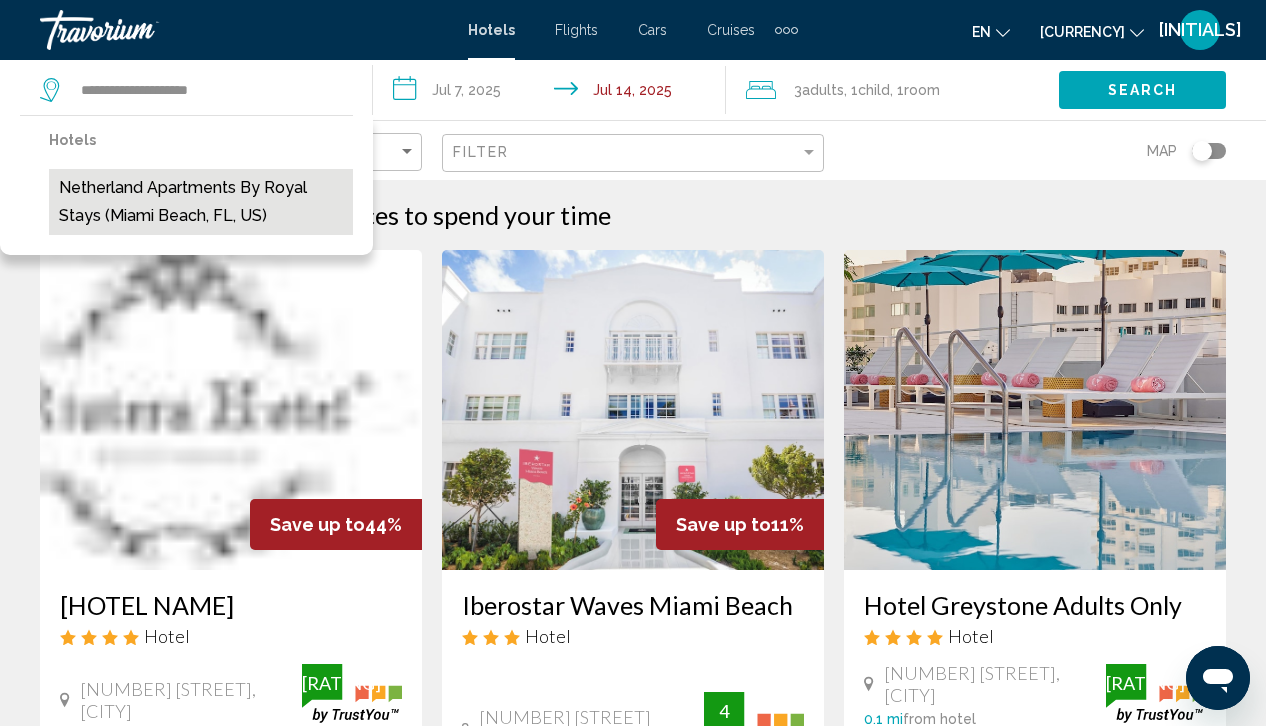 click on "Netherland Apartments by Royal Stays (Miami Beach, FL, US)" at bounding box center [201, 202] 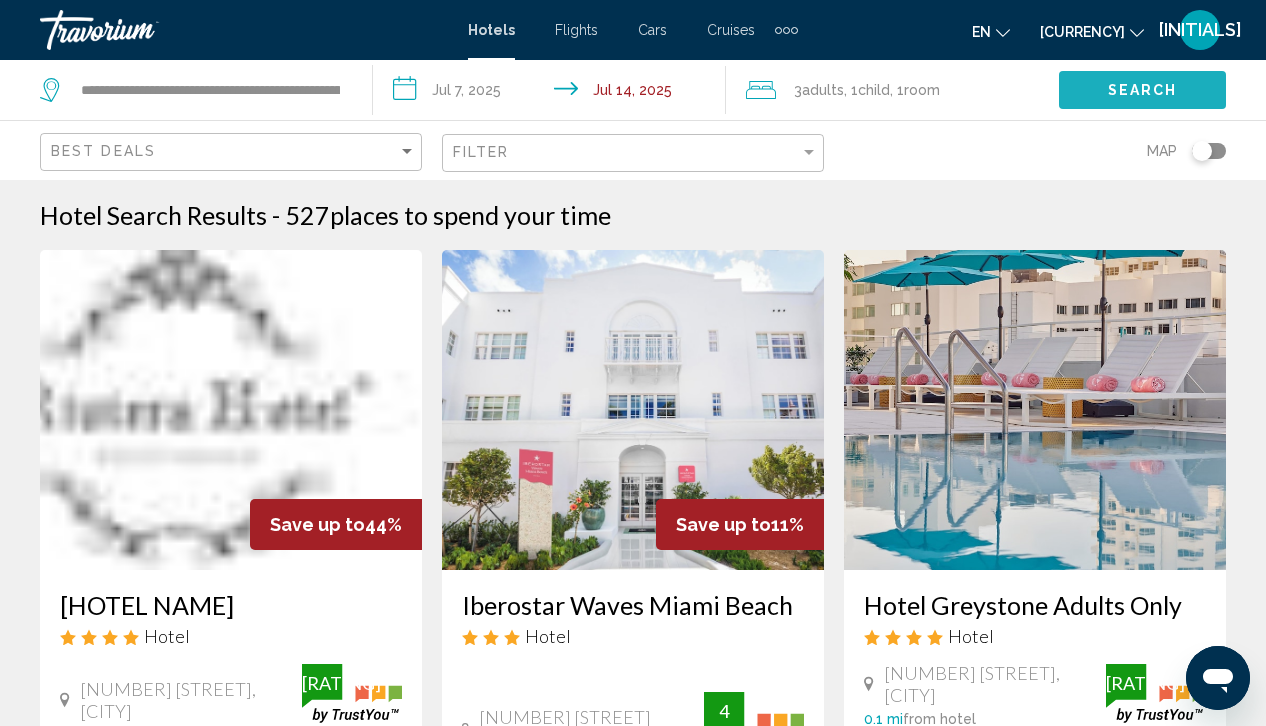 click on "Search" at bounding box center (1143, 91) 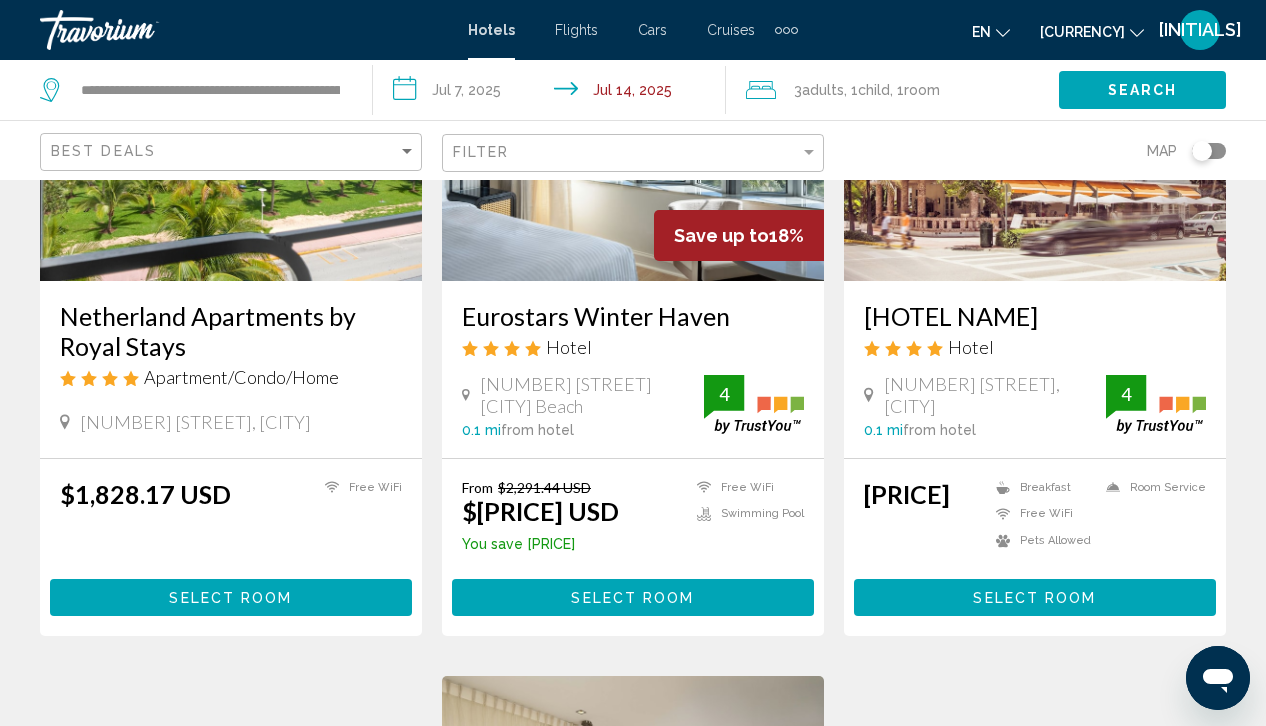 scroll, scrollTop: 282, scrollLeft: 0, axis: vertical 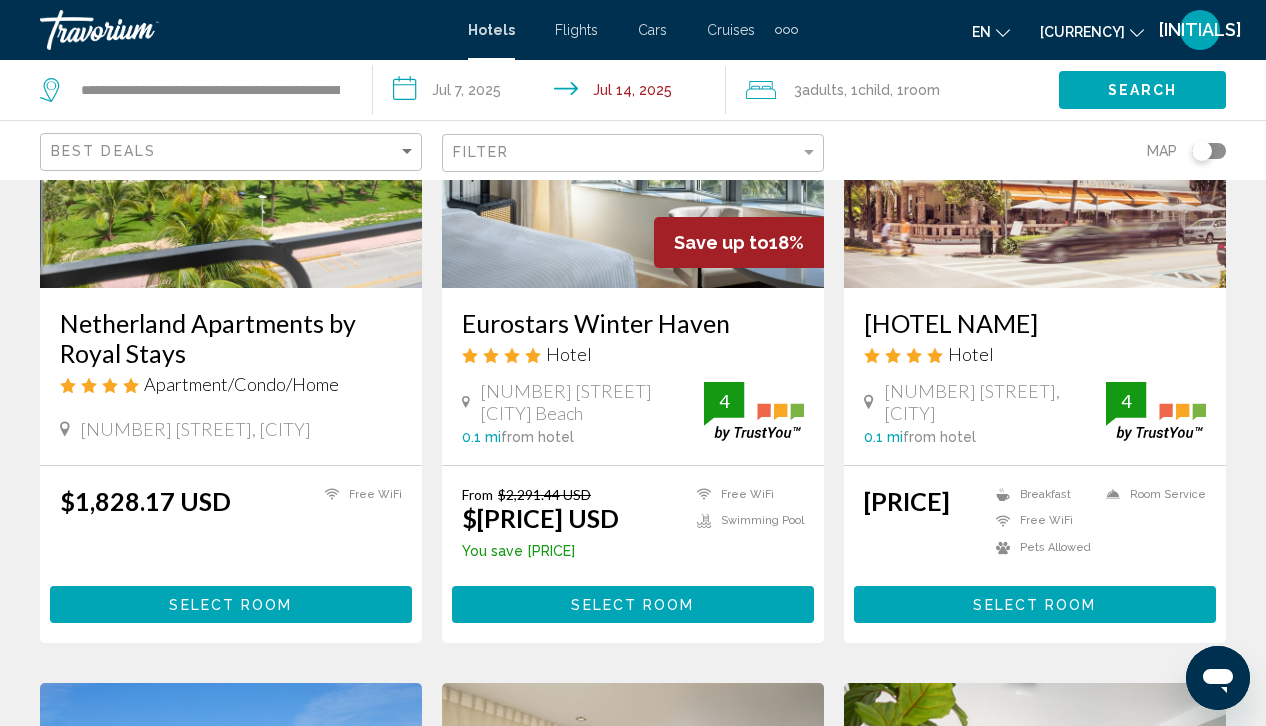 click on "Select Room" at bounding box center (231, 604) 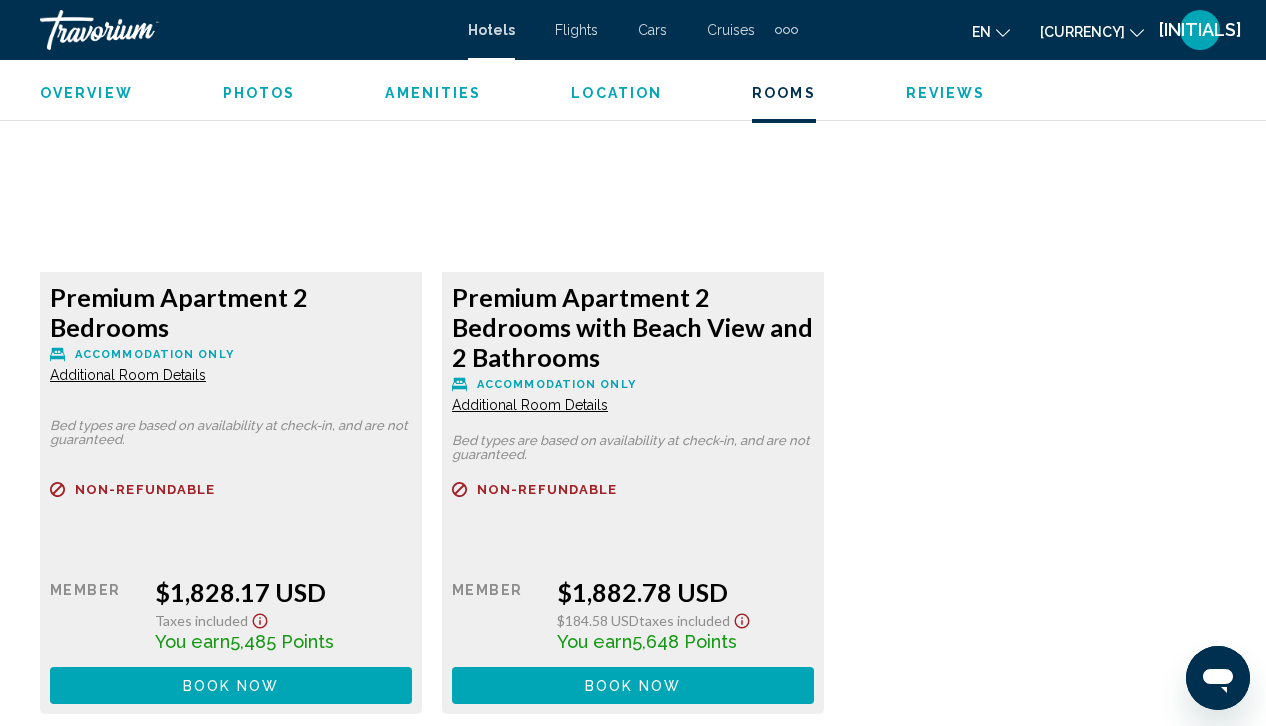 scroll, scrollTop: 3162, scrollLeft: 0, axis: vertical 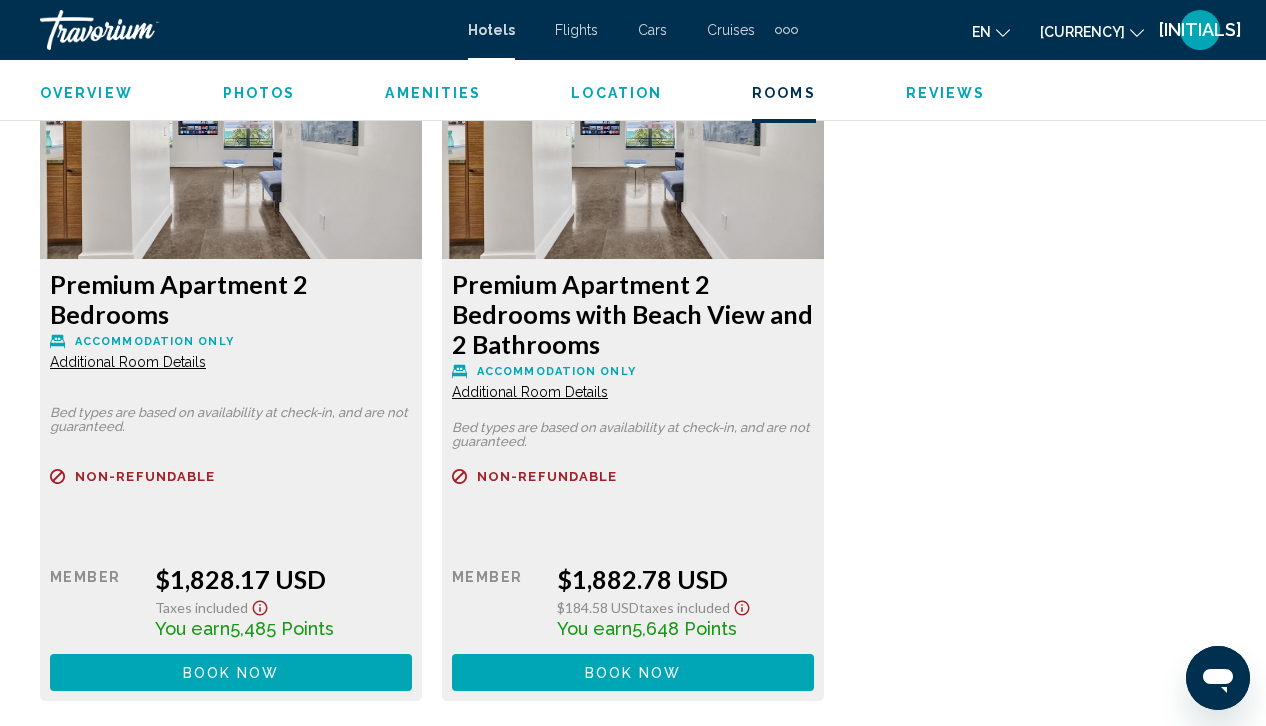 click on "Book now No longer available" at bounding box center [231, 672] 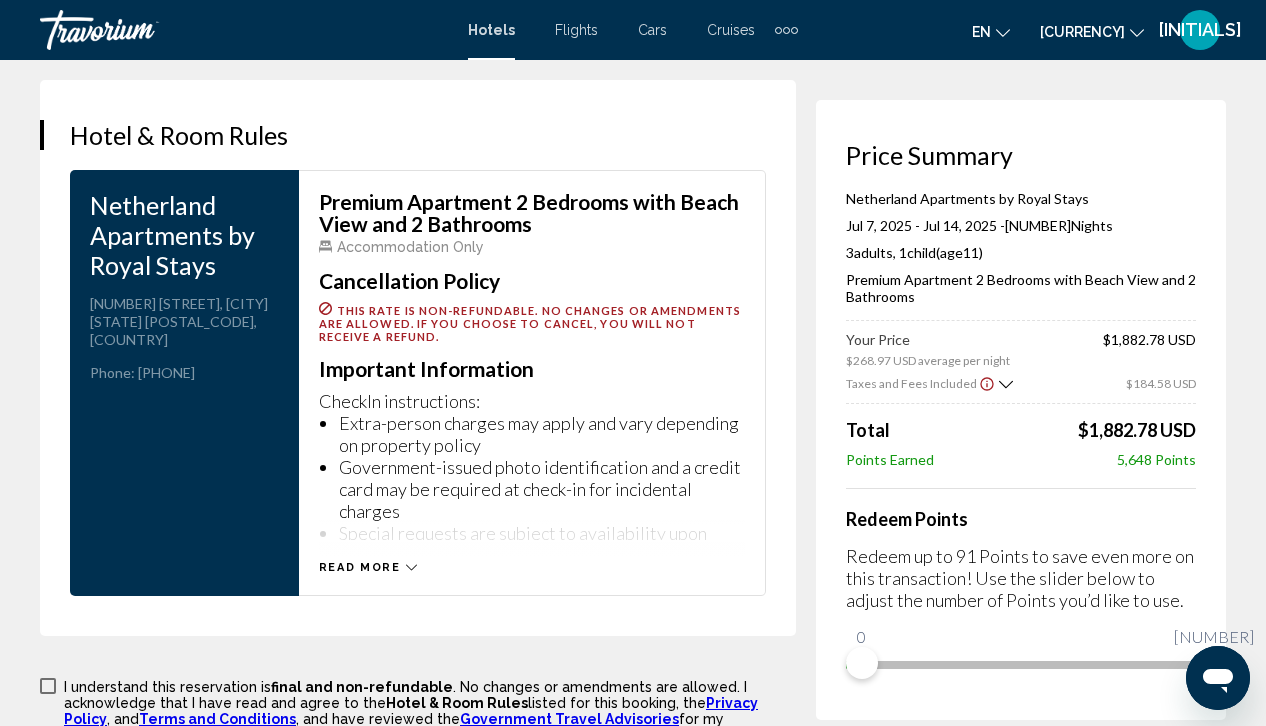 scroll, scrollTop: 2688, scrollLeft: 0, axis: vertical 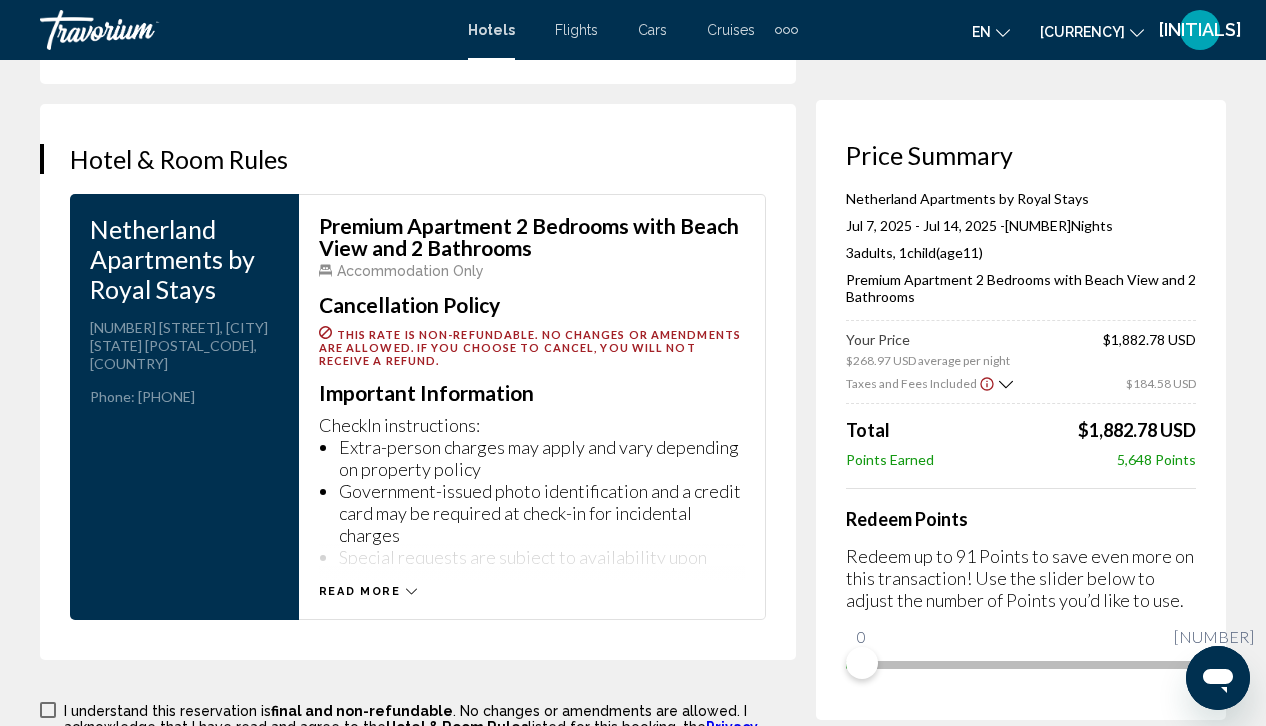 click on "Read more" at bounding box center (360, 591) 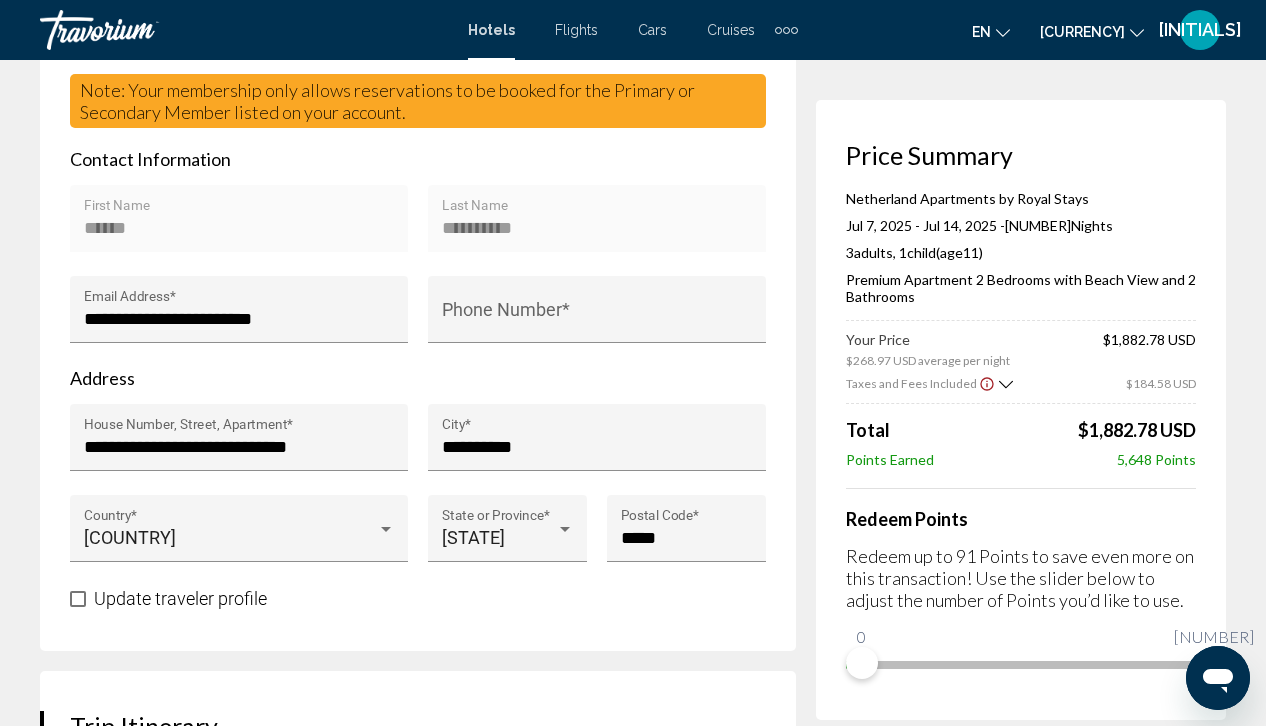 scroll, scrollTop: 691, scrollLeft: 0, axis: vertical 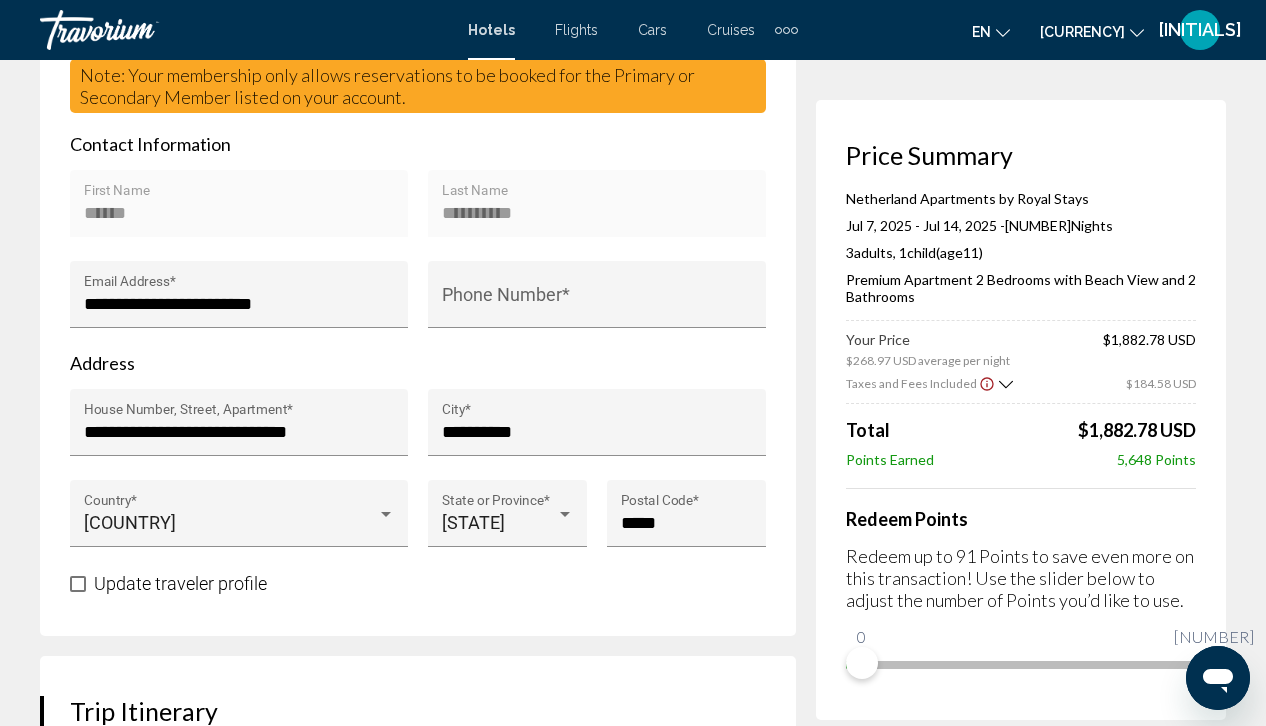 click on "Hotels Flights Cars Cruises Activities Hotels Flights Cars Cruises Activities en
English Español Français Italiano Português русский USD
USD ($) MXN (Mex$) CAD (Can$) GBP (£) EUR (€) AUD (A$) NZD (NZ$) CNY (CN¥) KH Login" at bounding box center (633, 30) 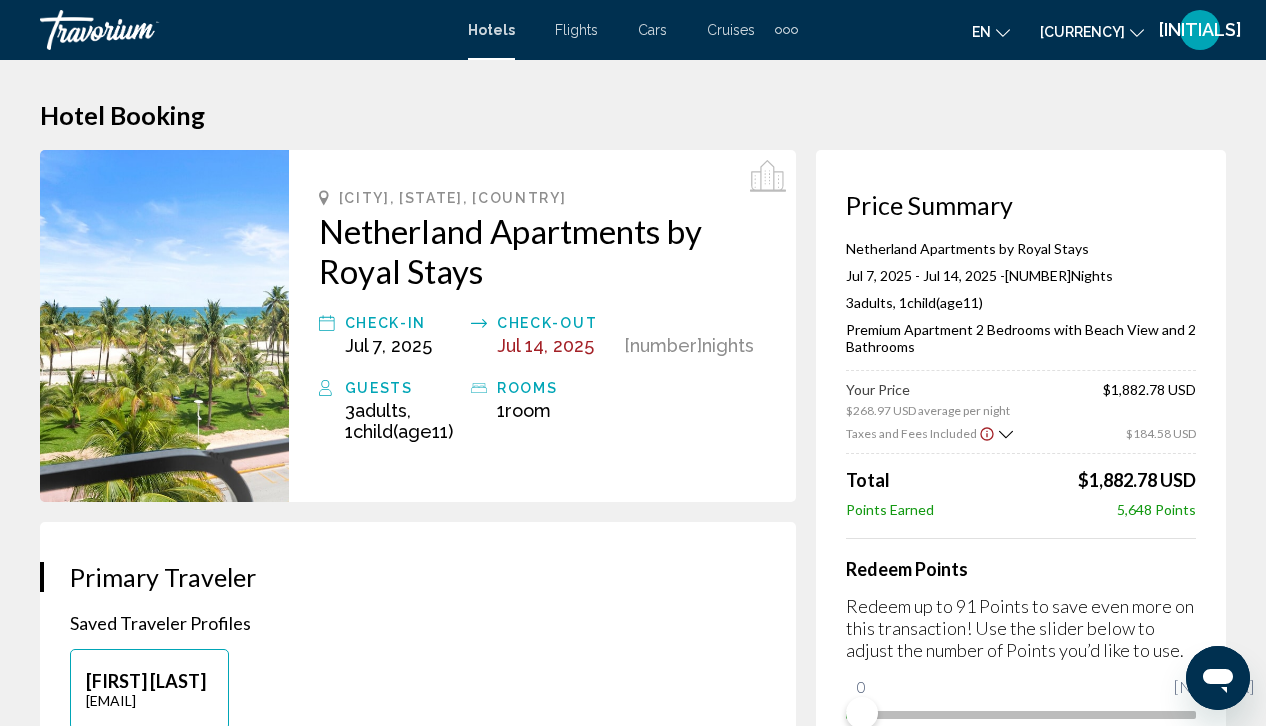 scroll, scrollTop: 0, scrollLeft: 0, axis: both 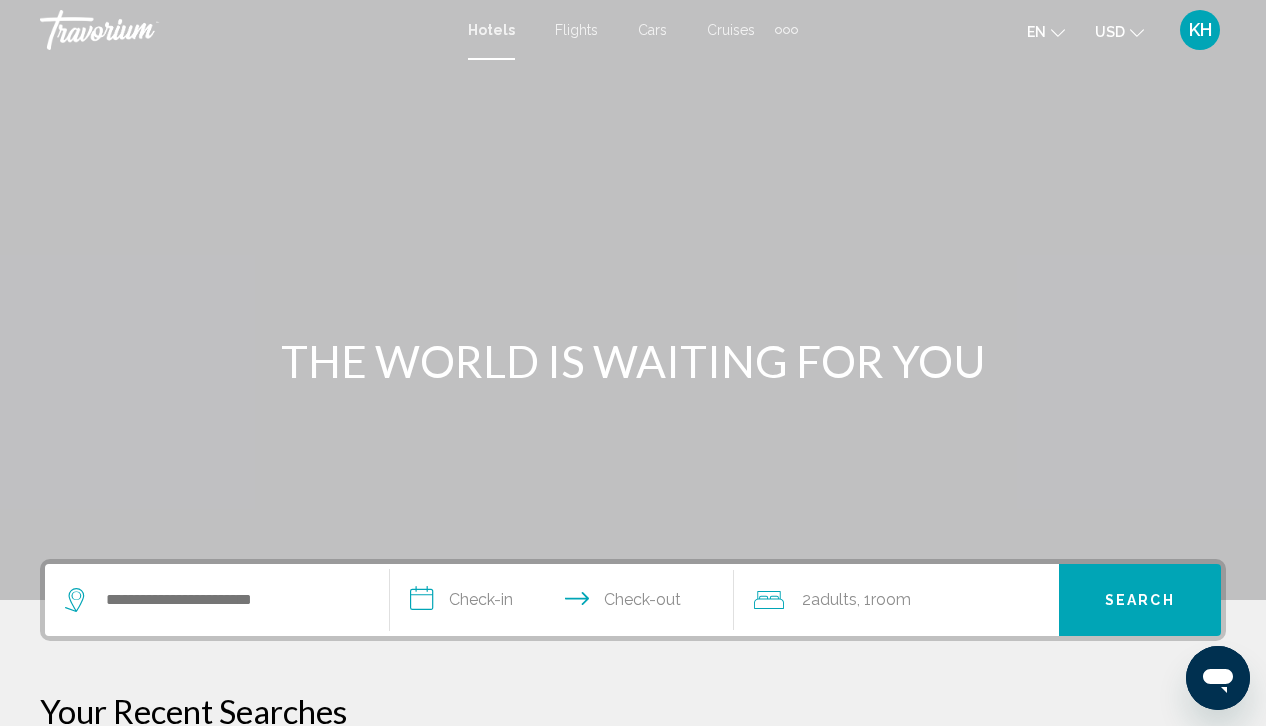 click on "Hotels Flights Cars Cruises Activities Hotels Flights Cars Cruises Activities" at bounding box center (633, 30) 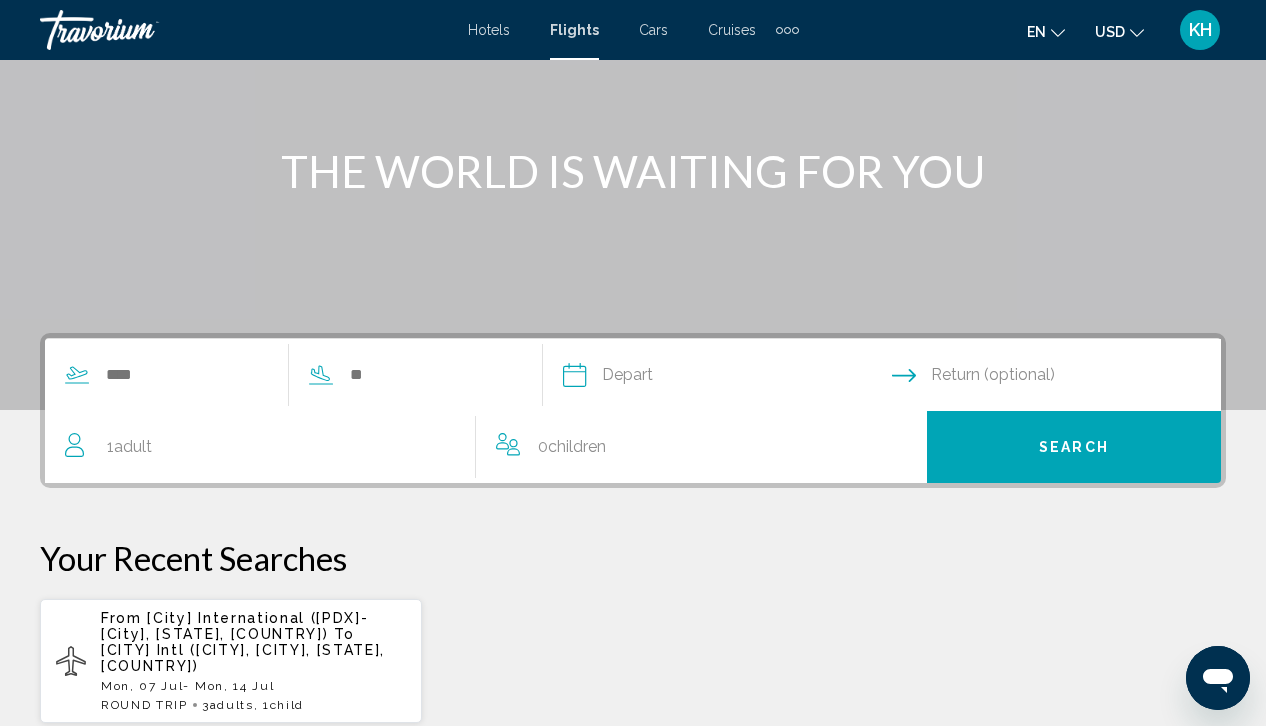 scroll, scrollTop: 191, scrollLeft: 0, axis: vertical 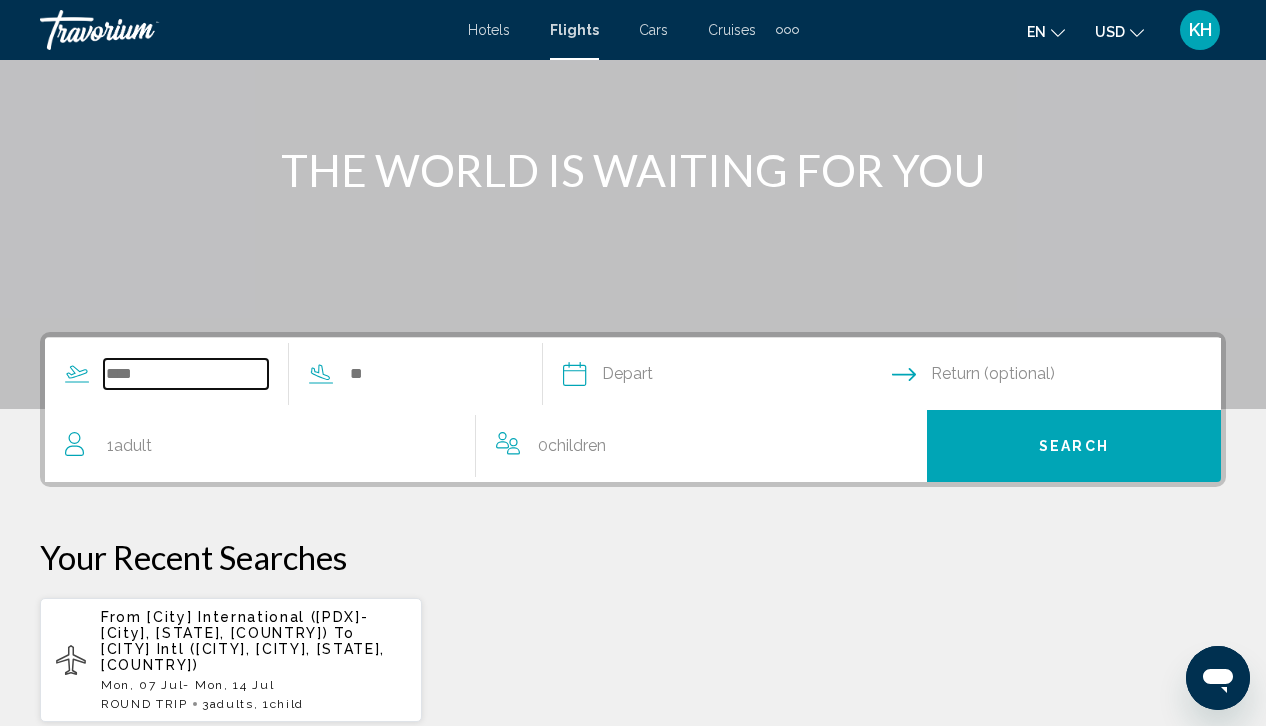 click at bounding box center [186, 374] 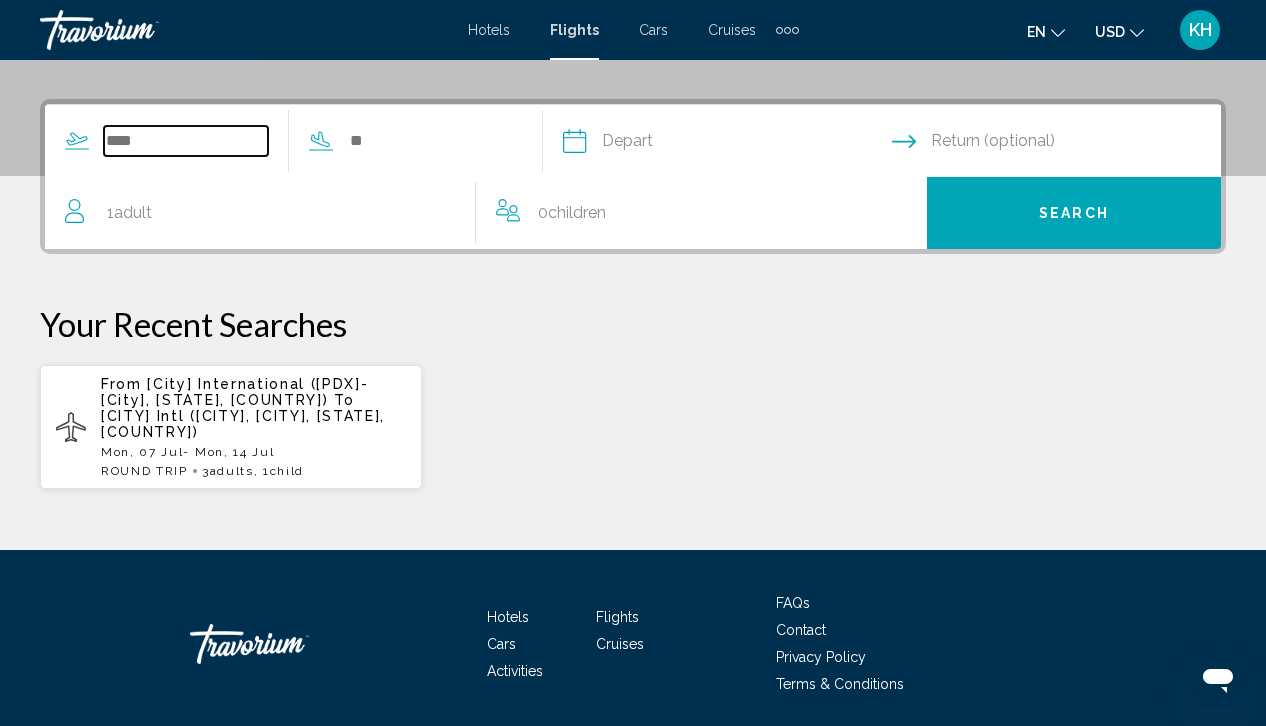 scroll, scrollTop: 458, scrollLeft: 0, axis: vertical 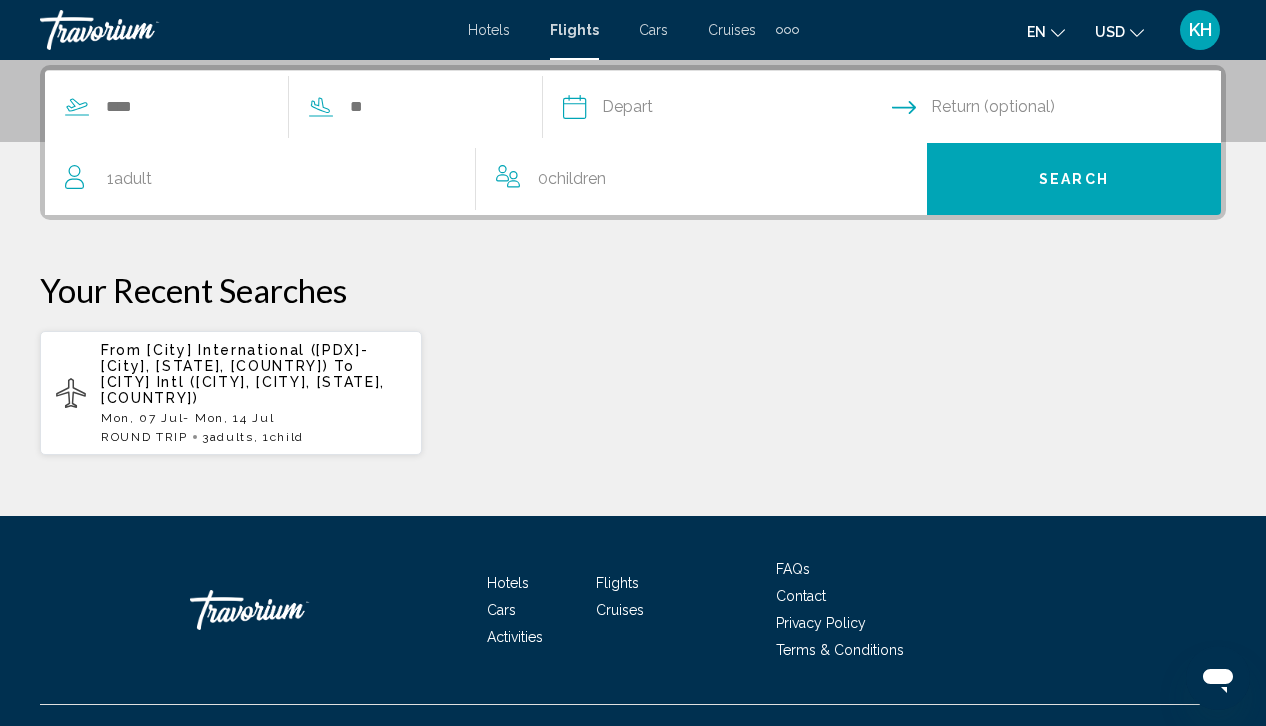 click on "Portland International (PDX-Portland, United States of America)" at bounding box center (234, 358) 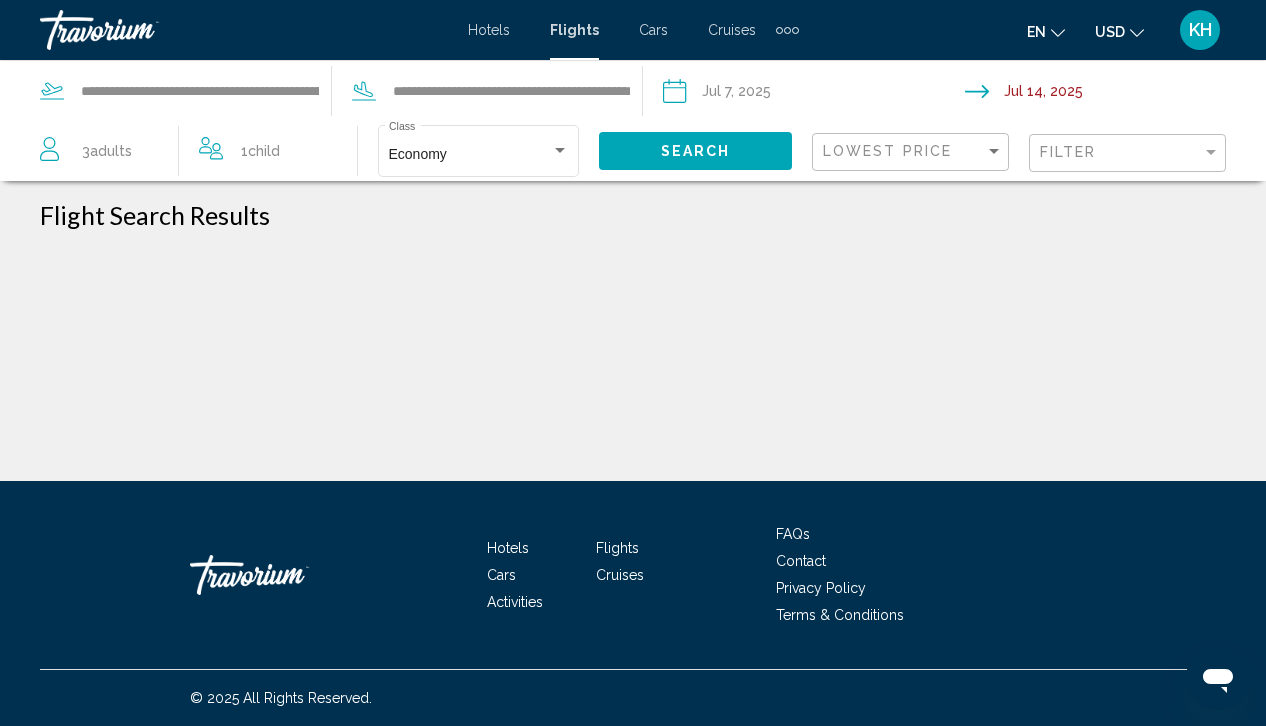 scroll, scrollTop: 0, scrollLeft: 0, axis: both 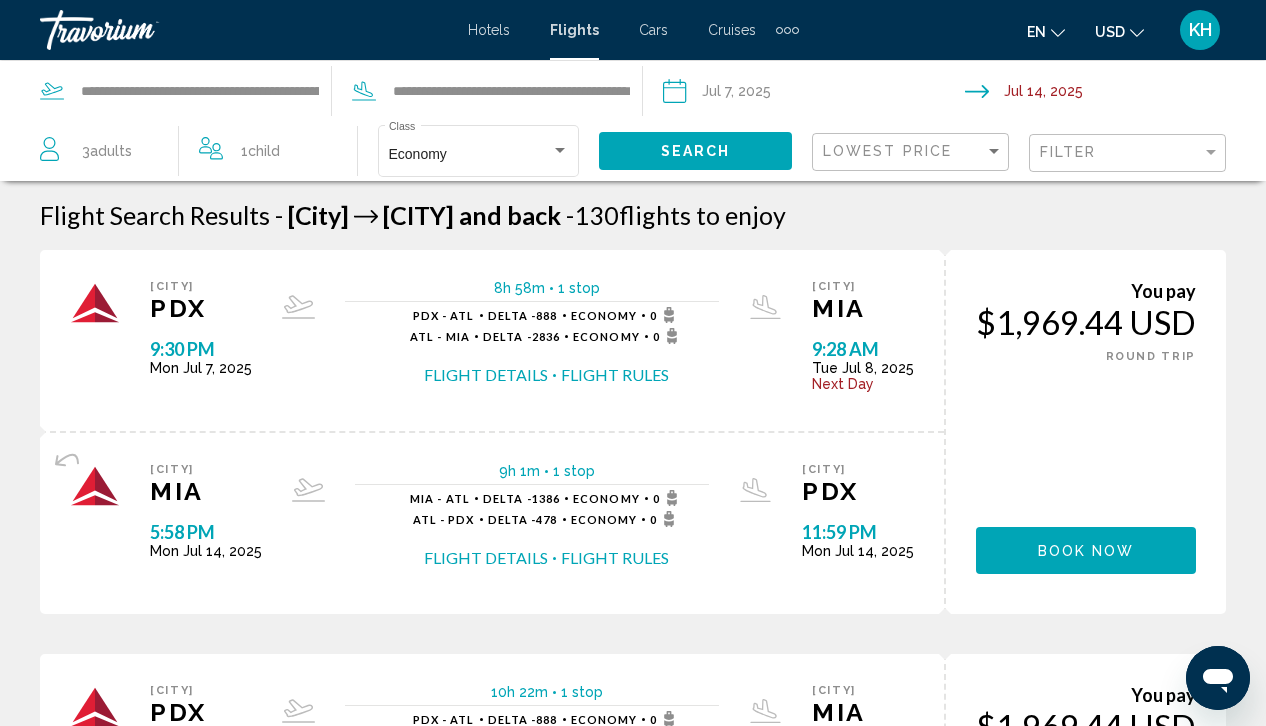 click on "Flight Rules" at bounding box center [615, 375] 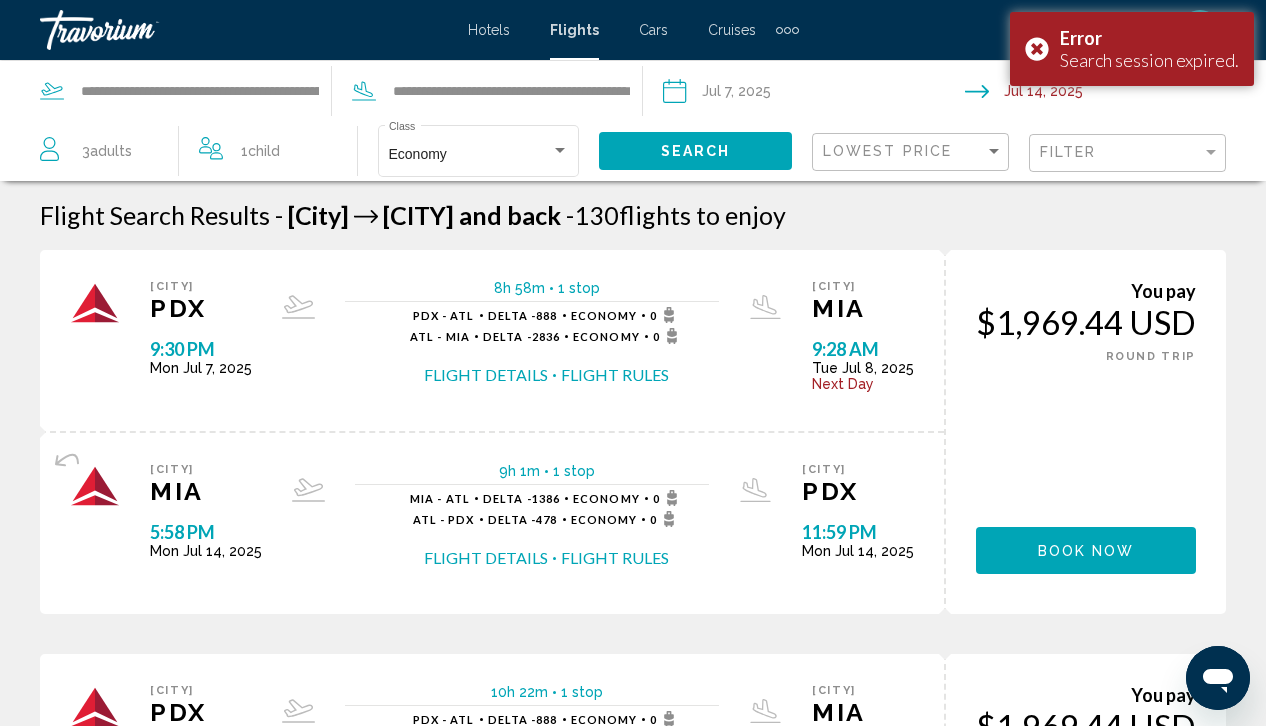 click on "Flight Rules" at bounding box center [615, 375] 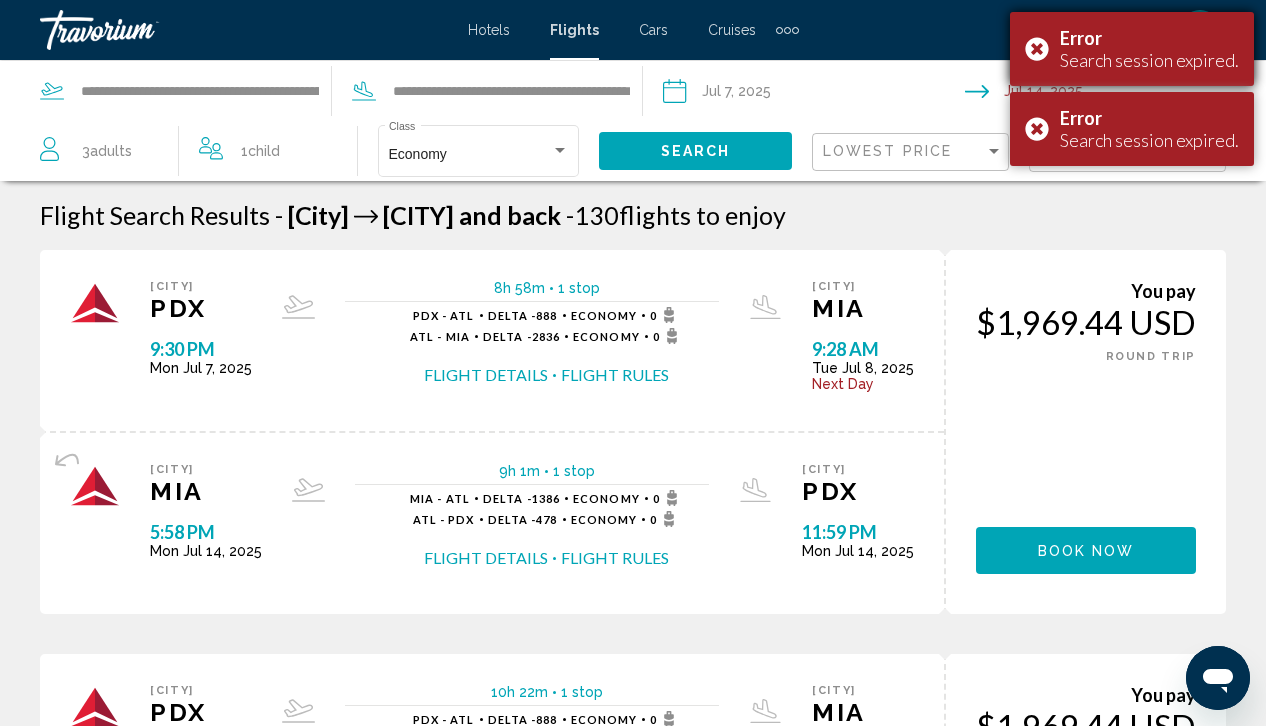 click on "Error   Search session expired." at bounding box center (1132, 49) 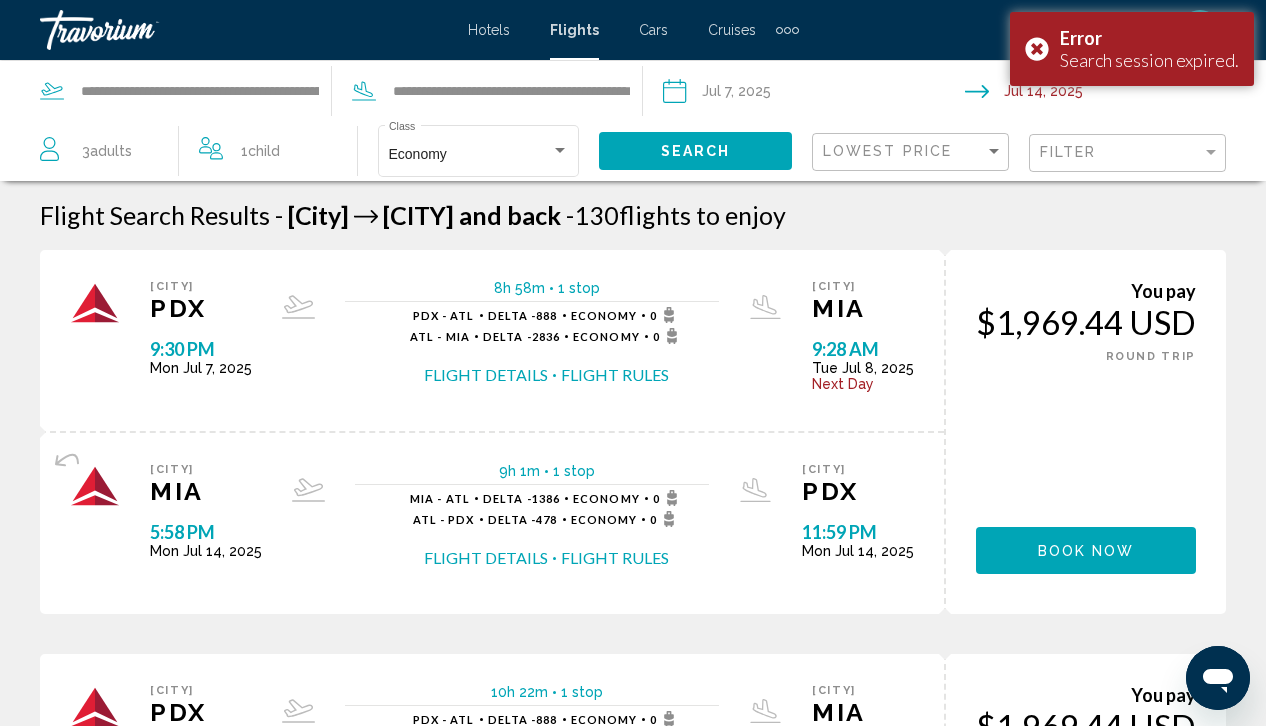 click on "Error   Search session expired." at bounding box center (1132, 49) 